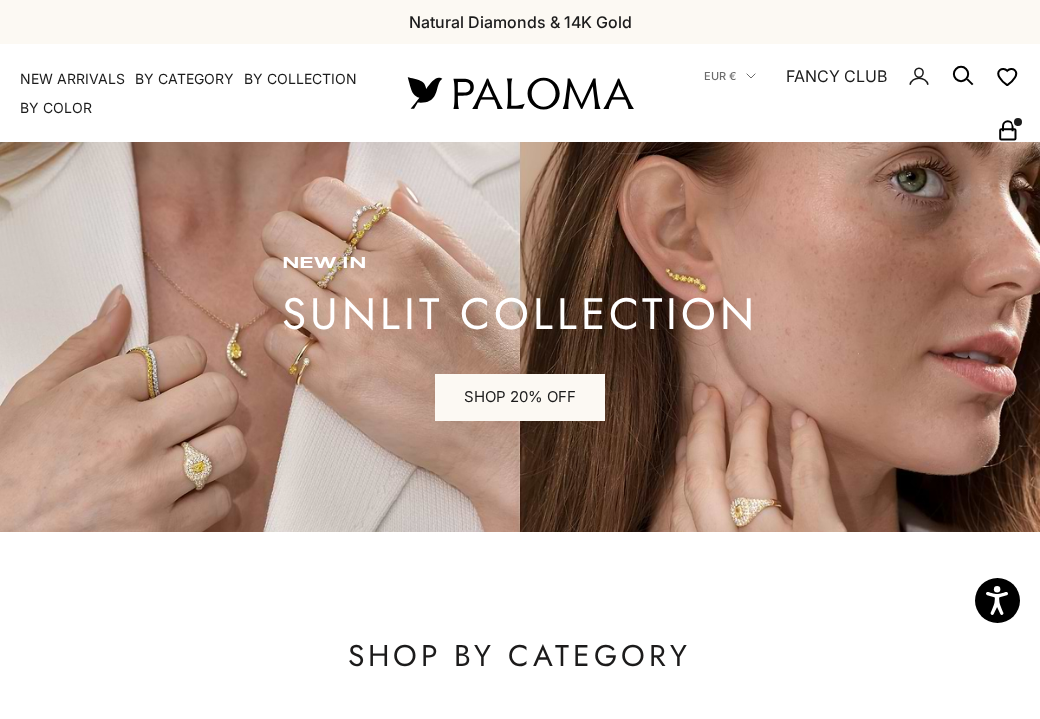 scroll, scrollTop: 0, scrollLeft: 0, axis: both 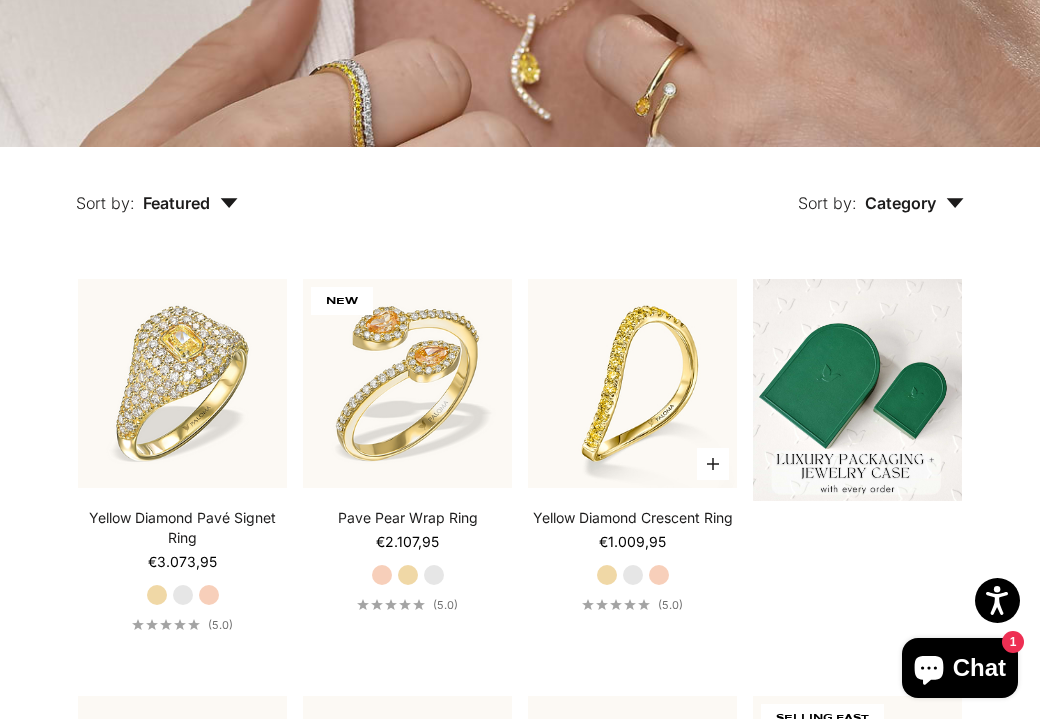 click on "White Gold" at bounding box center (633, 575) 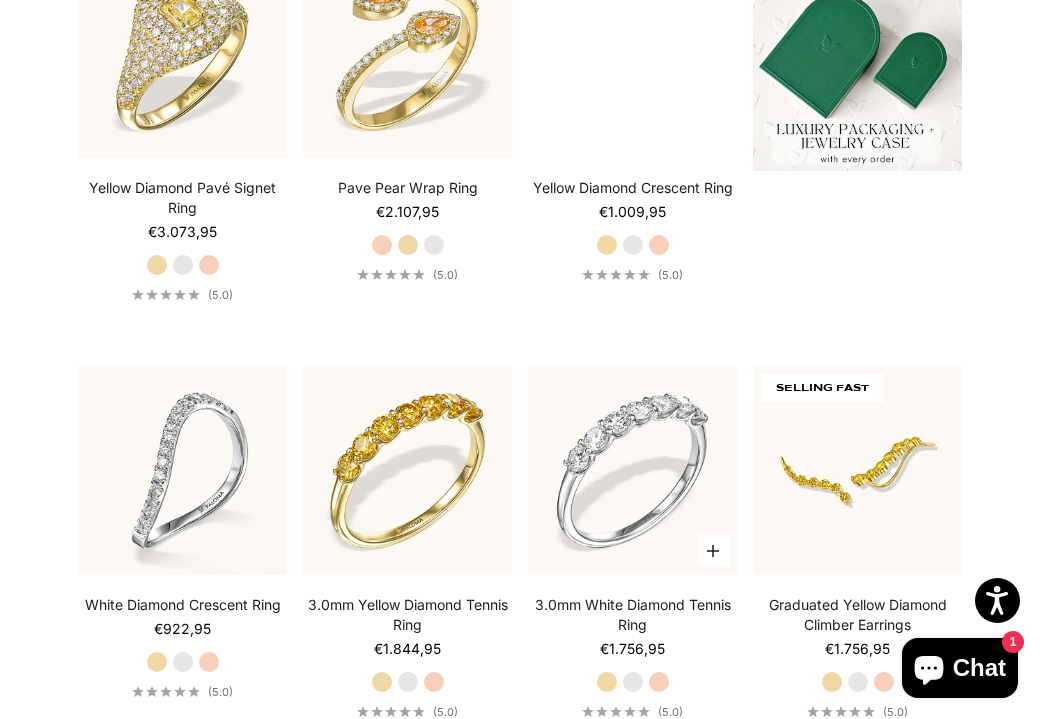 scroll, scrollTop: 658, scrollLeft: 0, axis: vertical 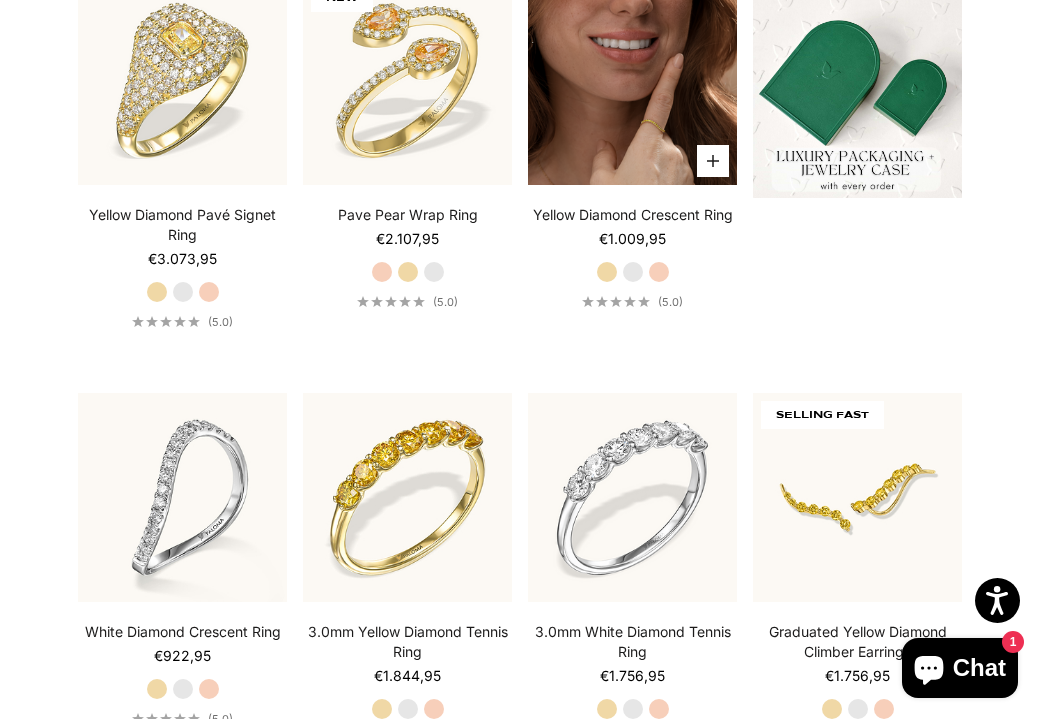 click at bounding box center (632, 80) 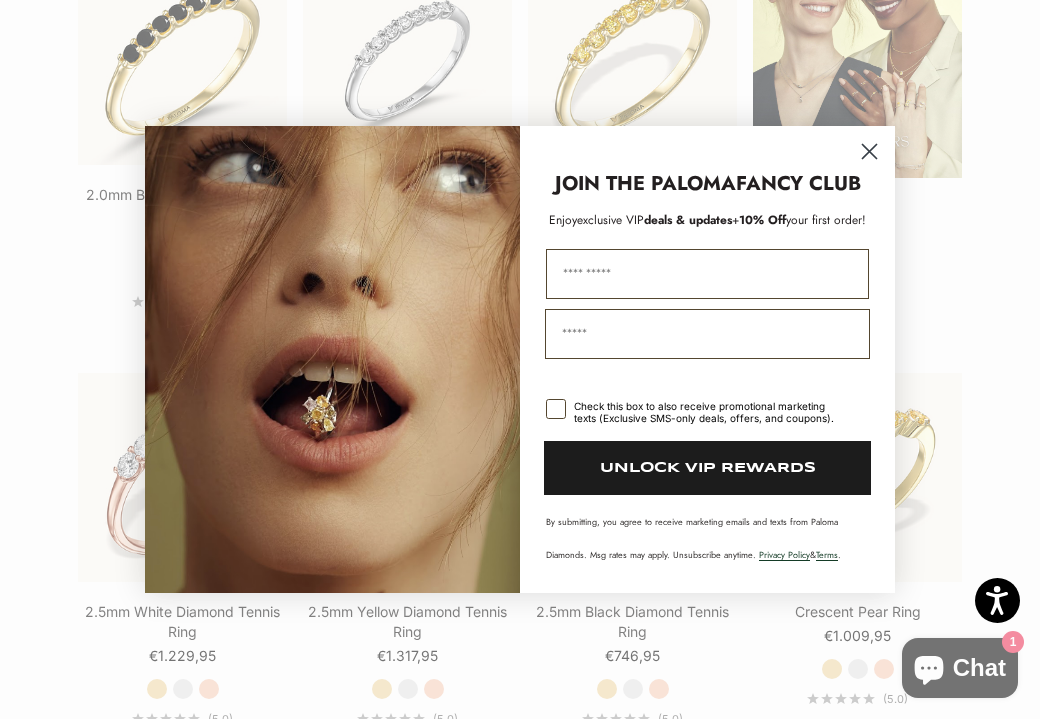 scroll, scrollTop: 2516, scrollLeft: 0, axis: vertical 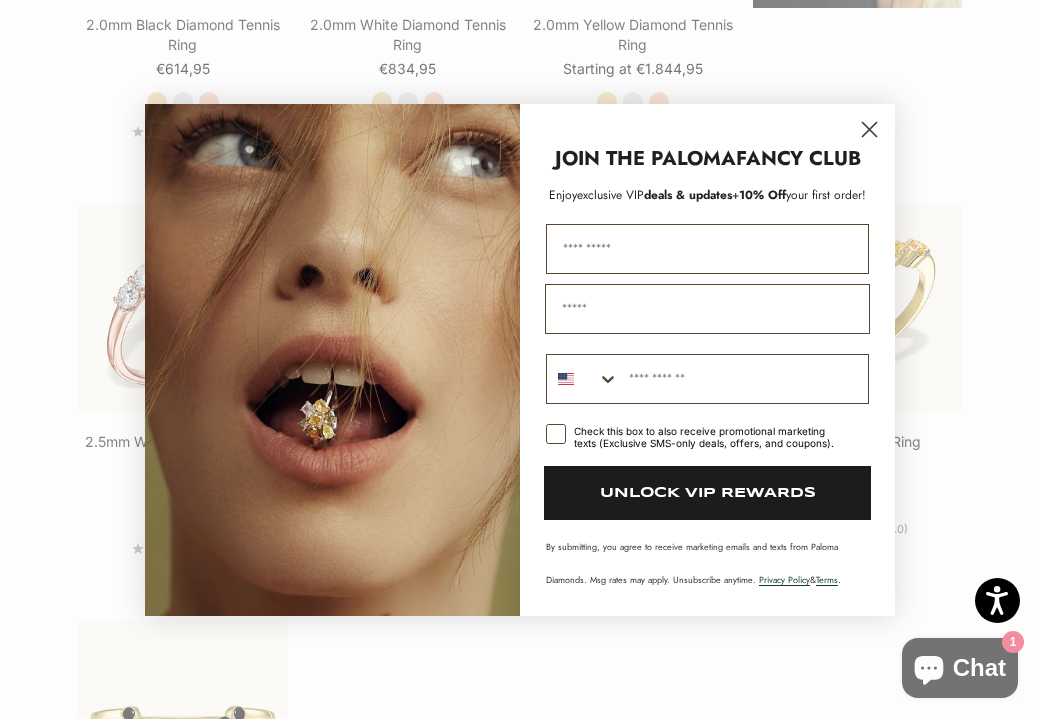 click 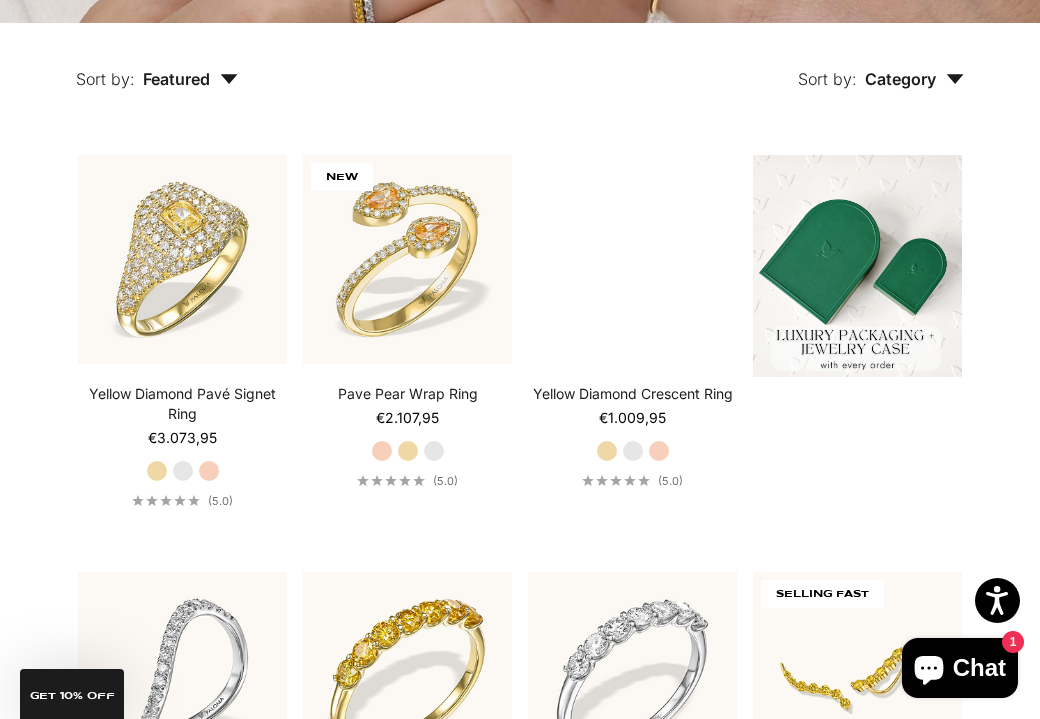 scroll, scrollTop: 0, scrollLeft: 0, axis: both 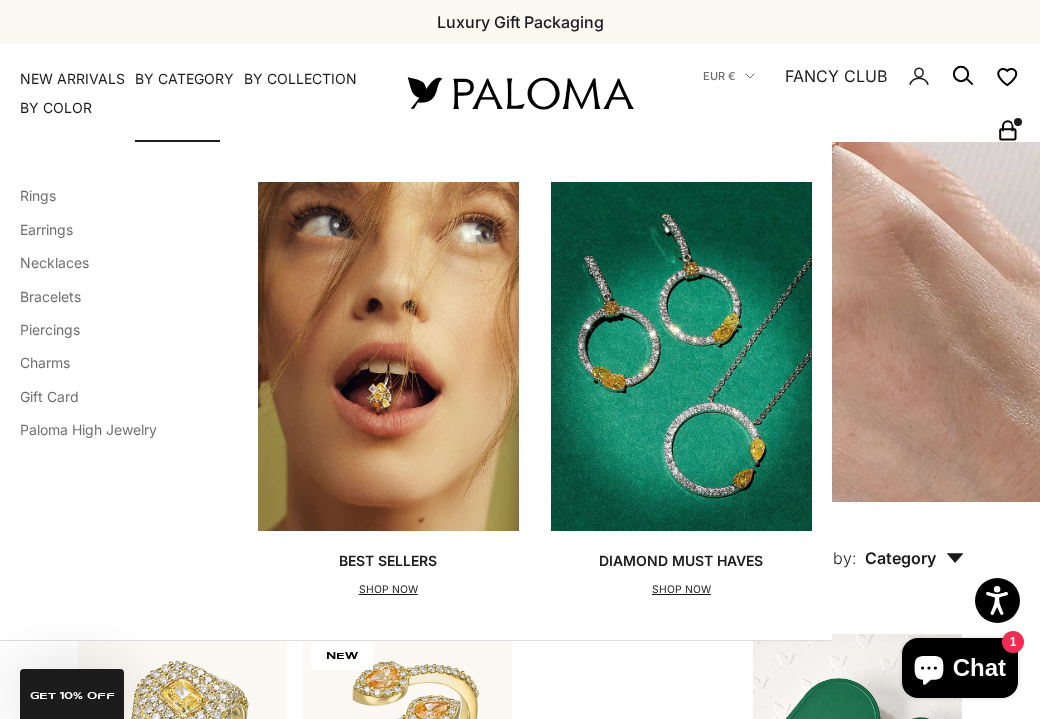 click on "Piercings" at bounding box center (88, 329) 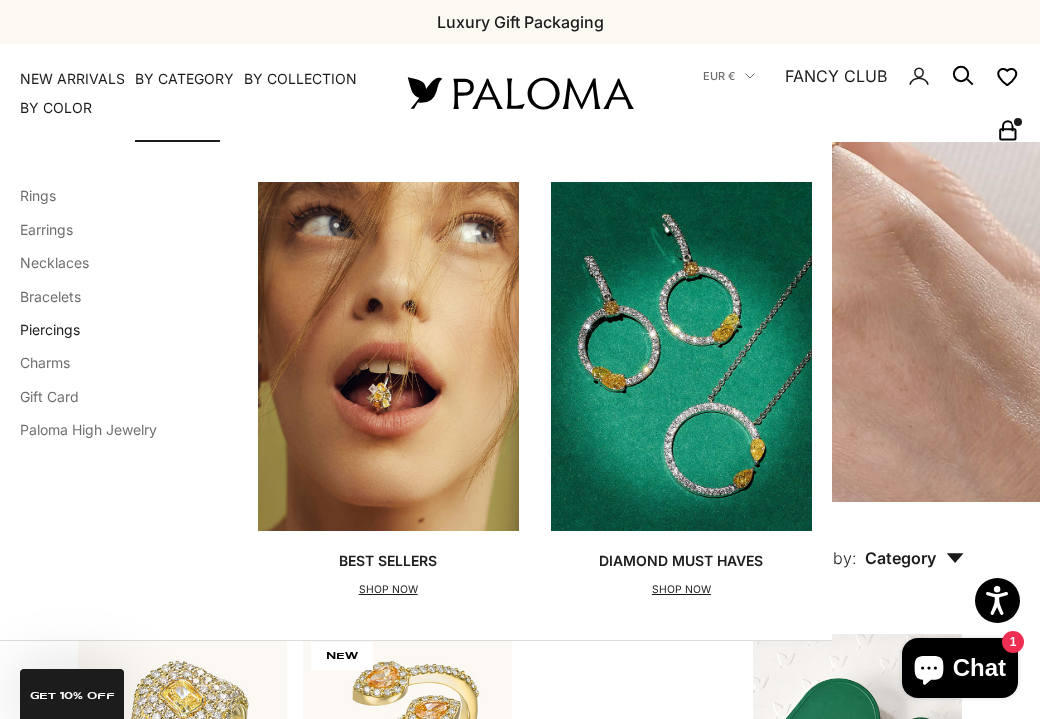 click on "Piercings" at bounding box center (50, 329) 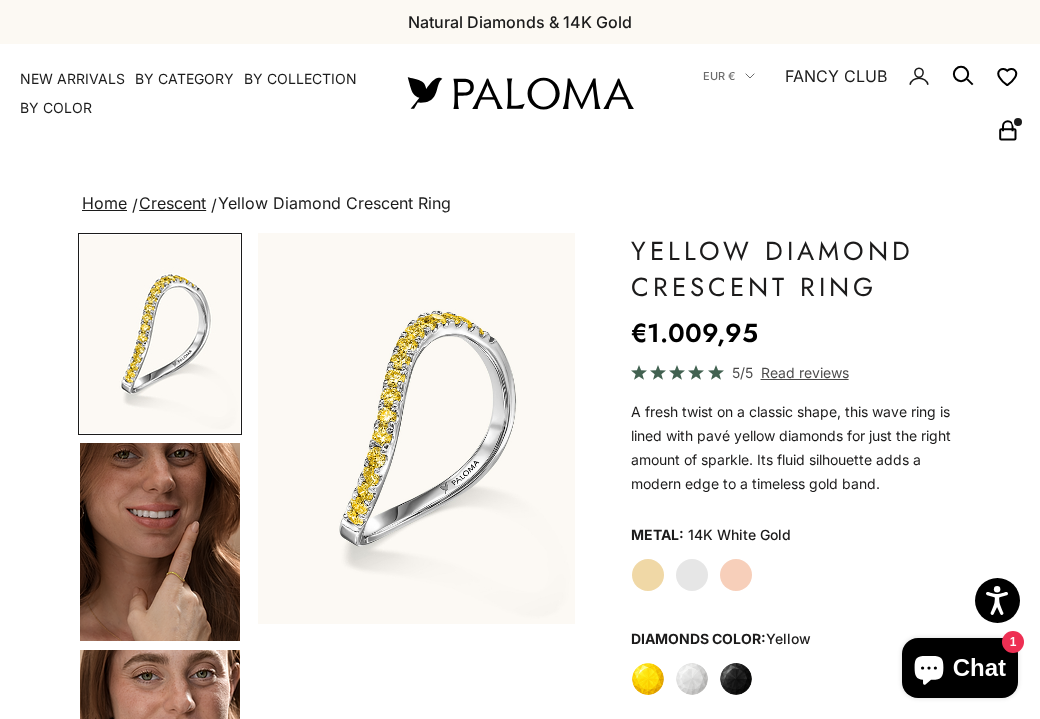 click at bounding box center [160, 542] 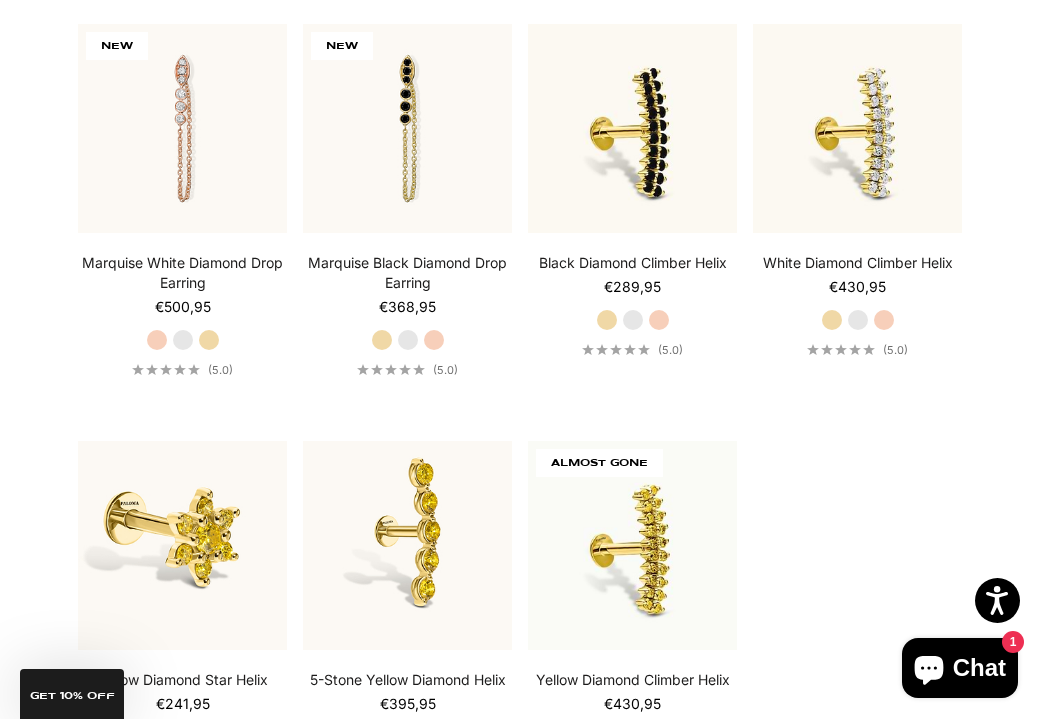 scroll, scrollTop: 1867, scrollLeft: 0, axis: vertical 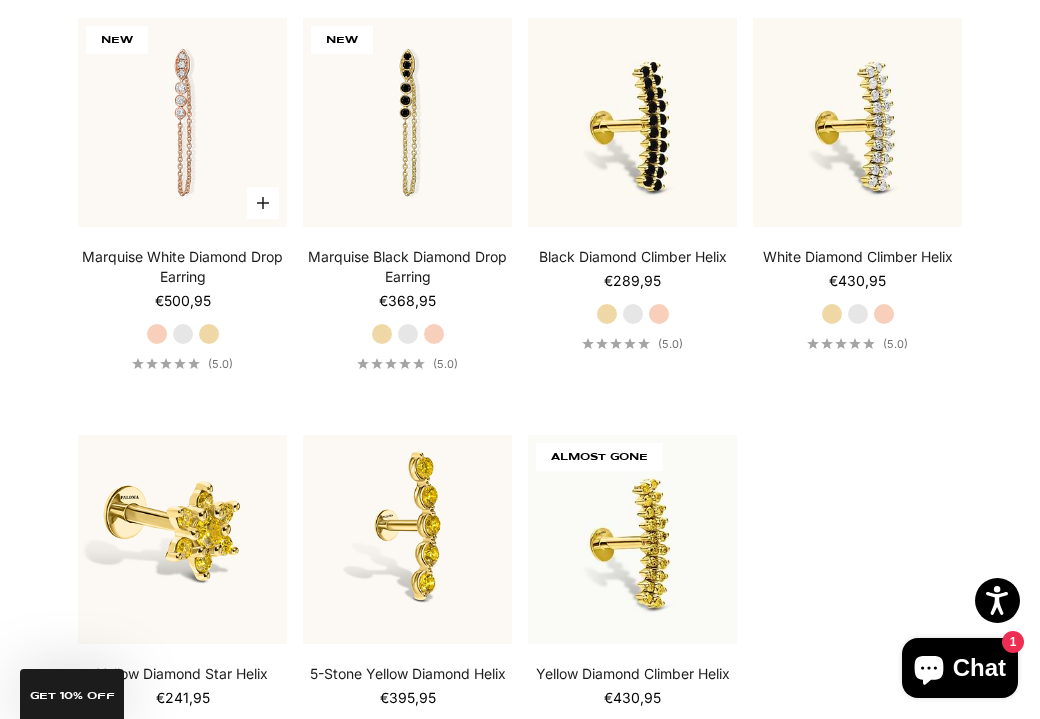 click on "White Gold" at bounding box center (183, 334) 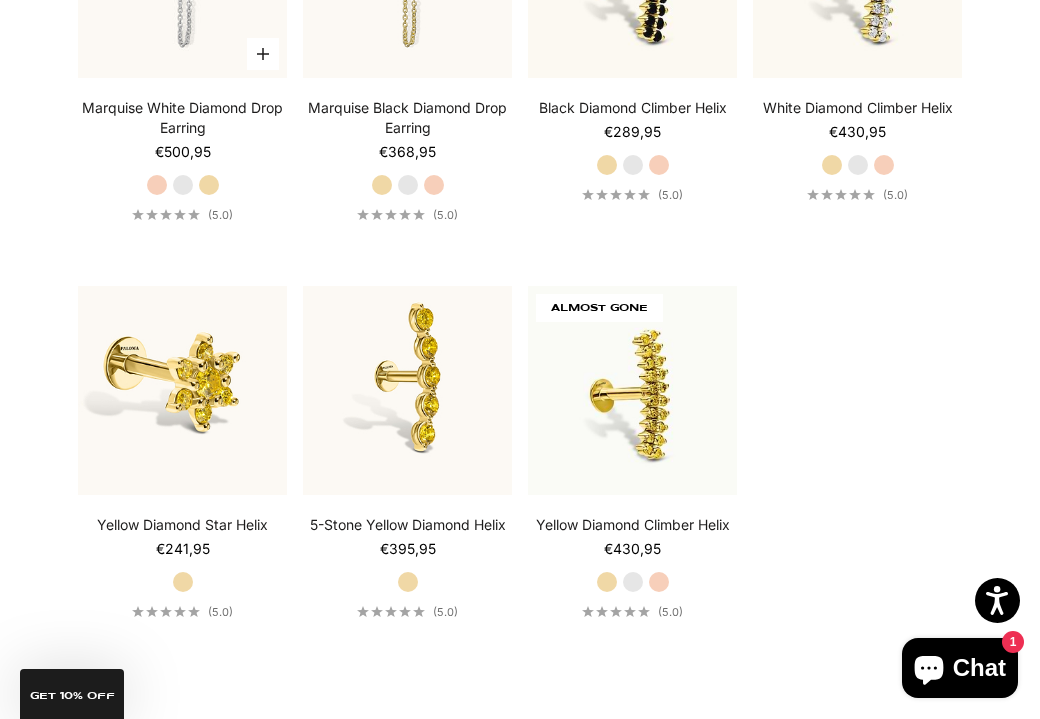 scroll, scrollTop: 2052, scrollLeft: 0, axis: vertical 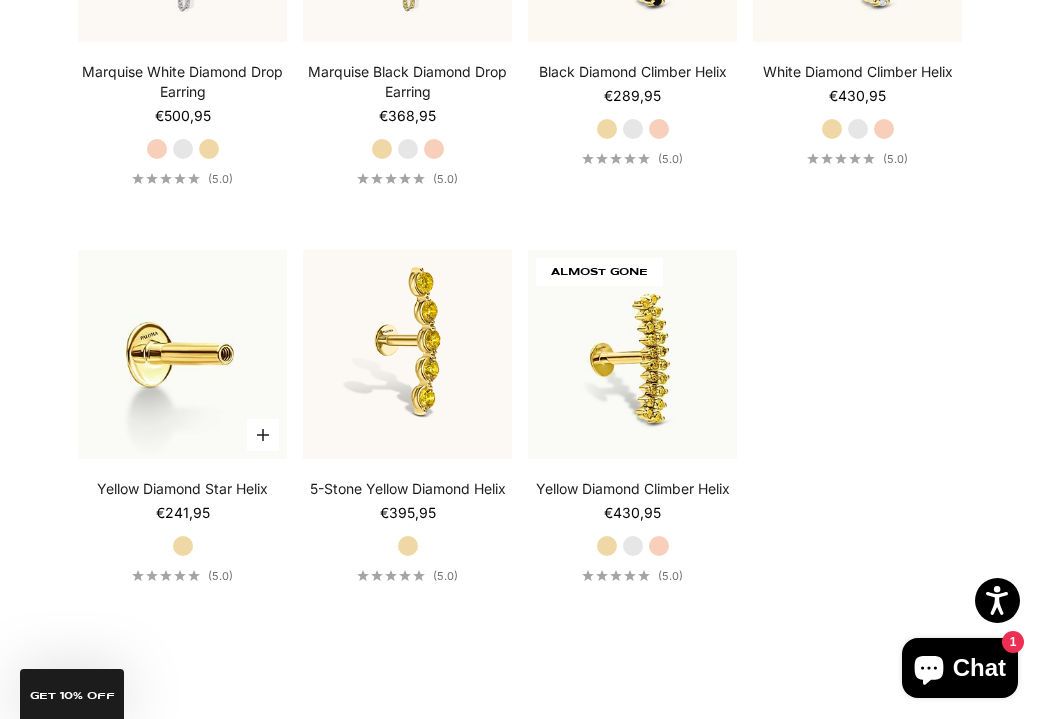 click at bounding box center [182, 354] 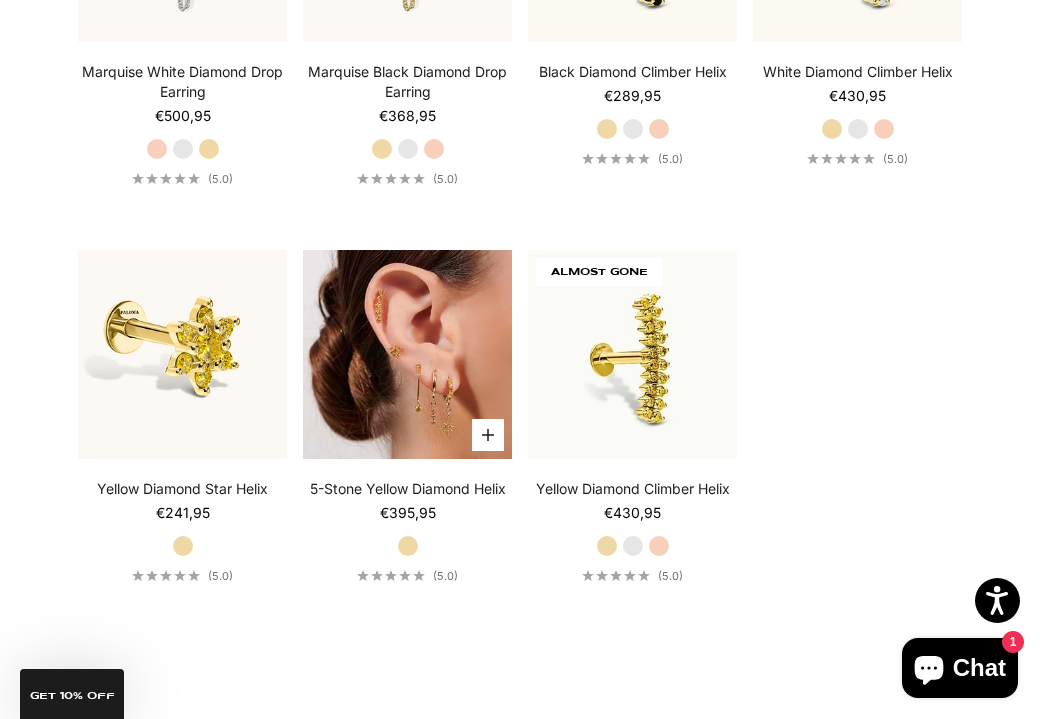 click at bounding box center [407, 354] 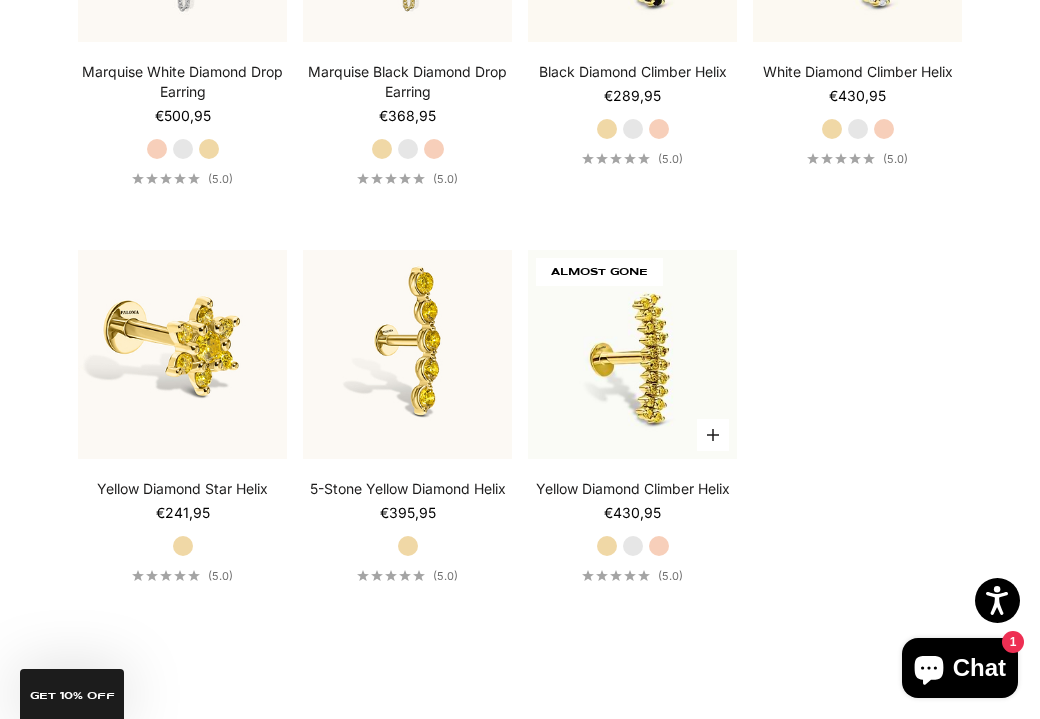 click on "White Gold" at bounding box center [633, 546] 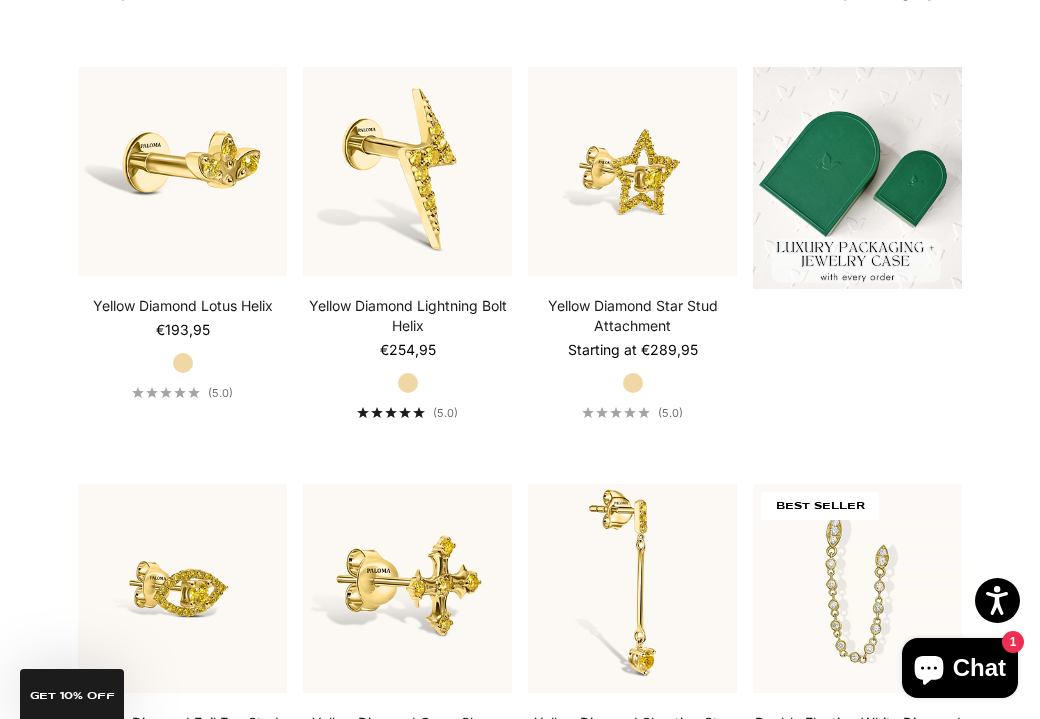 scroll, scrollTop: 534, scrollLeft: 0, axis: vertical 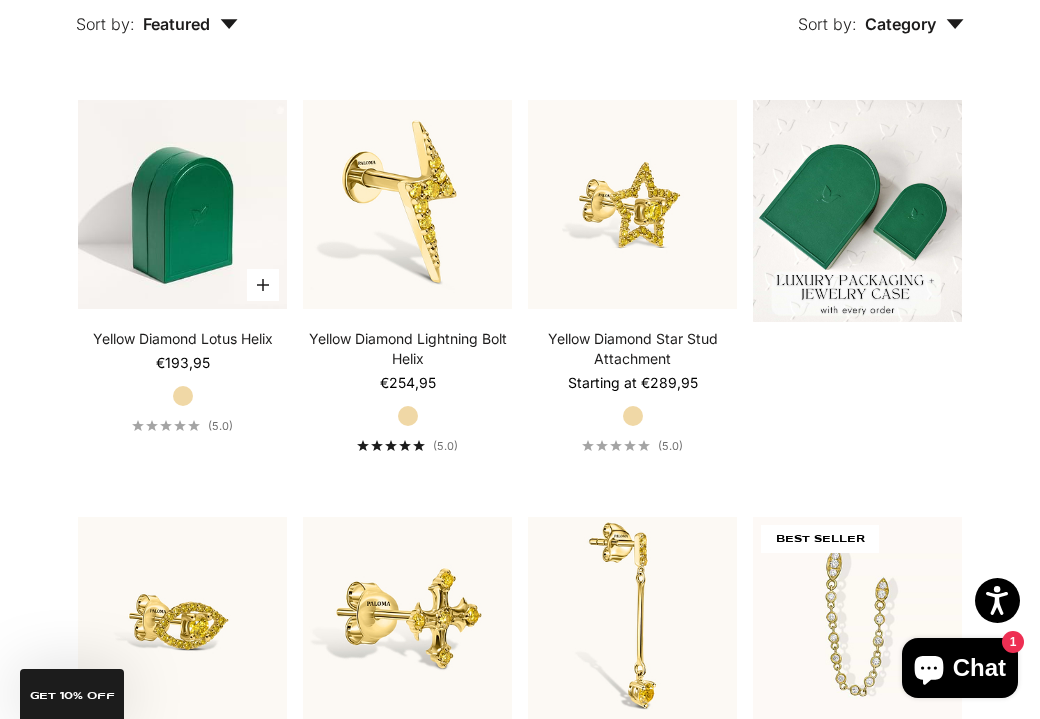 click at bounding box center [182, 204] 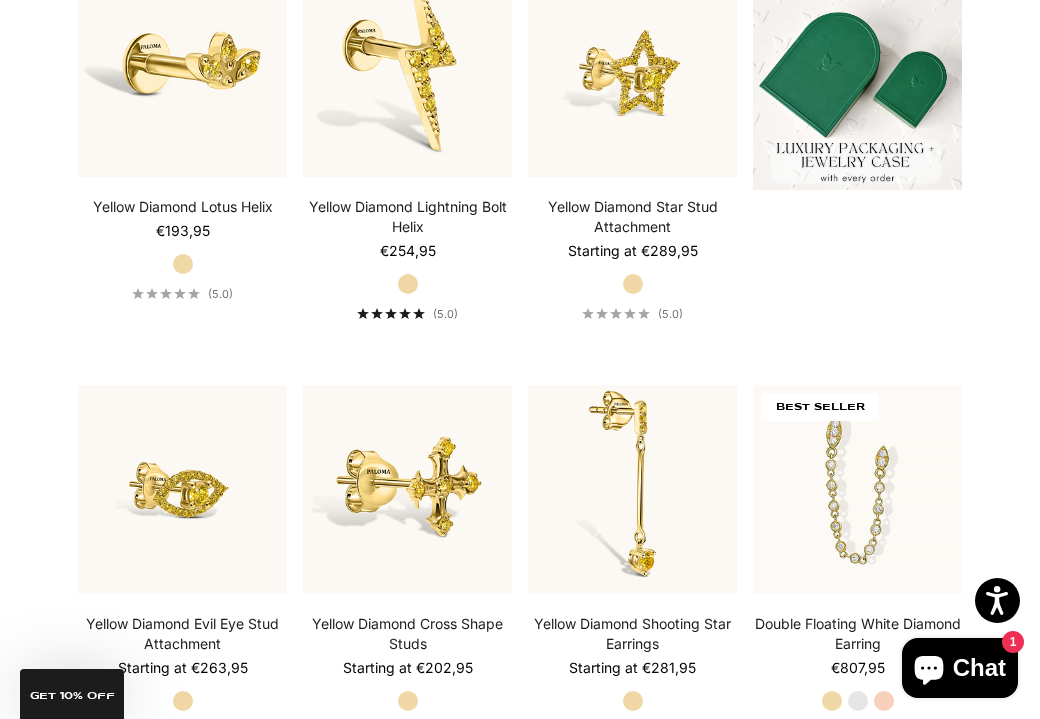 scroll, scrollTop: 646, scrollLeft: 0, axis: vertical 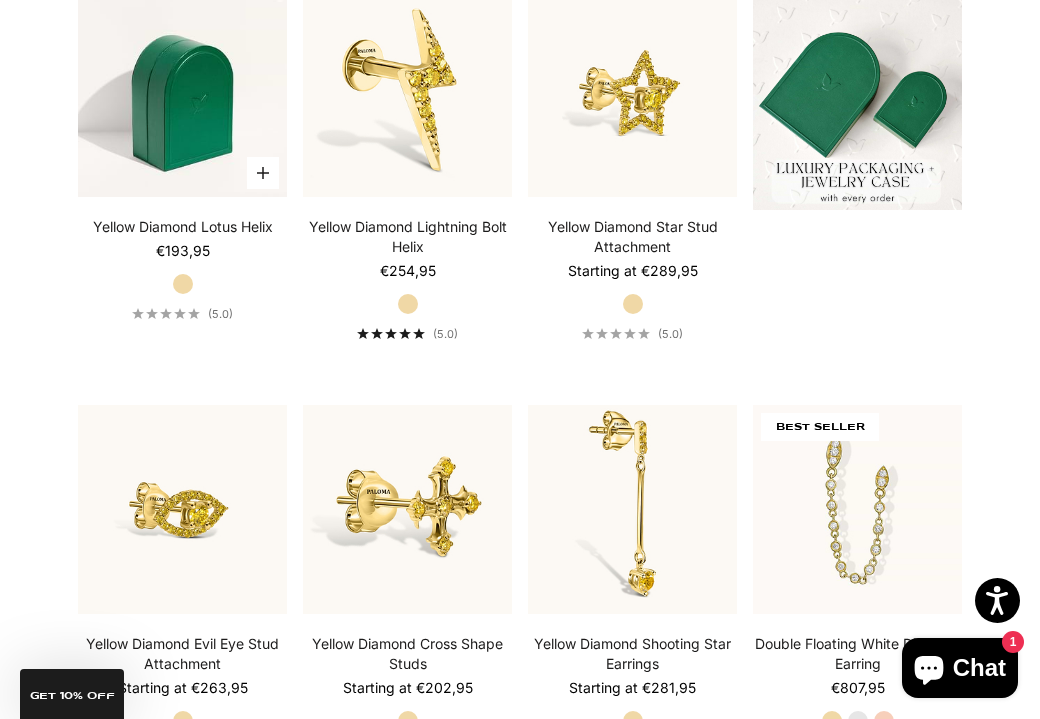 click at bounding box center (182, 92) 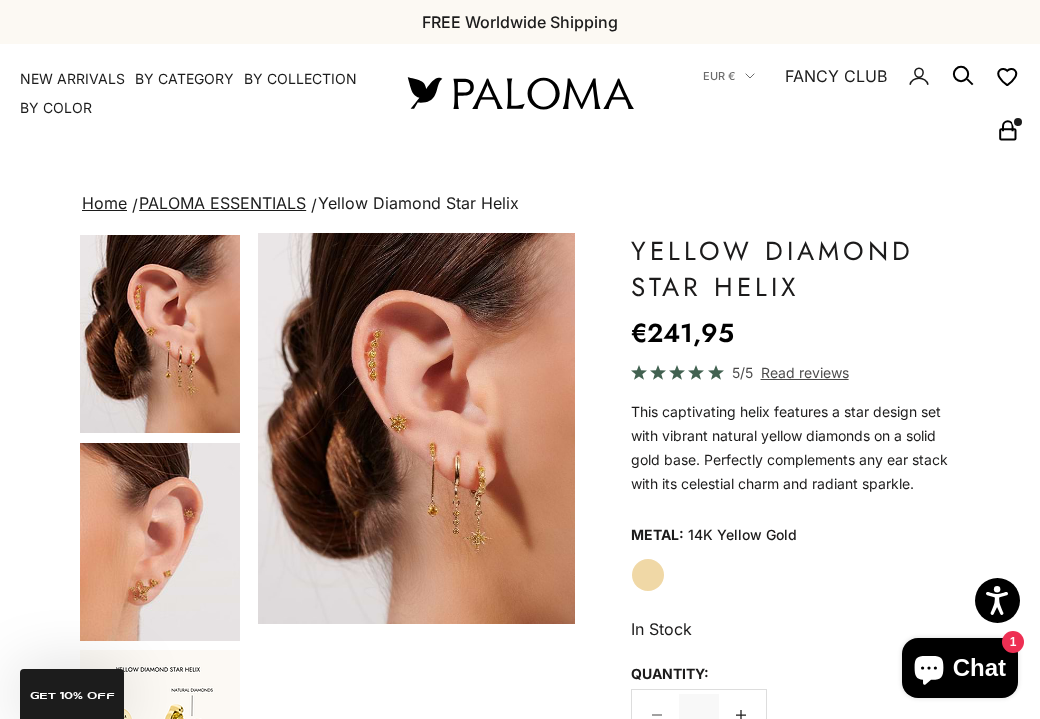 scroll, scrollTop: 211, scrollLeft: 0, axis: vertical 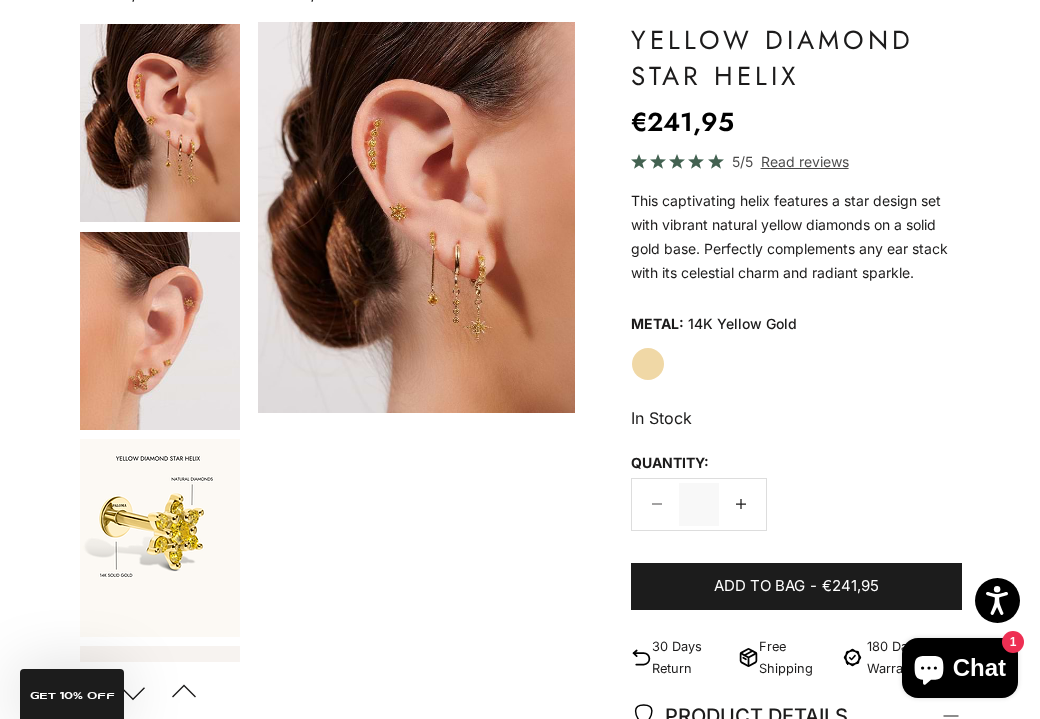 click at bounding box center (160, 538) 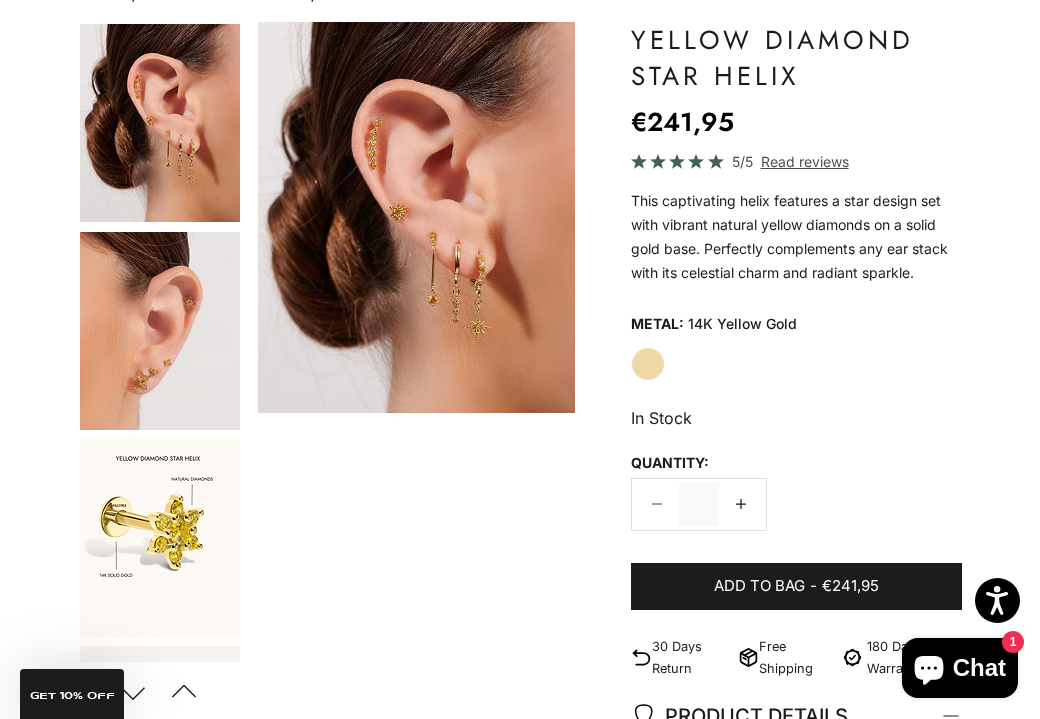 scroll, scrollTop: 191, scrollLeft: 0, axis: vertical 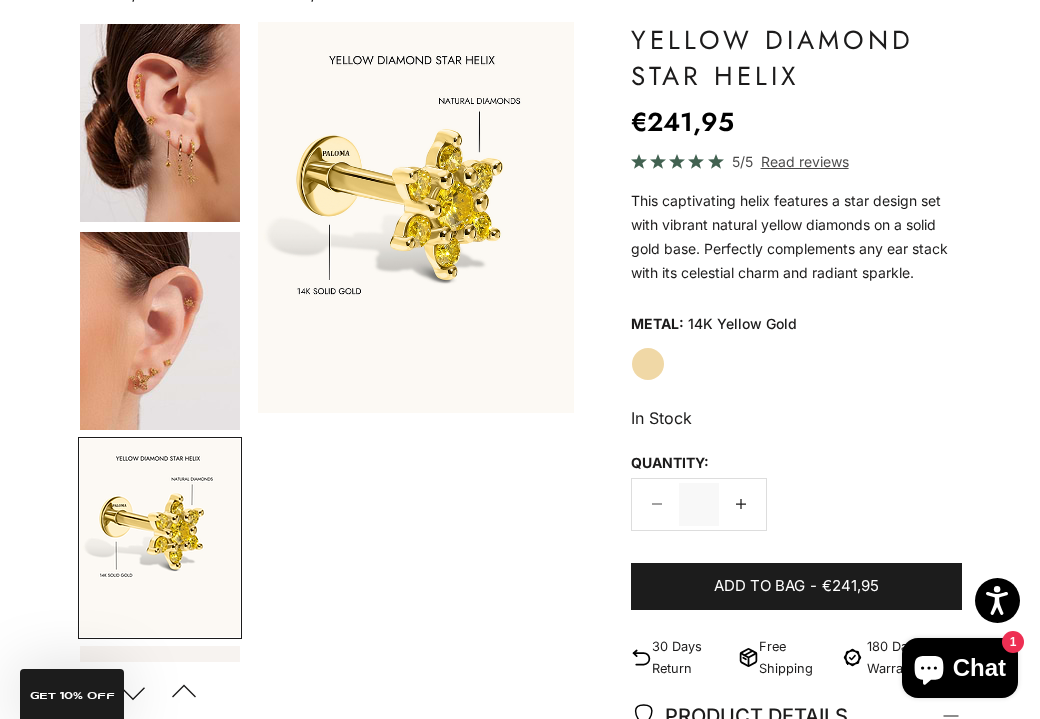 click at bounding box center [160, 123] 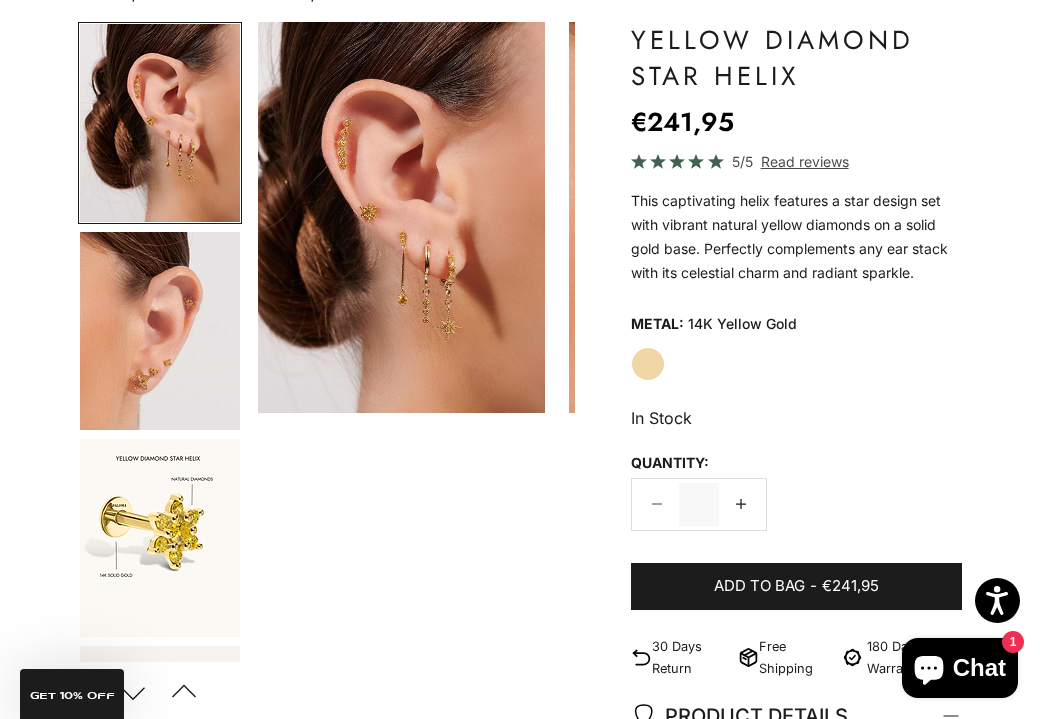 scroll, scrollTop: 0, scrollLeft: 0, axis: both 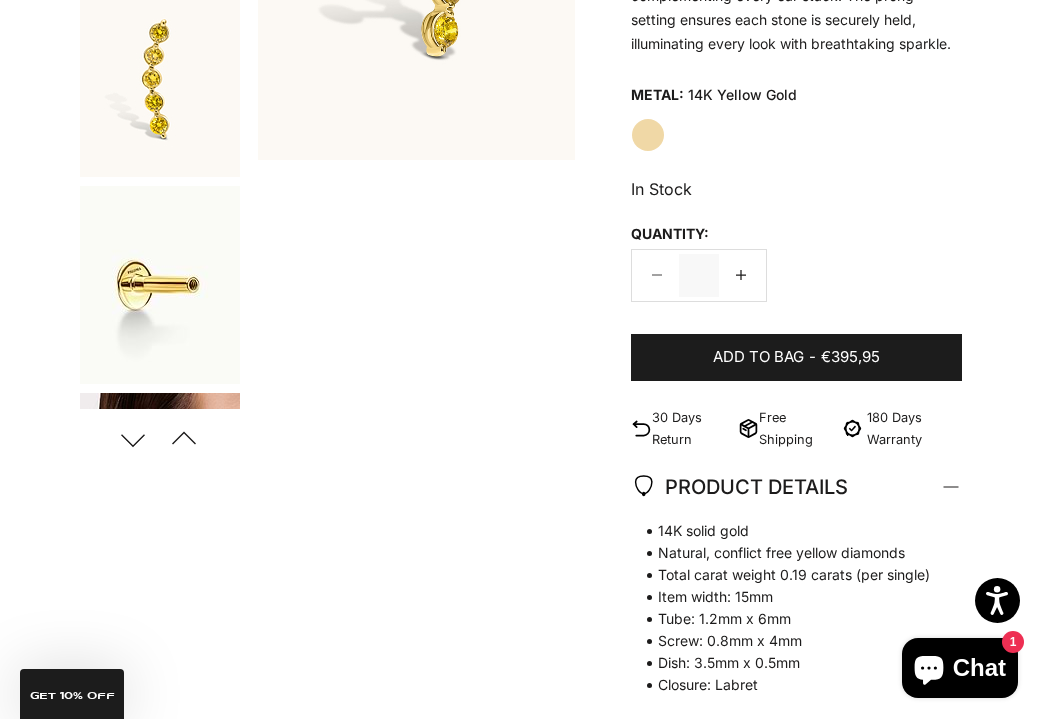 click on "Previous" at bounding box center [183, 439] 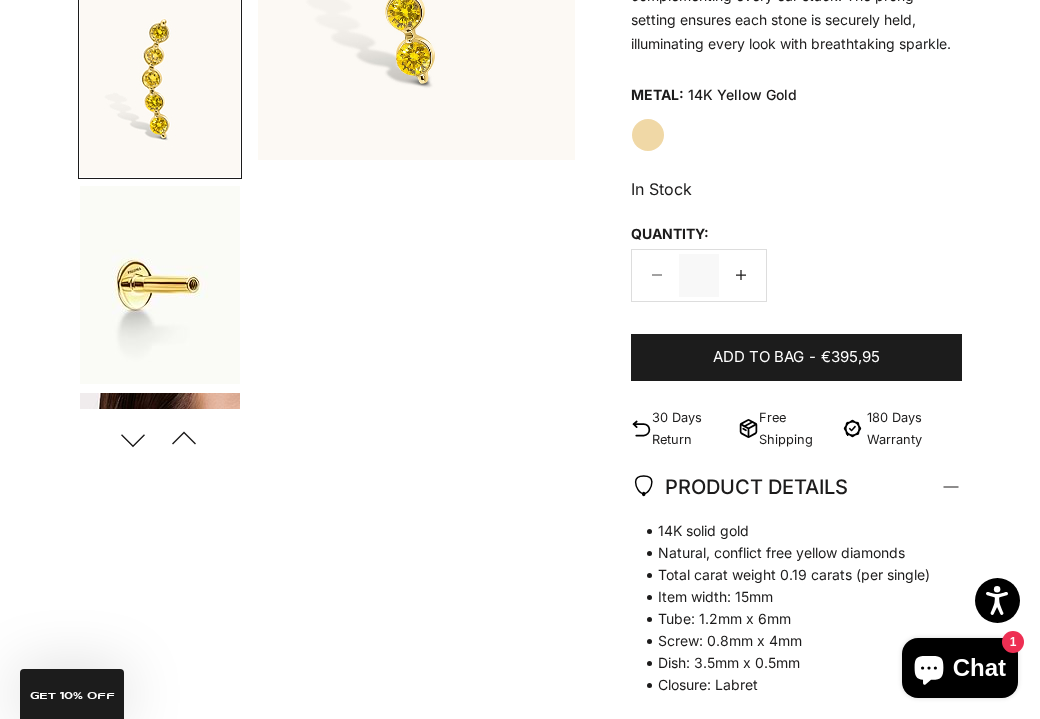 click on "Next" at bounding box center [132, 439] 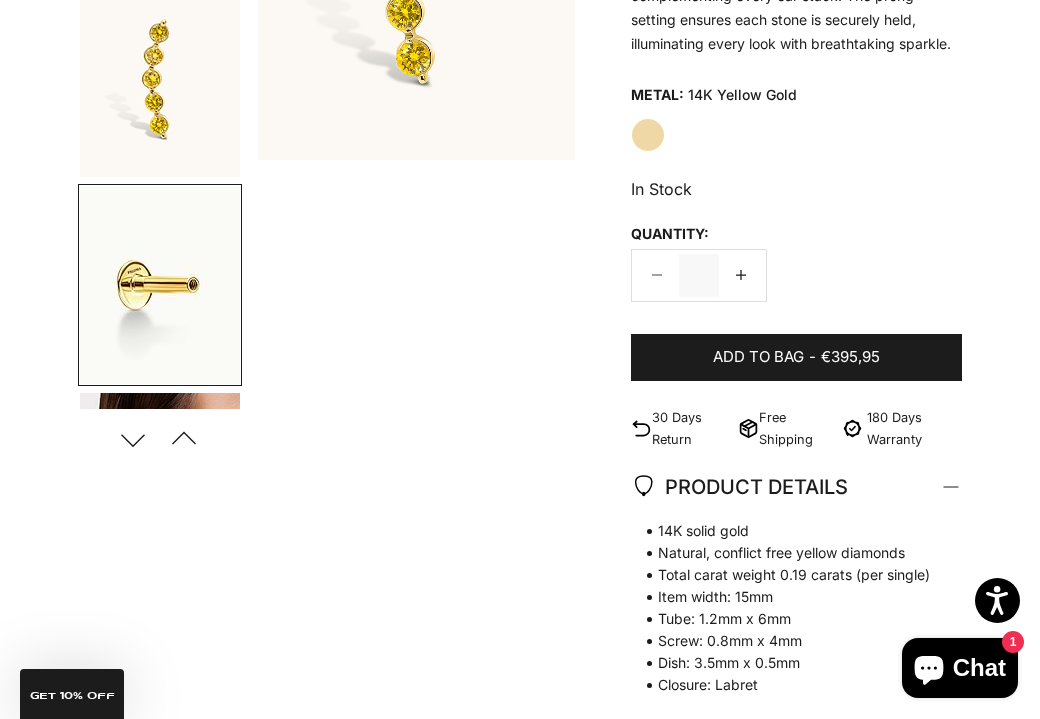 scroll, scrollTop: 0, scrollLeft: 675, axis: horizontal 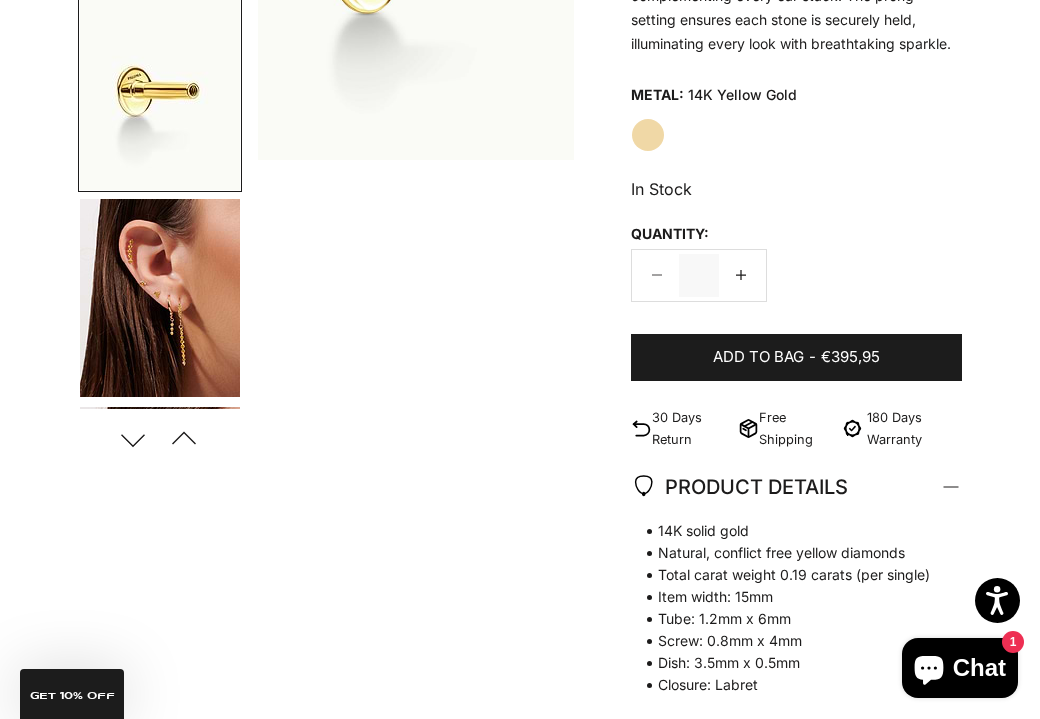 click on "Next" at bounding box center (132, 439) 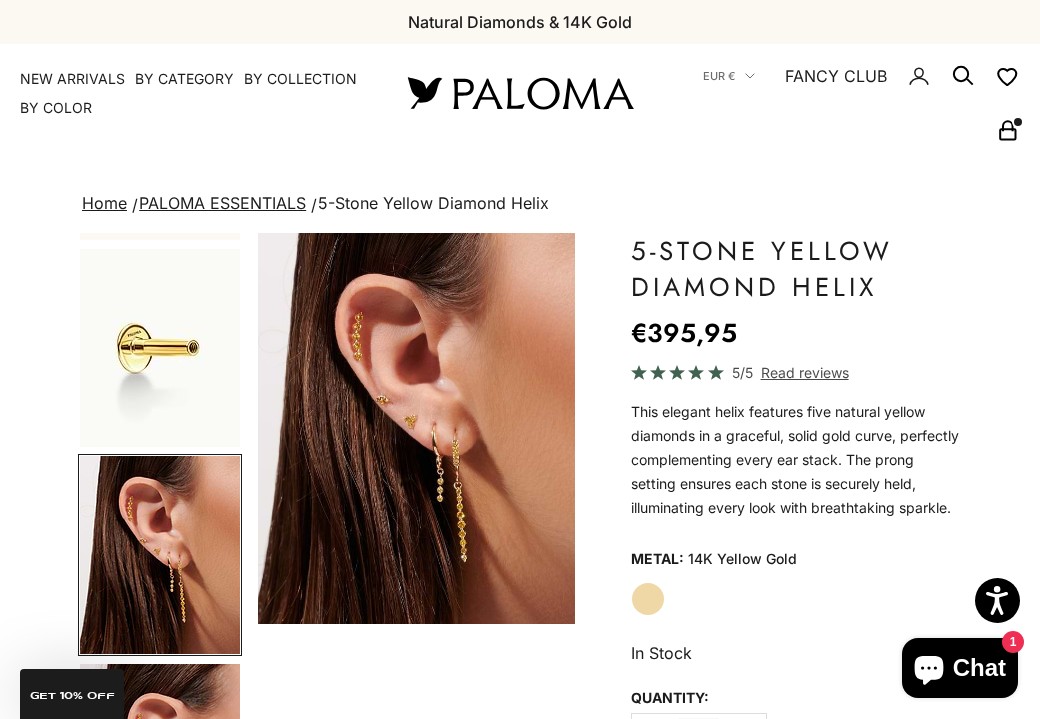 scroll, scrollTop: 0, scrollLeft: 0, axis: both 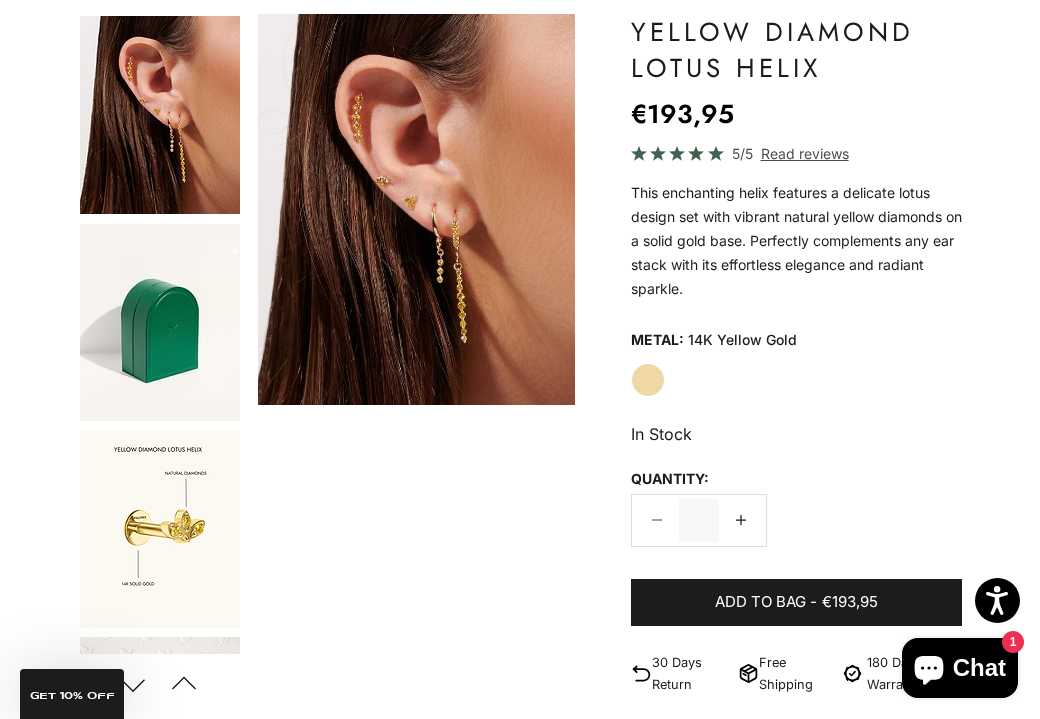 click at bounding box center (416, 209) 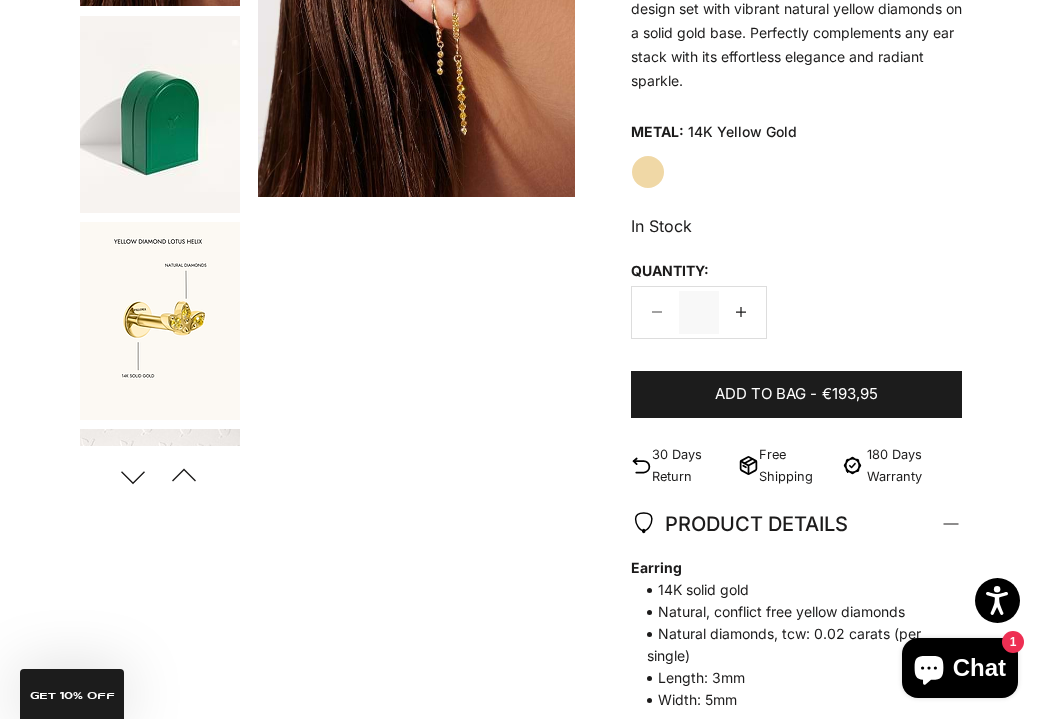 scroll, scrollTop: 492, scrollLeft: 0, axis: vertical 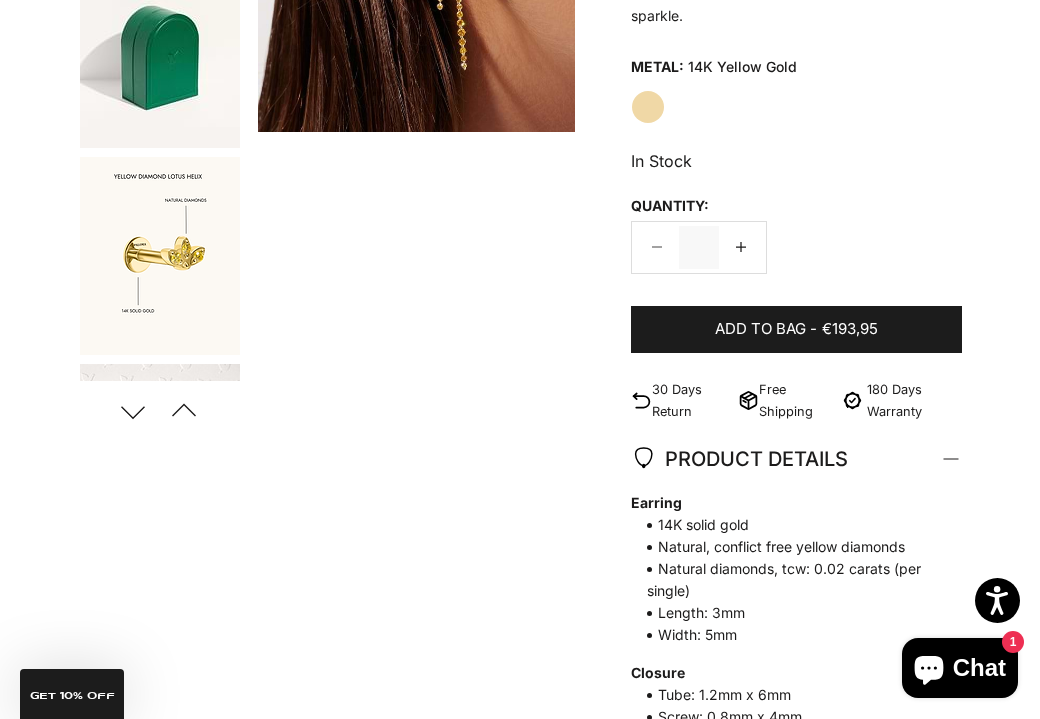 click on "Next" at bounding box center [132, 411] 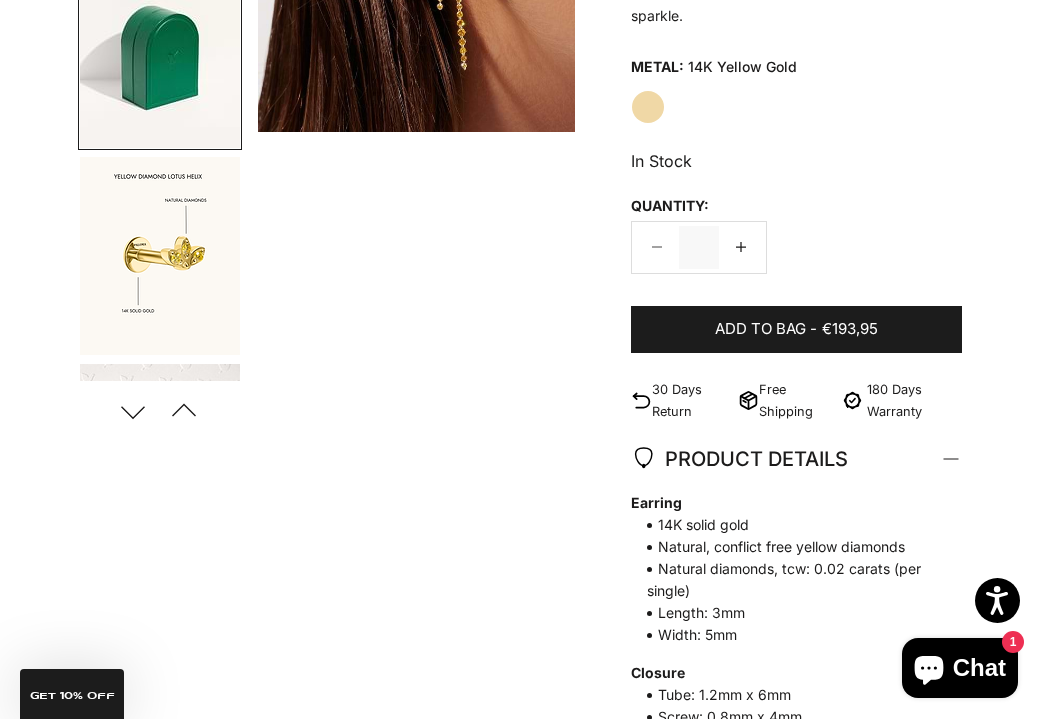 scroll, scrollTop: 0, scrollLeft: 341, axis: horizontal 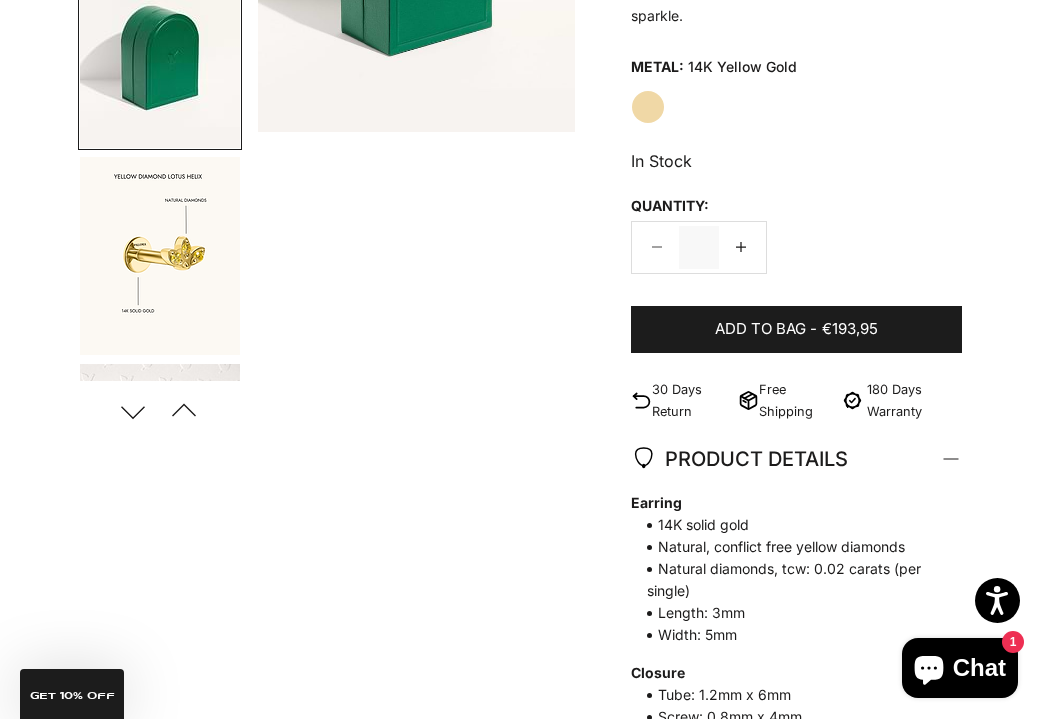 click on "Next" at bounding box center [132, 411] 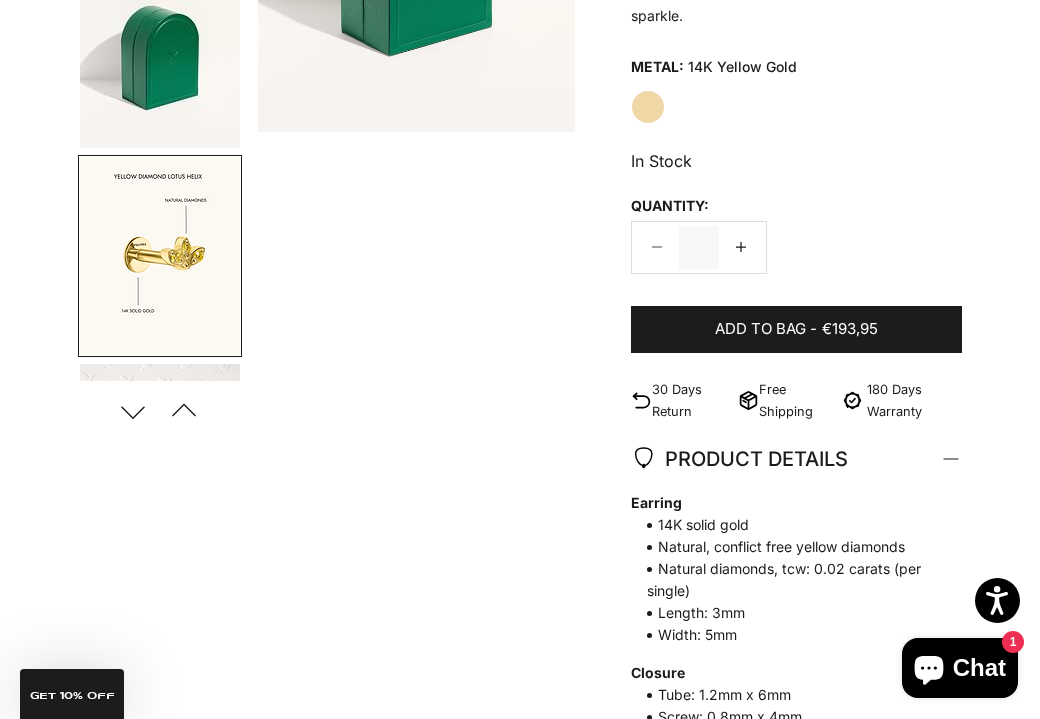 scroll, scrollTop: 193, scrollLeft: 0, axis: vertical 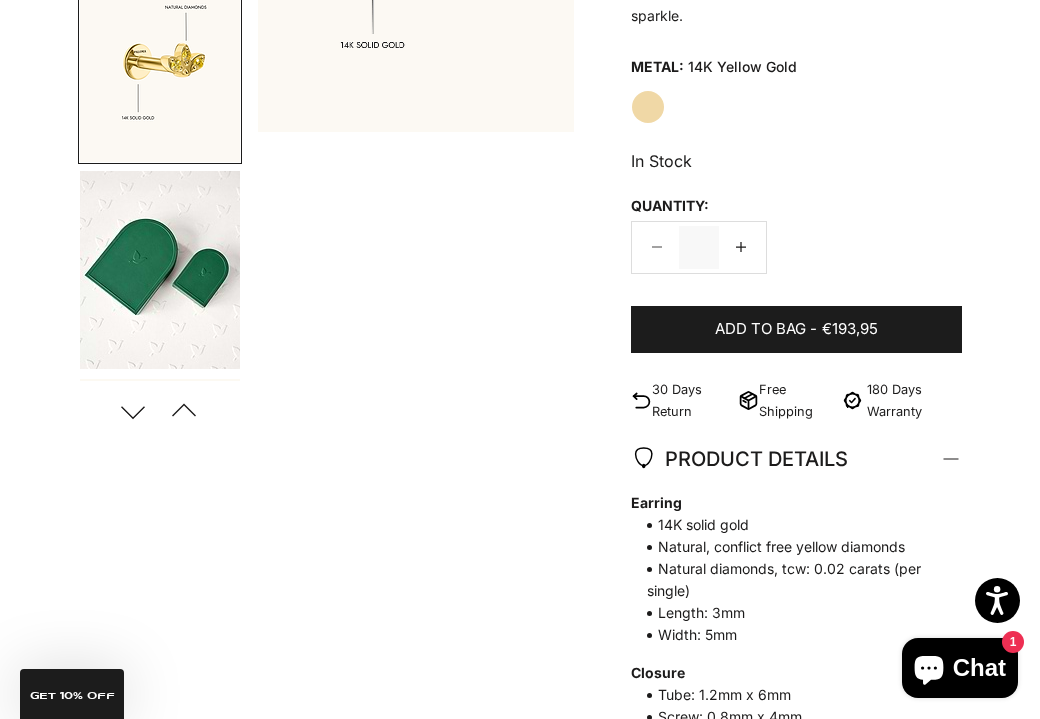 click on "Next" at bounding box center [132, 411] 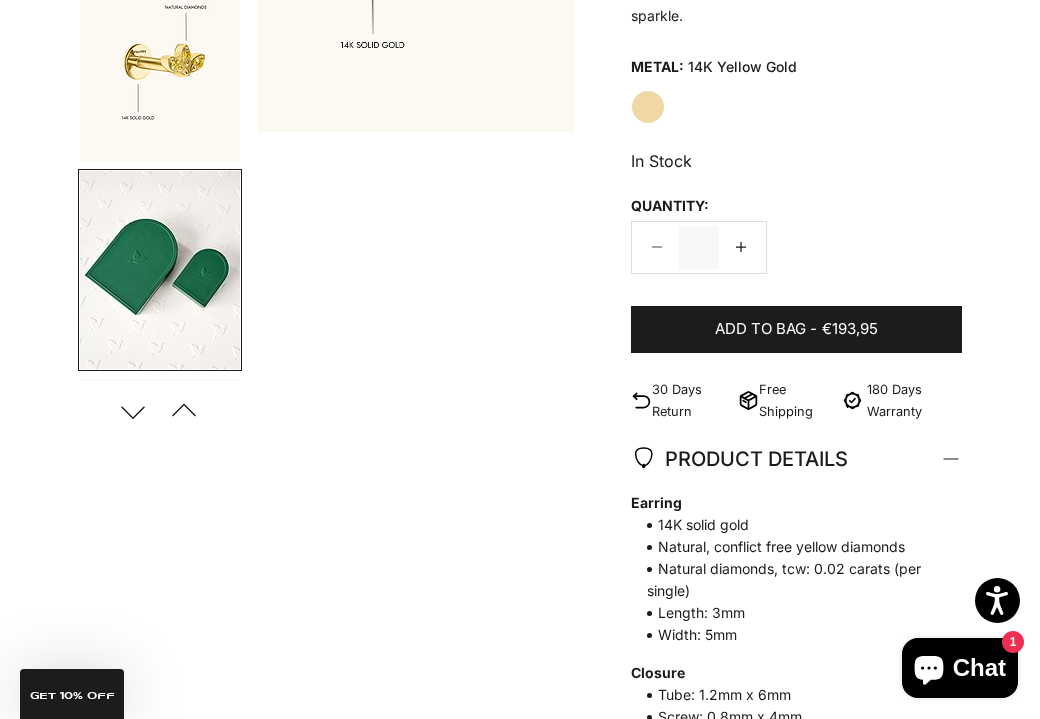 scroll, scrollTop: 396, scrollLeft: 0, axis: vertical 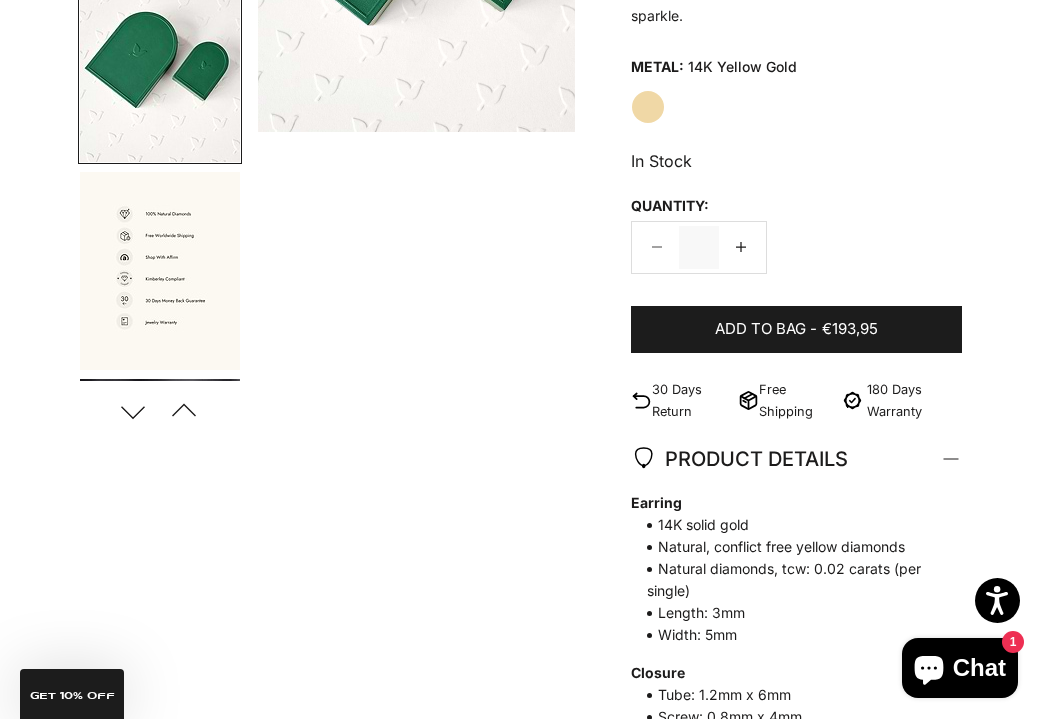 click on "Next" at bounding box center (132, 411) 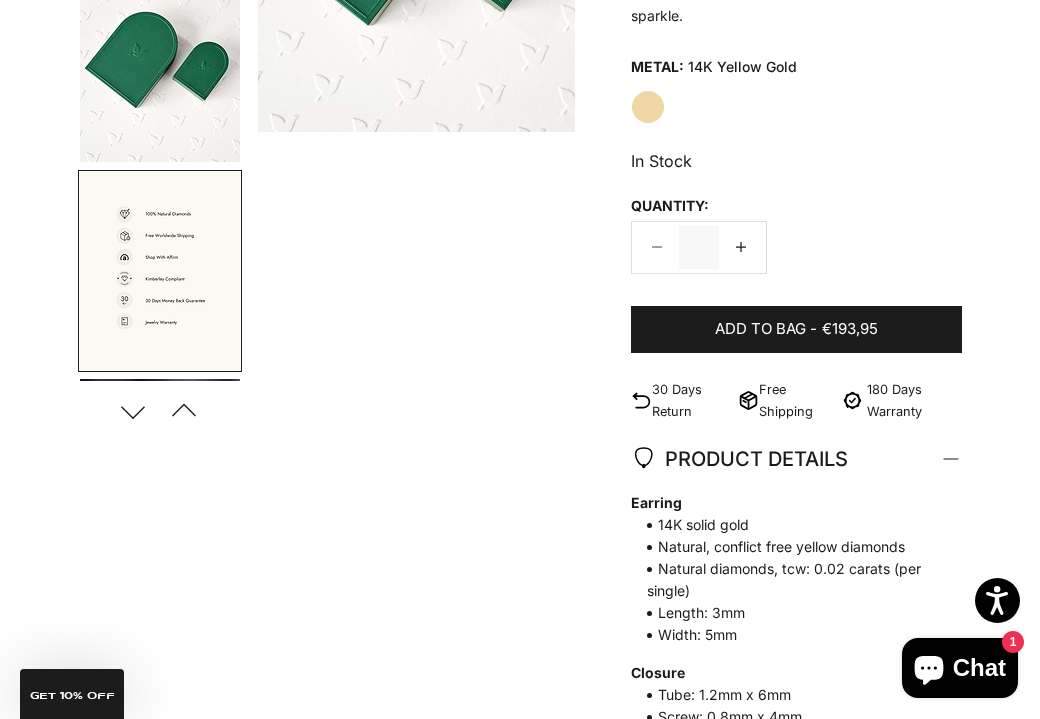 scroll, scrollTop: 597, scrollLeft: 0, axis: vertical 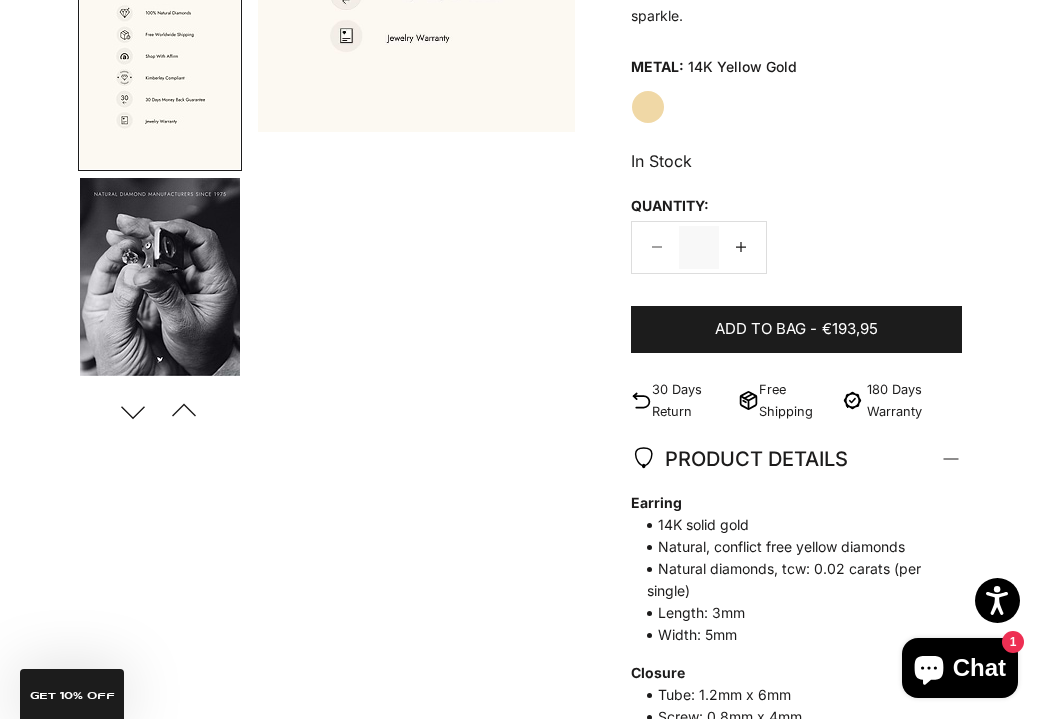click on "Next" at bounding box center (132, 411) 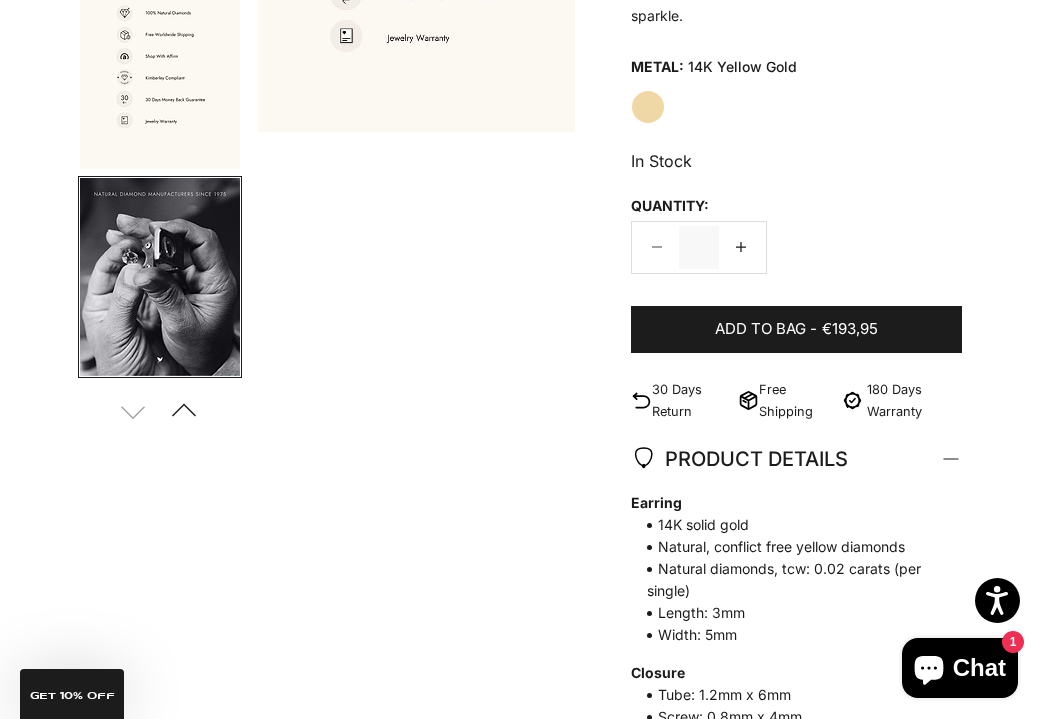 scroll, scrollTop: 0, scrollLeft: 1704, axis: horizontal 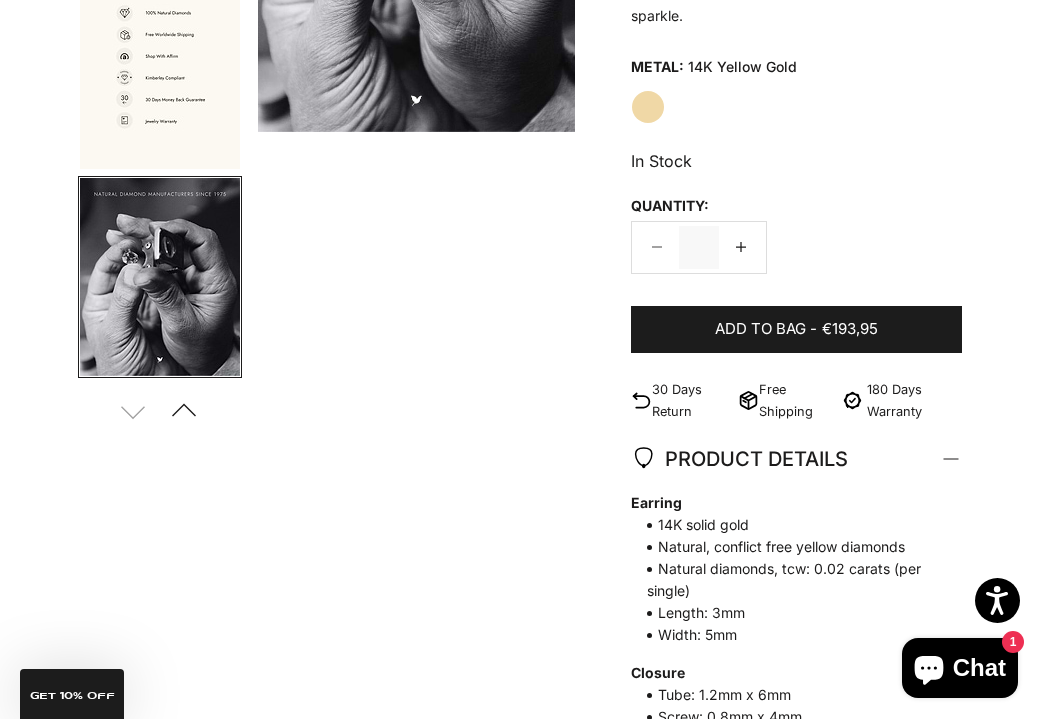 click on "Previous" at bounding box center [183, 411] 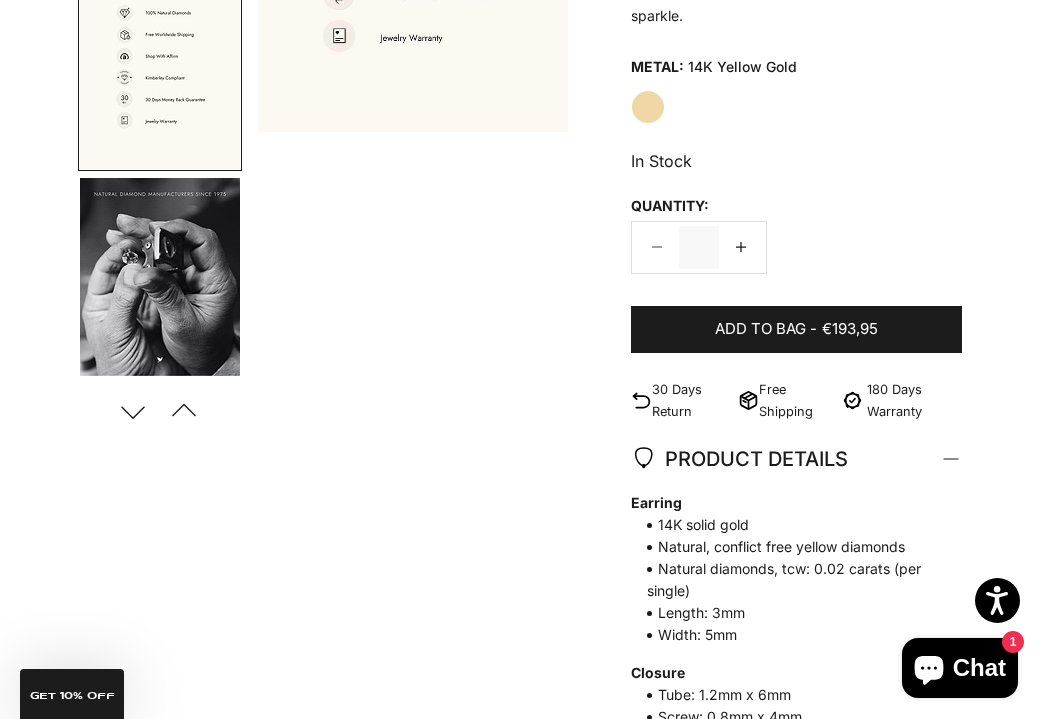 scroll, scrollTop: 0, scrollLeft: 1363, axis: horizontal 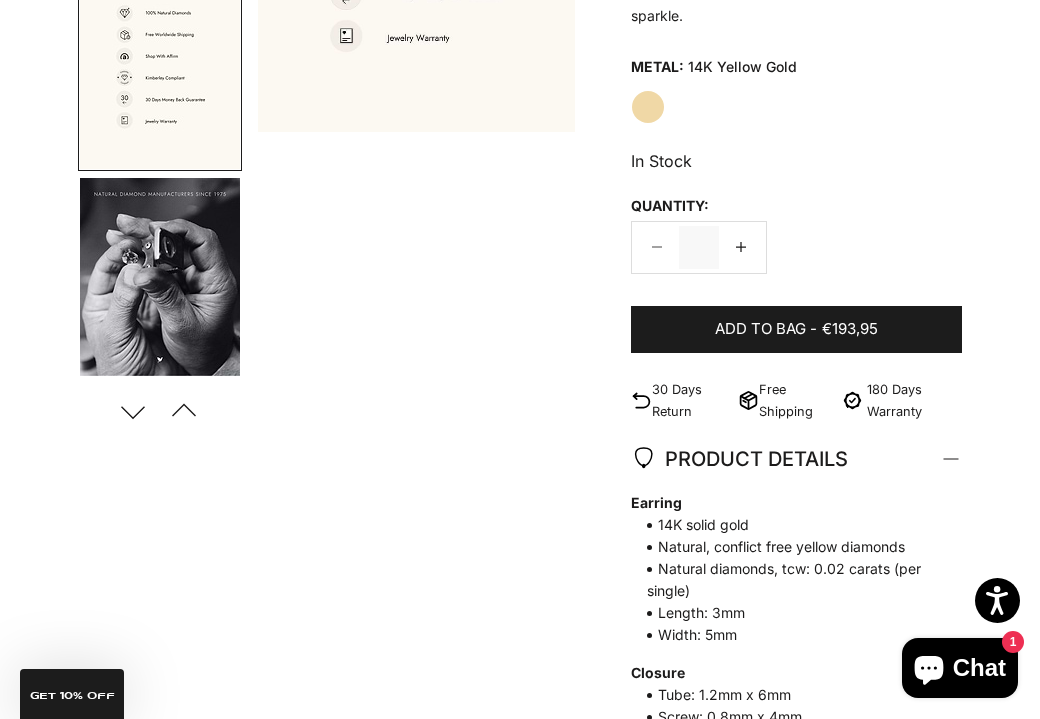 click on "Previous" at bounding box center (183, 411) 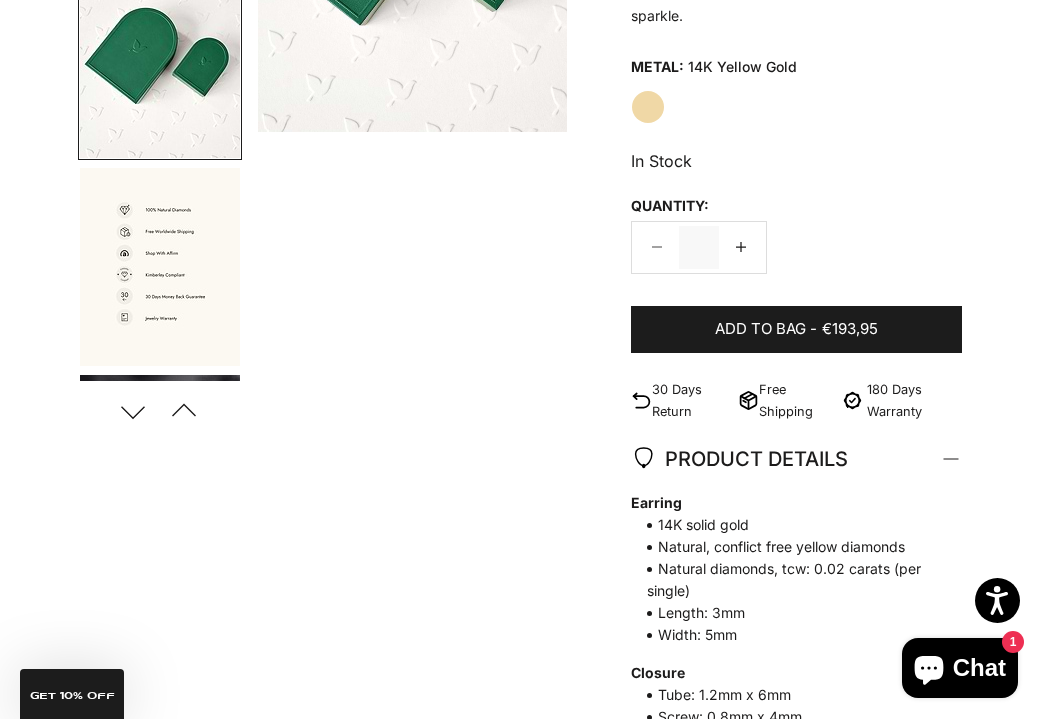 scroll, scrollTop: 0, scrollLeft: 1022, axis: horizontal 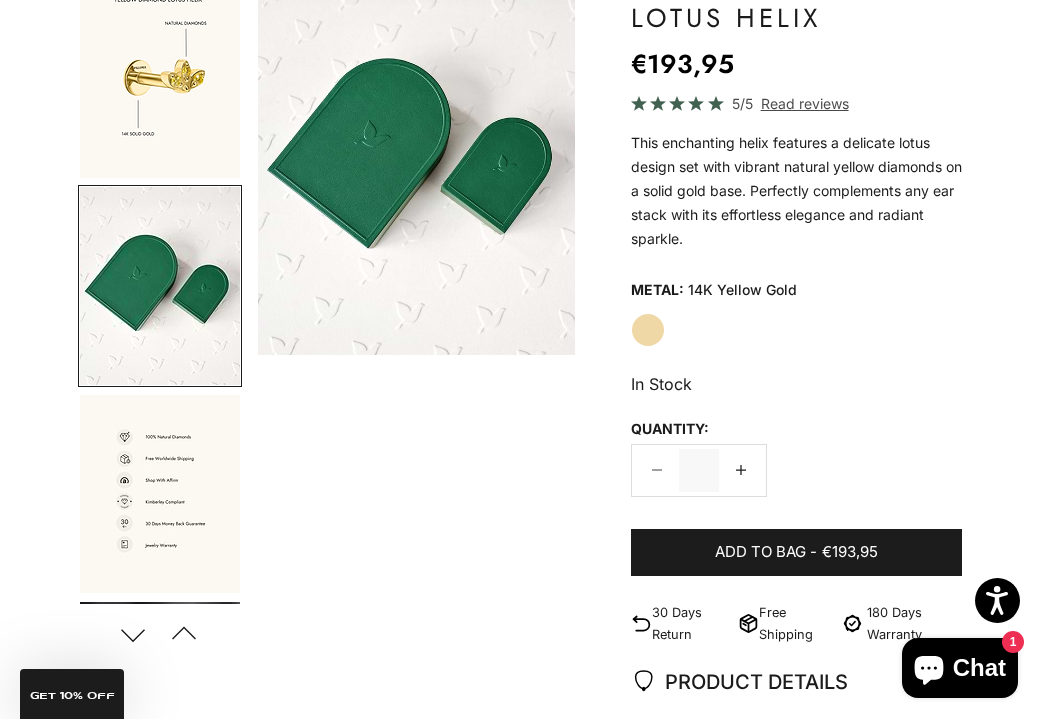 click on "Previous" at bounding box center (183, 634) 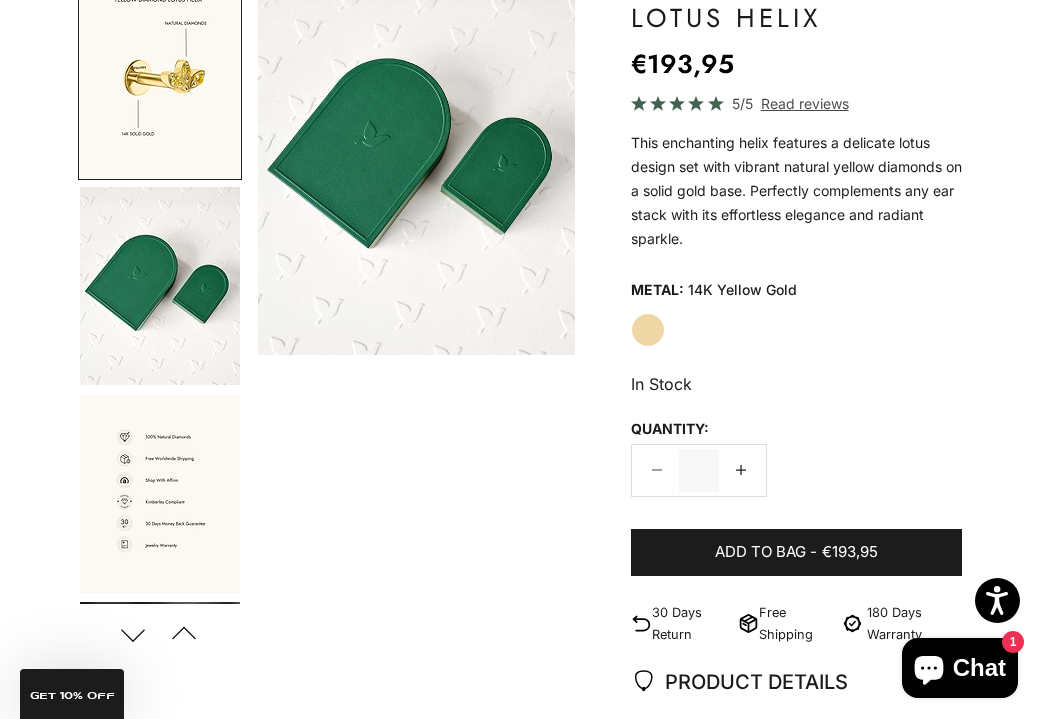 scroll, scrollTop: 202, scrollLeft: 0, axis: vertical 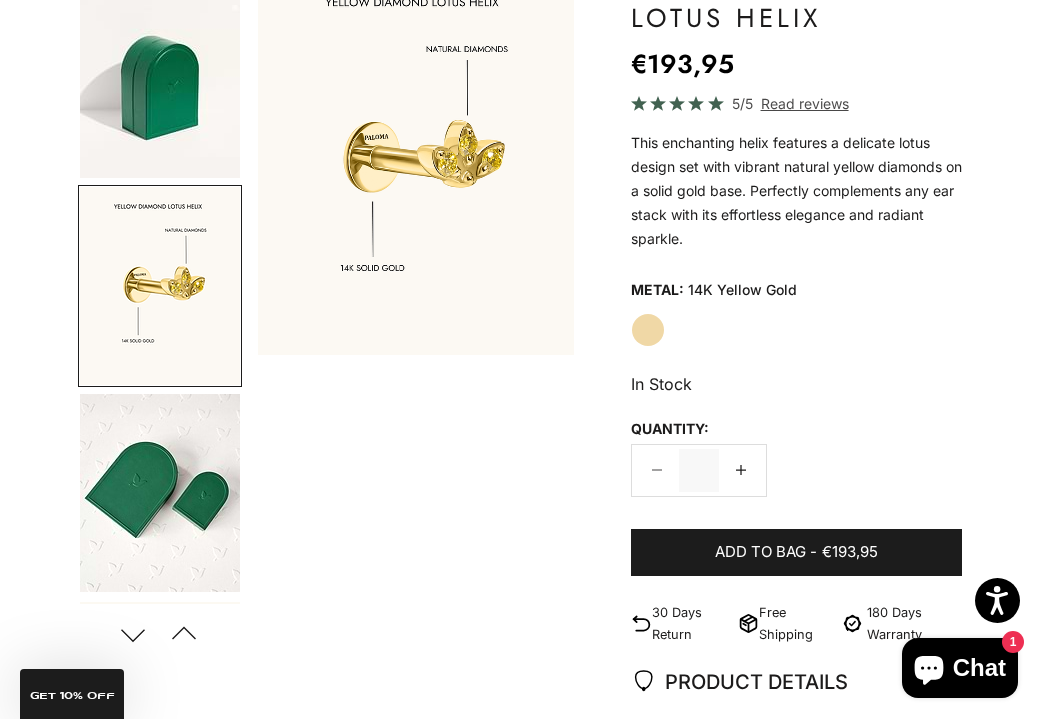 click on "Previous" at bounding box center [183, 634] 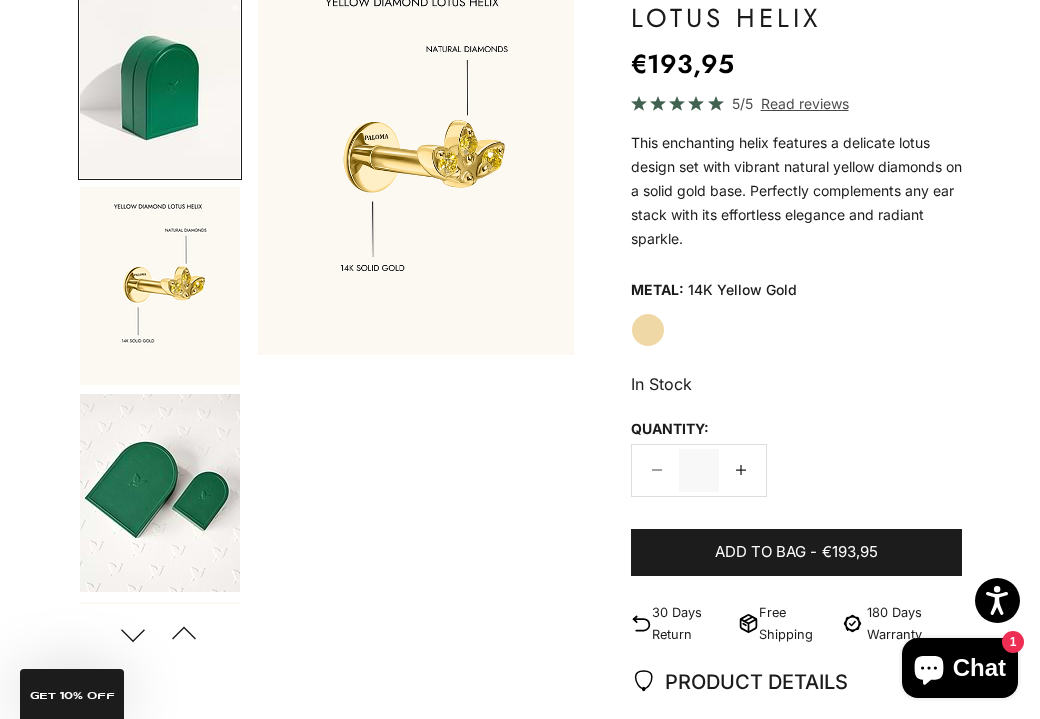 scroll, scrollTop: 2, scrollLeft: 0, axis: vertical 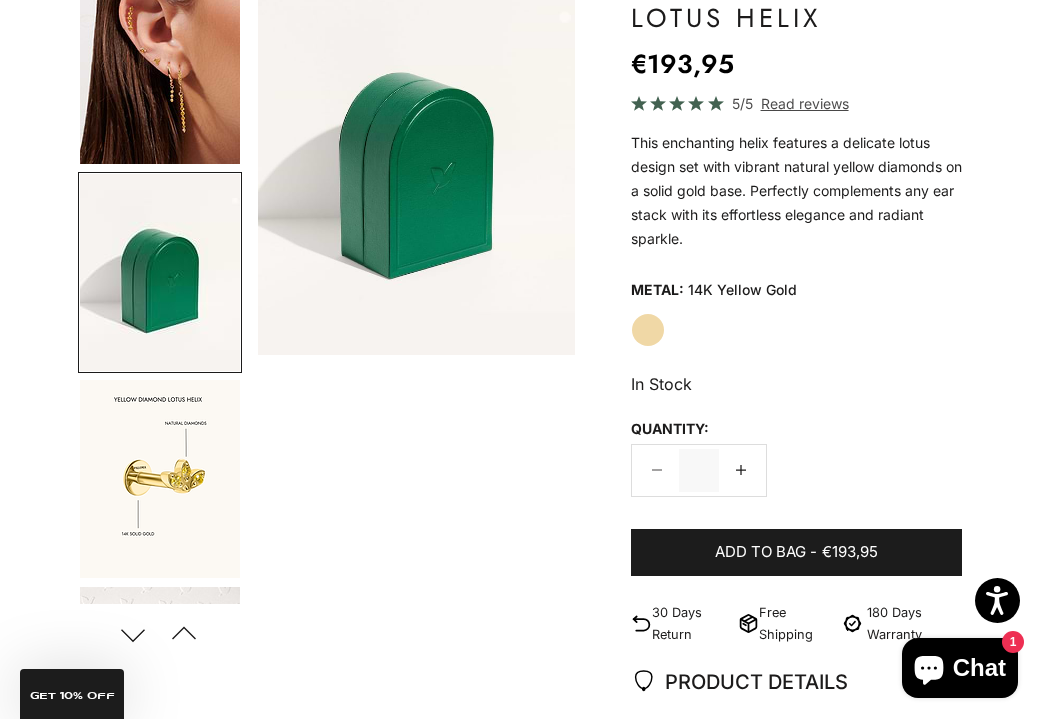 click on "Previous" at bounding box center [183, 634] 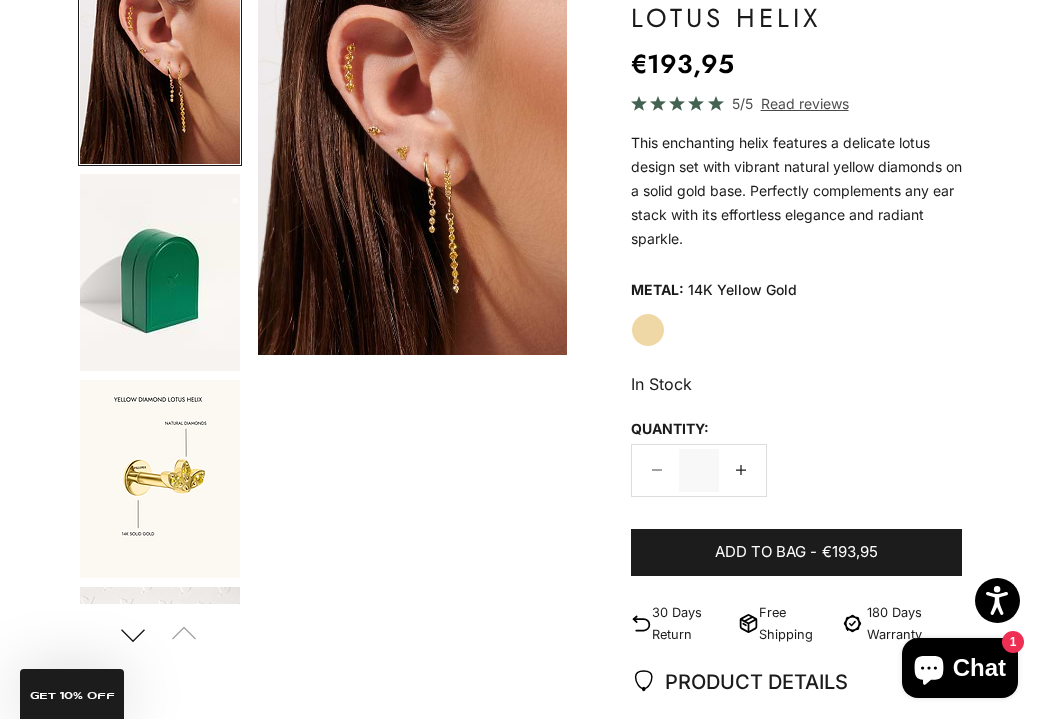 scroll, scrollTop: 0, scrollLeft: 0, axis: both 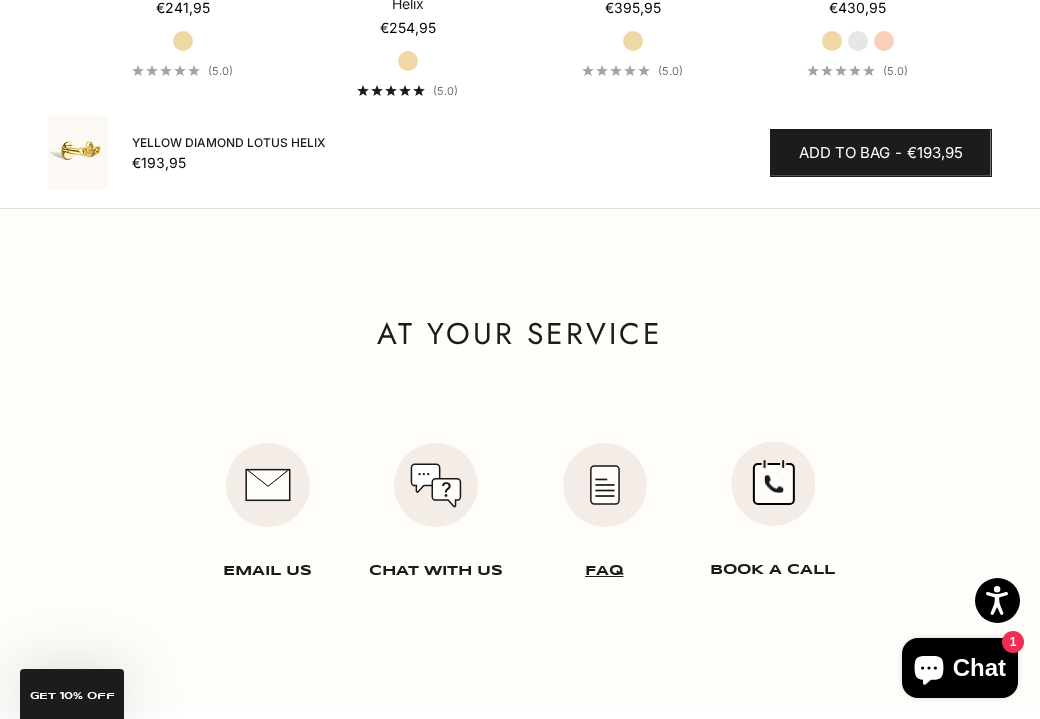 click at bounding box center [604, 516] 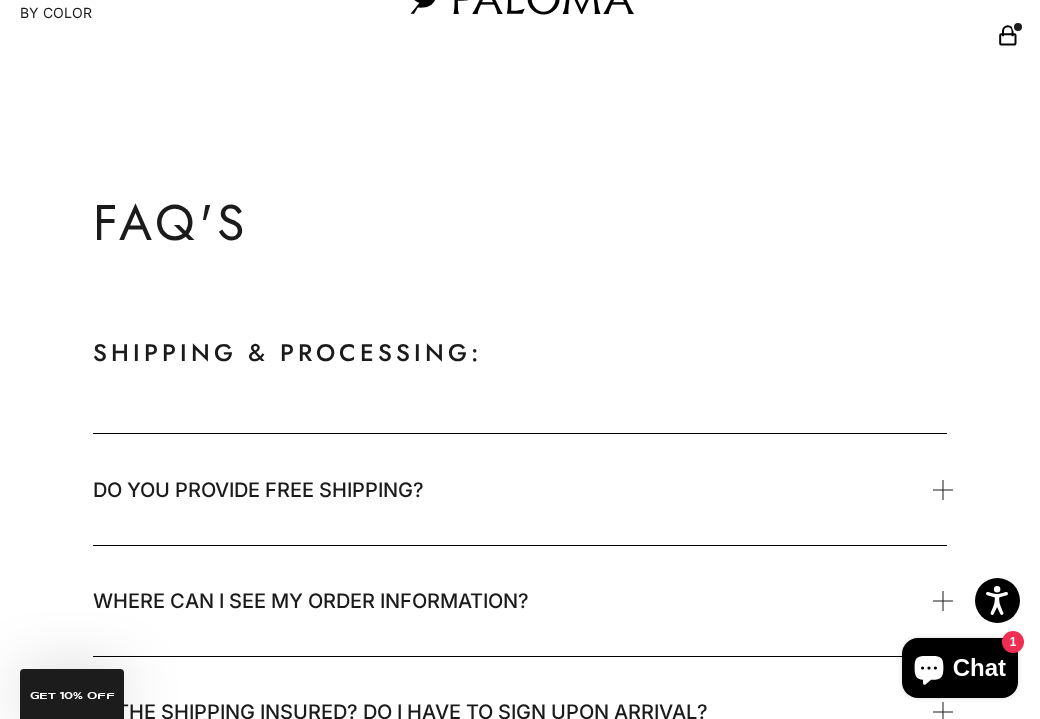 scroll, scrollTop: 159, scrollLeft: 0, axis: vertical 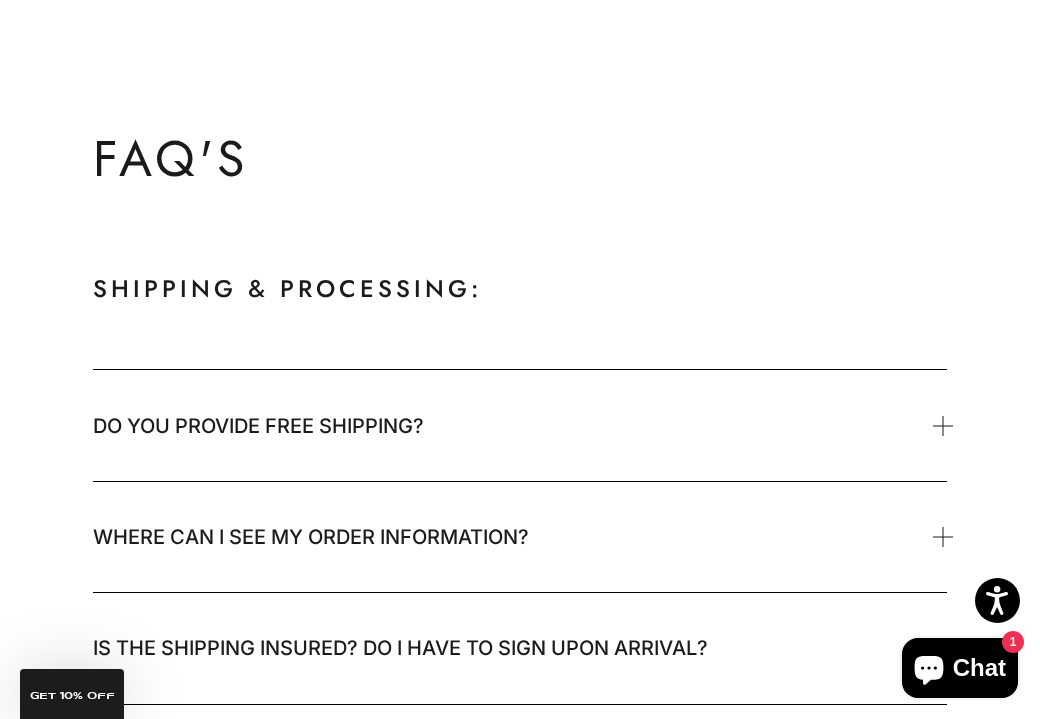click on "Do you provide free shipping?" at bounding box center [520, 425] 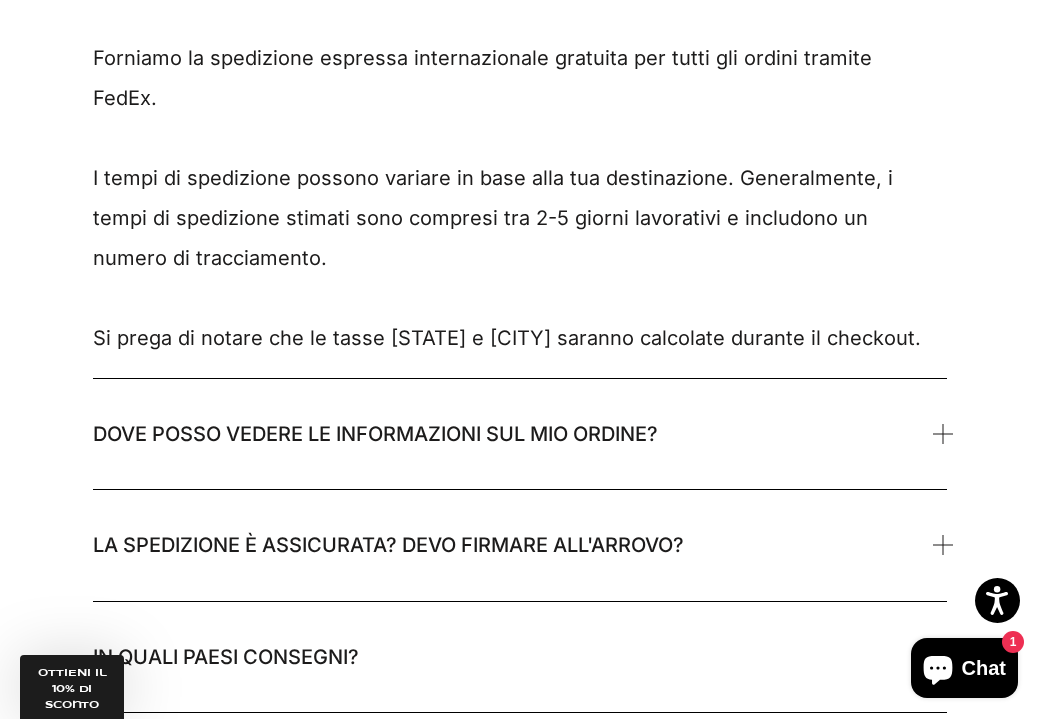 scroll, scrollTop: 600, scrollLeft: 0, axis: vertical 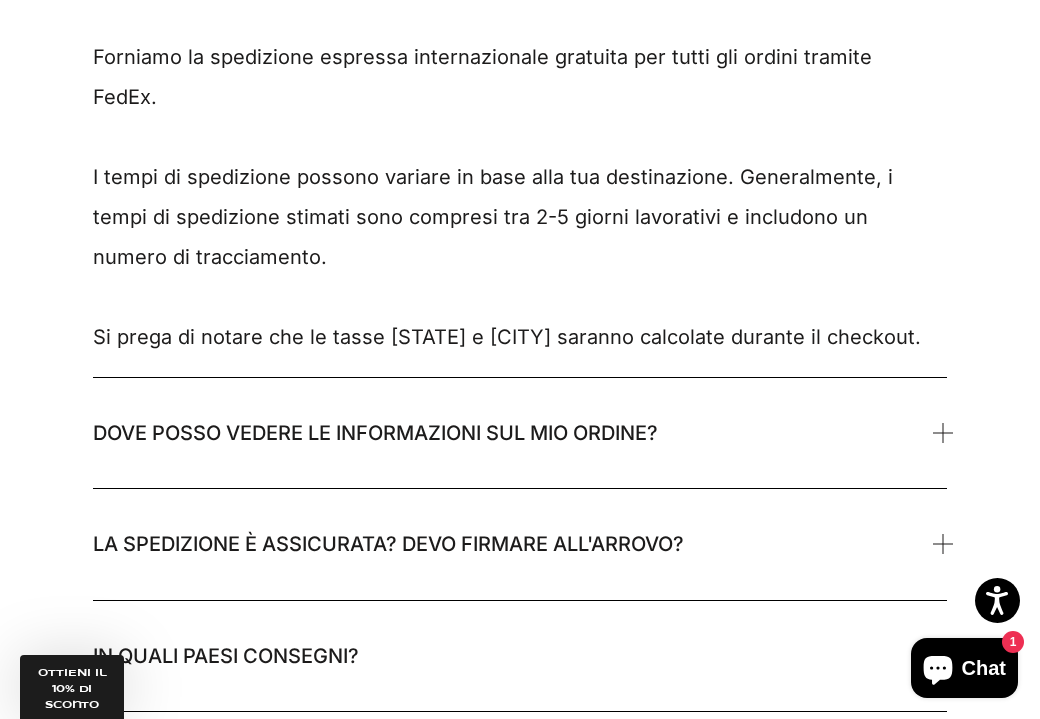 click on "DOVE POSSO VEDERE LE INFORMAZIONI SUL MIO ORDINE?" at bounding box center [375, 433] 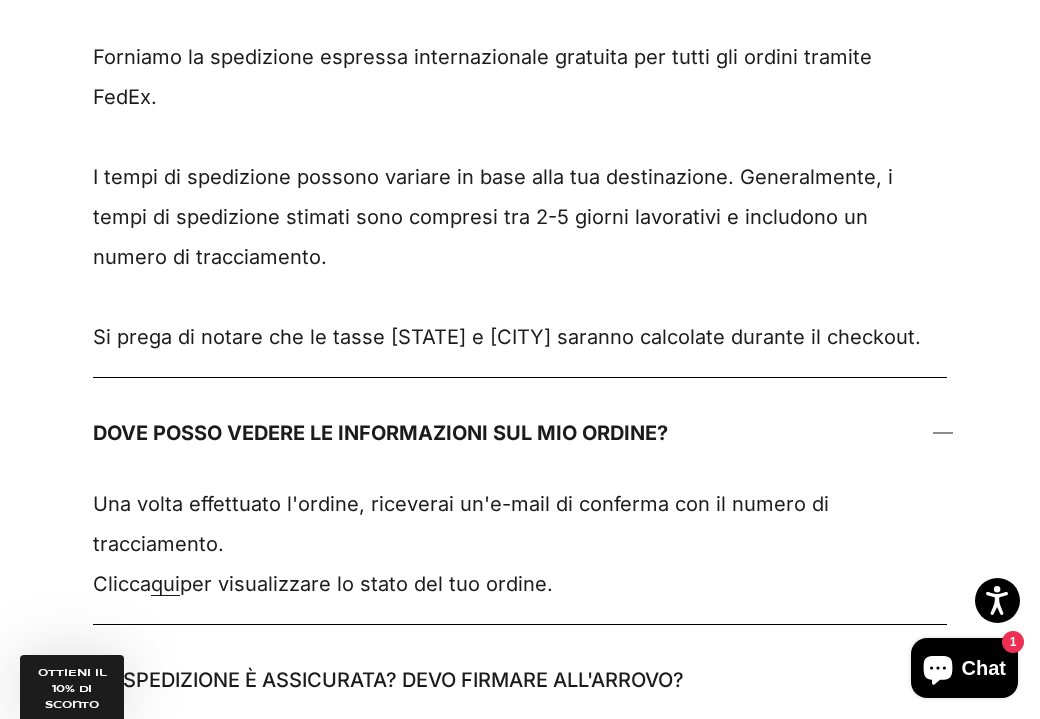 click on "DOVE POSSO VEDERE LE INFORMAZIONI SUL MIO ORDINE?" at bounding box center [380, 433] 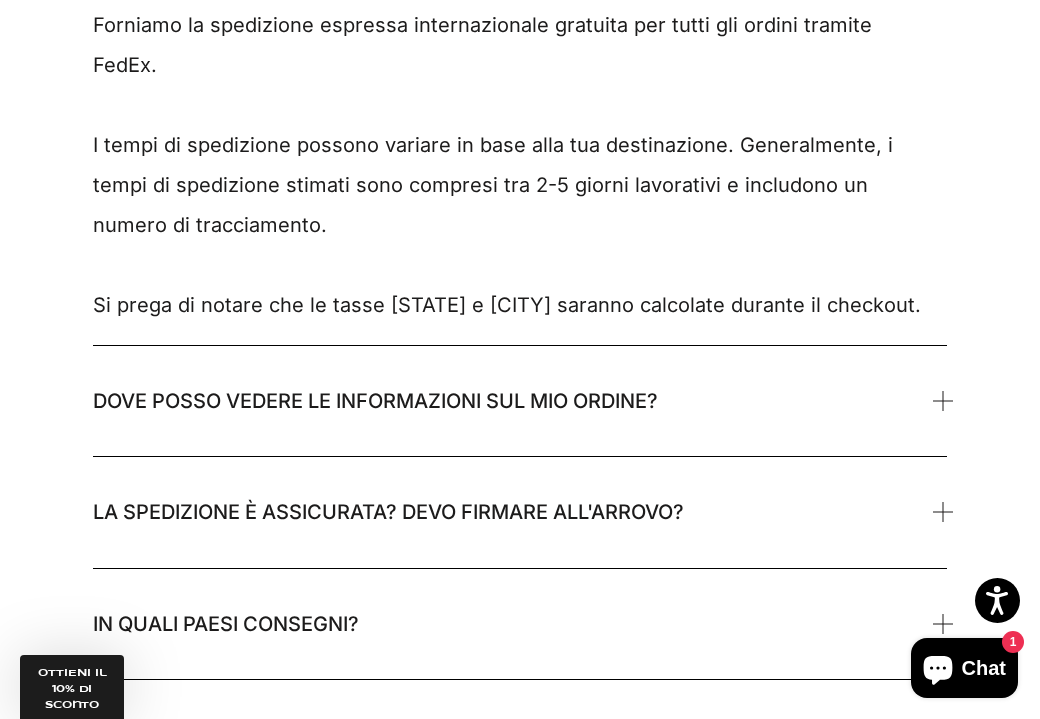 scroll, scrollTop: 655, scrollLeft: 0, axis: vertical 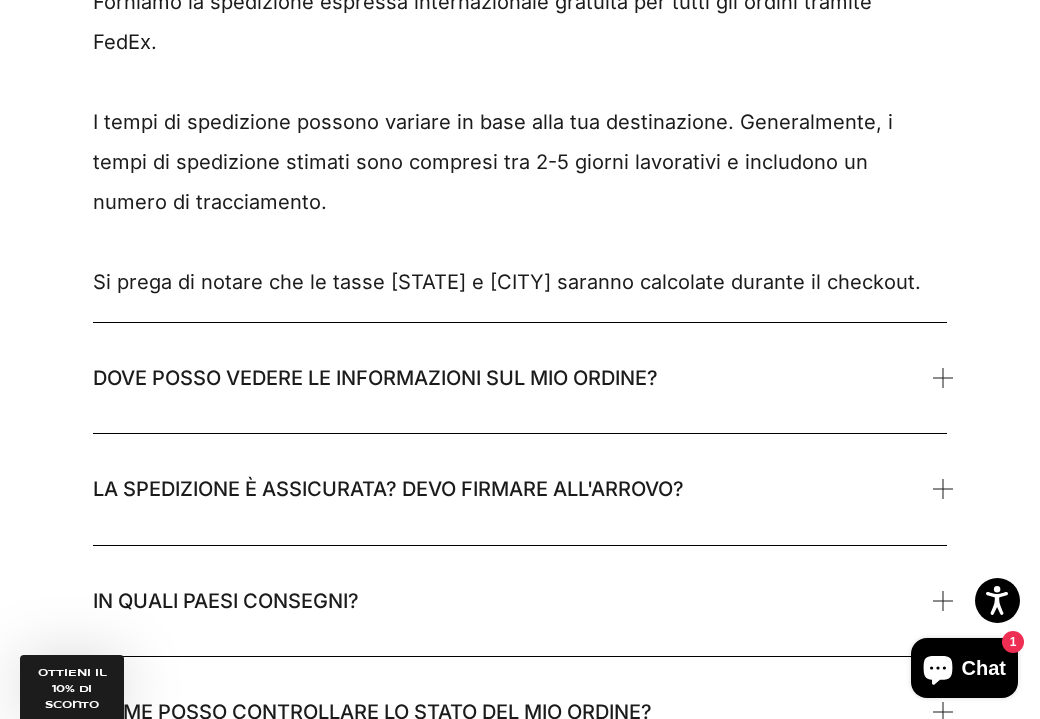 click on "LA SPEDIZIONE È ASSICURATA? DEVO FIRMARE ALL'ARROVO?" at bounding box center [388, 489] 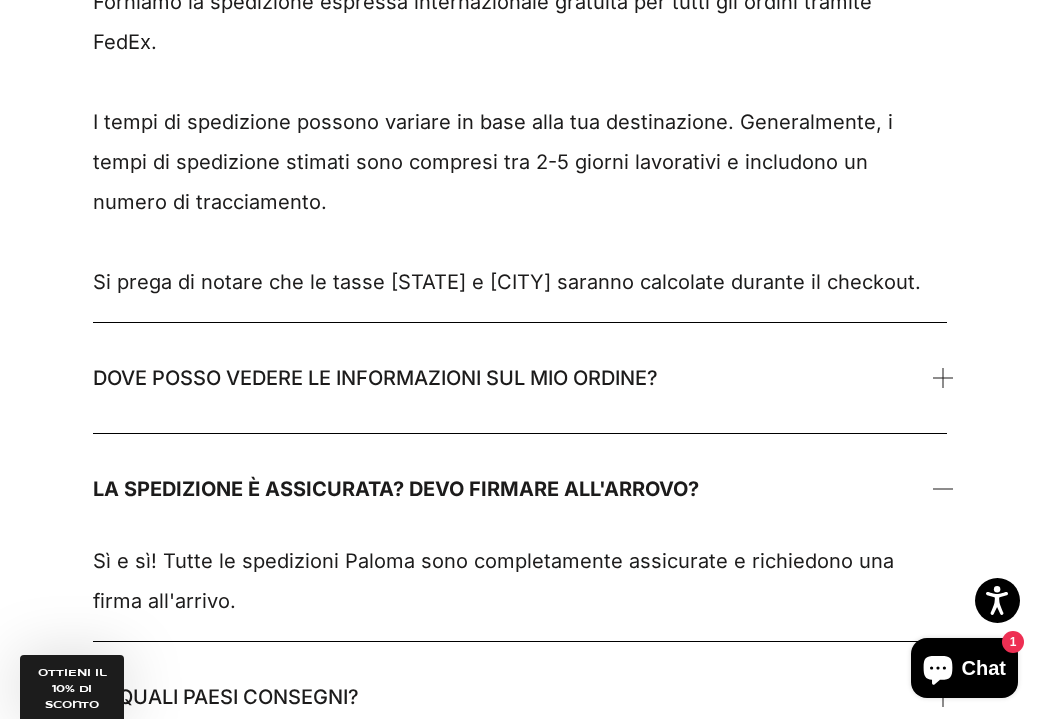 click on "LA SPEDIZIONE È ASSICURATA? DEVO FIRMARE ALL'ARROVO?" at bounding box center (396, 489) 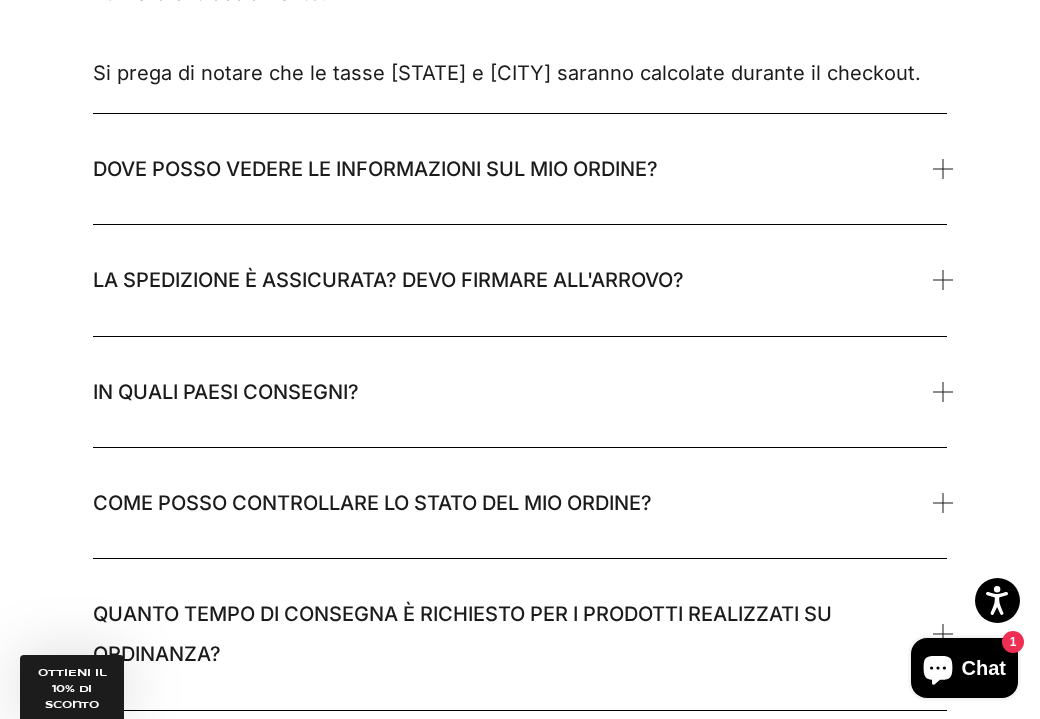 scroll, scrollTop: 896, scrollLeft: 0, axis: vertical 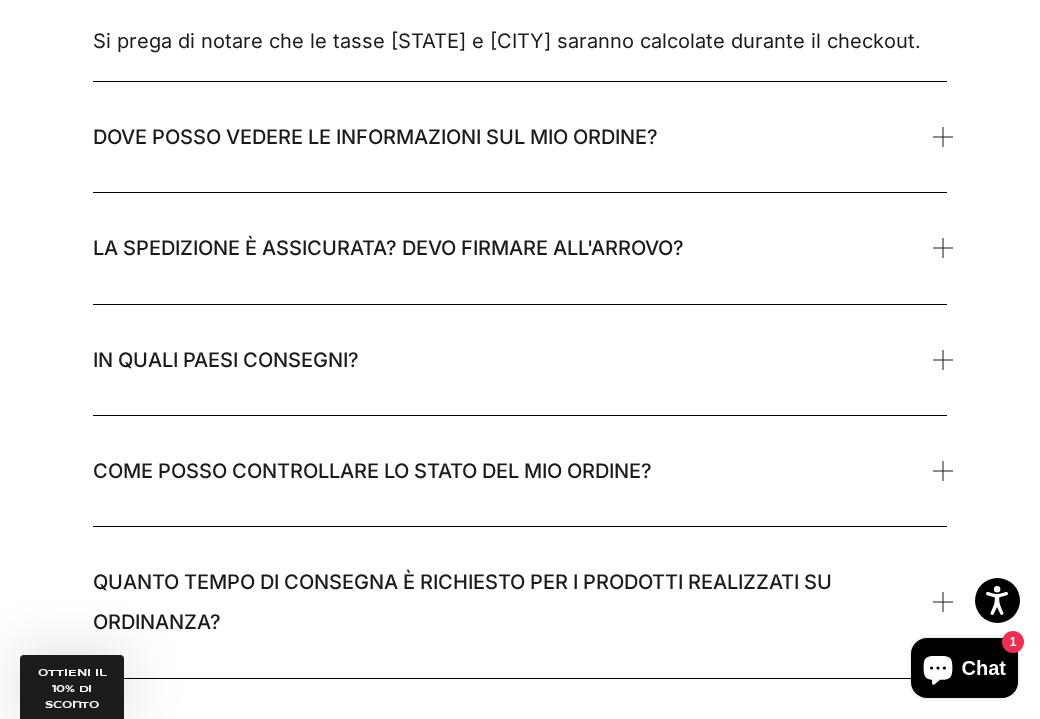 click on "IN QUALI PAESI CONSEGNI?" at bounding box center (520, 360) 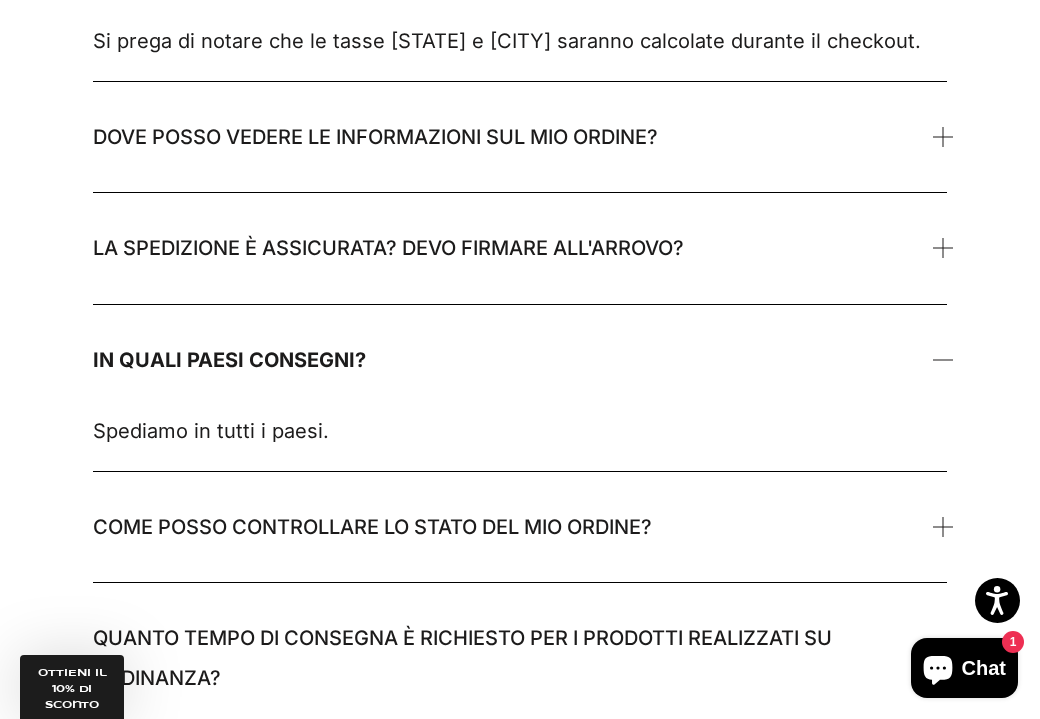 click on "IN QUALI PAESI CONSEGNI?" at bounding box center [520, 360] 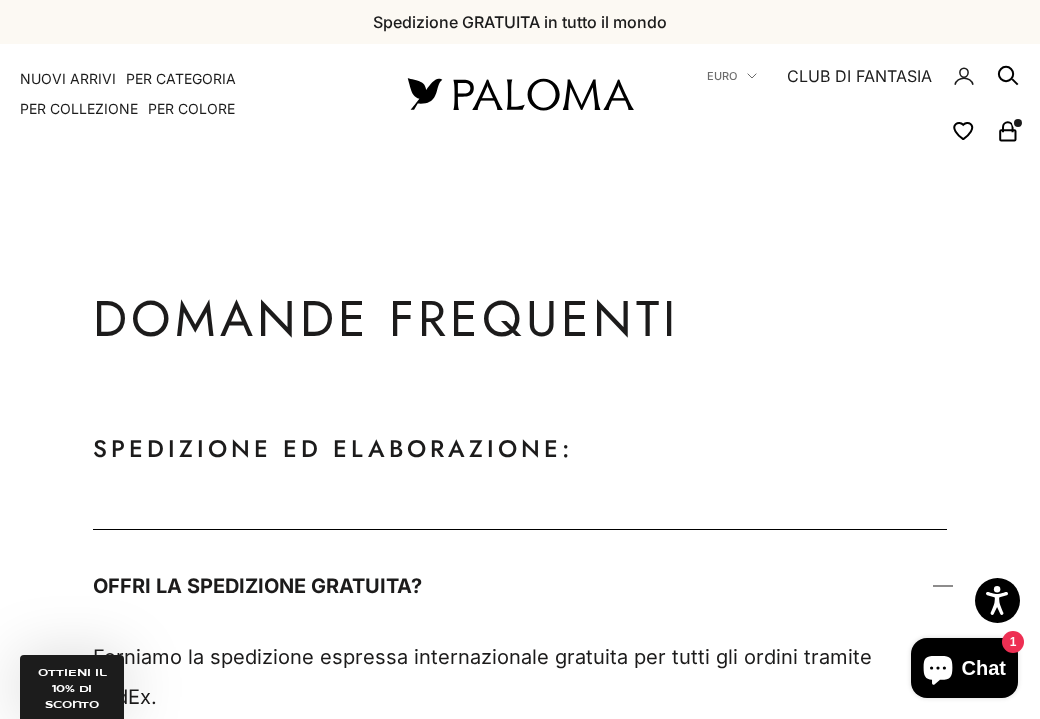 scroll, scrollTop: 0, scrollLeft: 0, axis: both 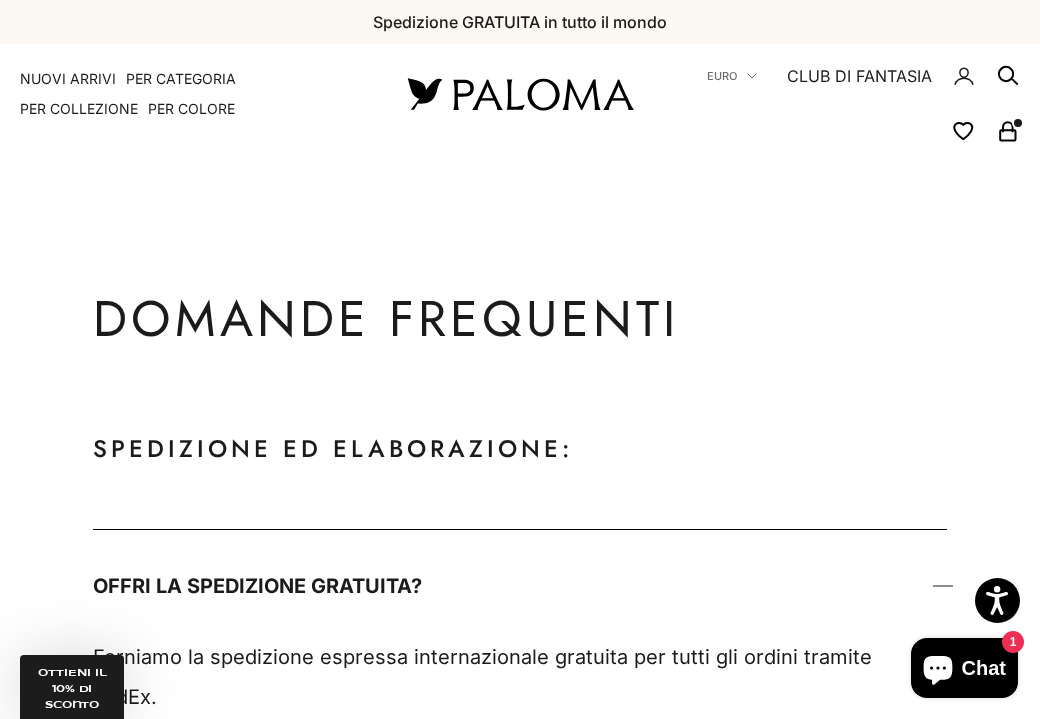 click 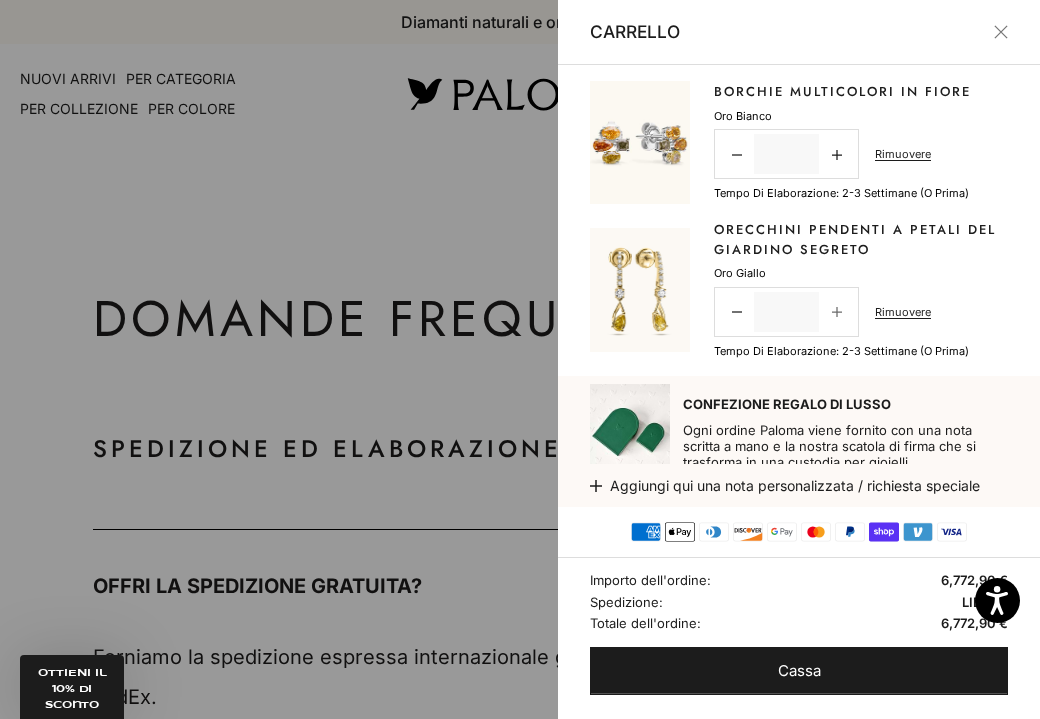 scroll, scrollTop: 0, scrollLeft: 0, axis: both 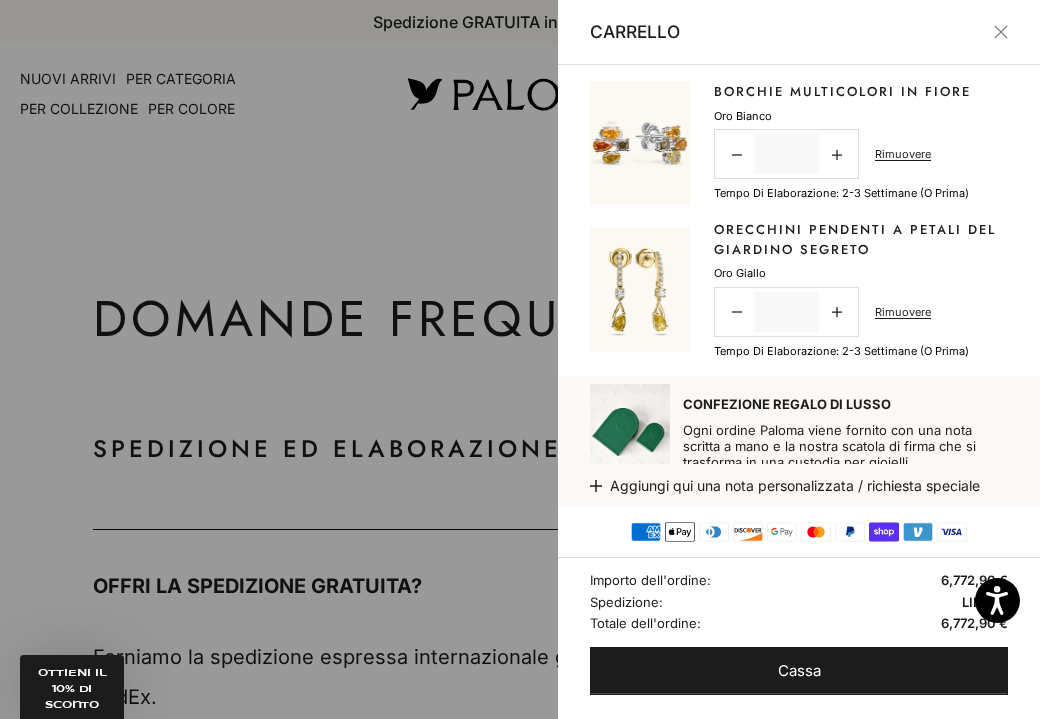 click at bounding box center [520, 359] 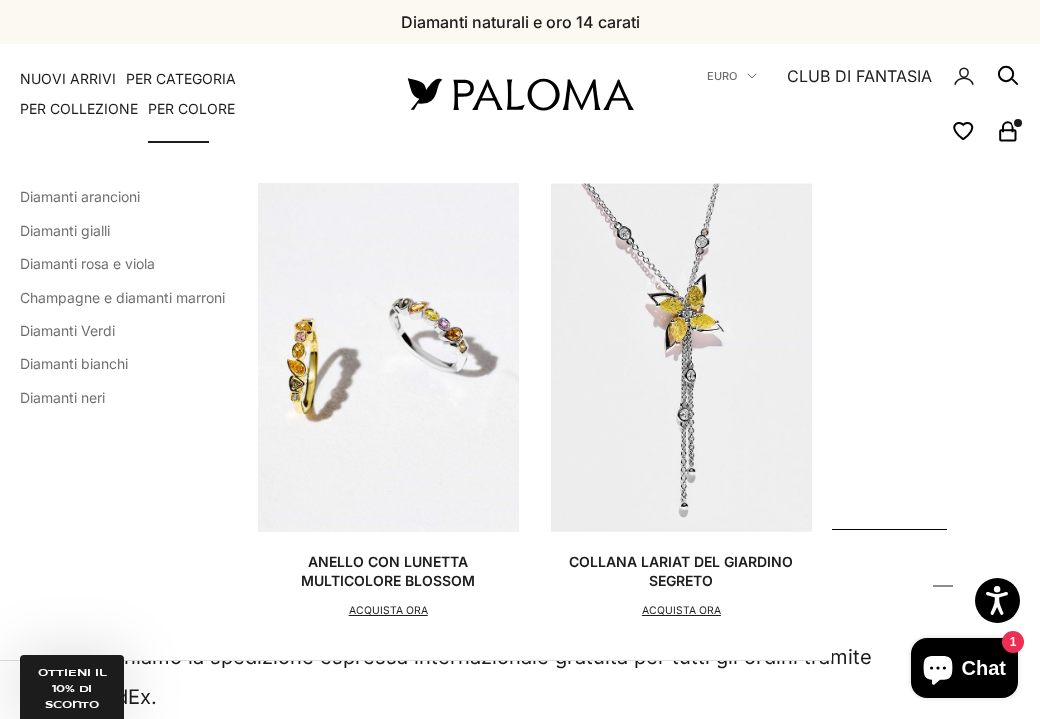 scroll, scrollTop: 0, scrollLeft: 0, axis: both 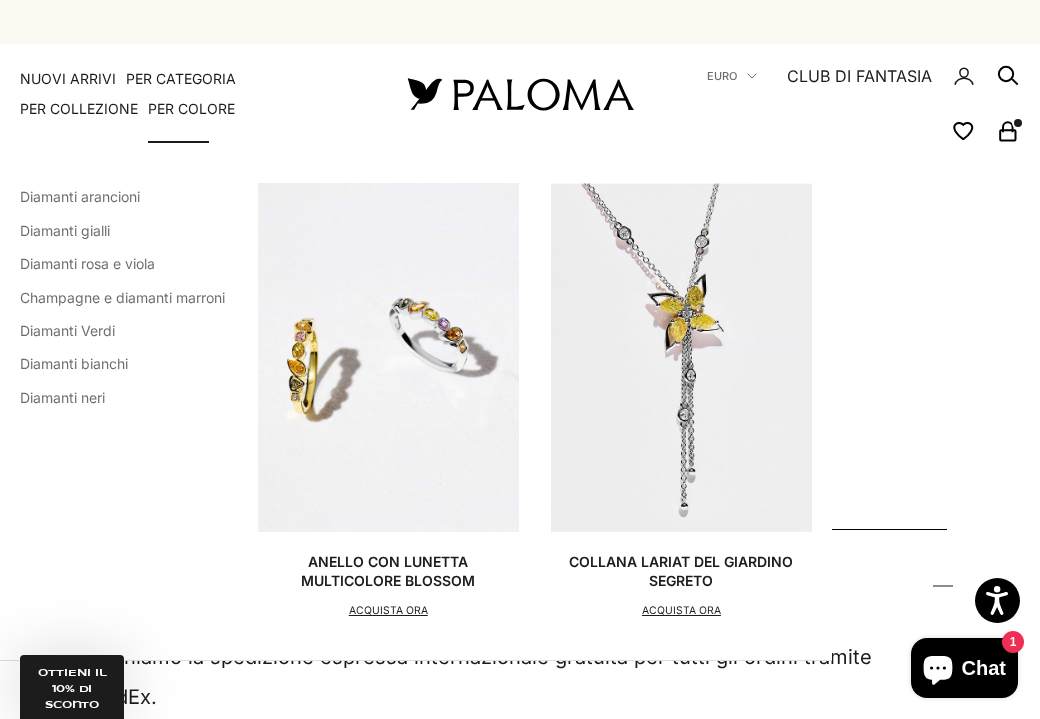 click at bounding box center [388, 357] 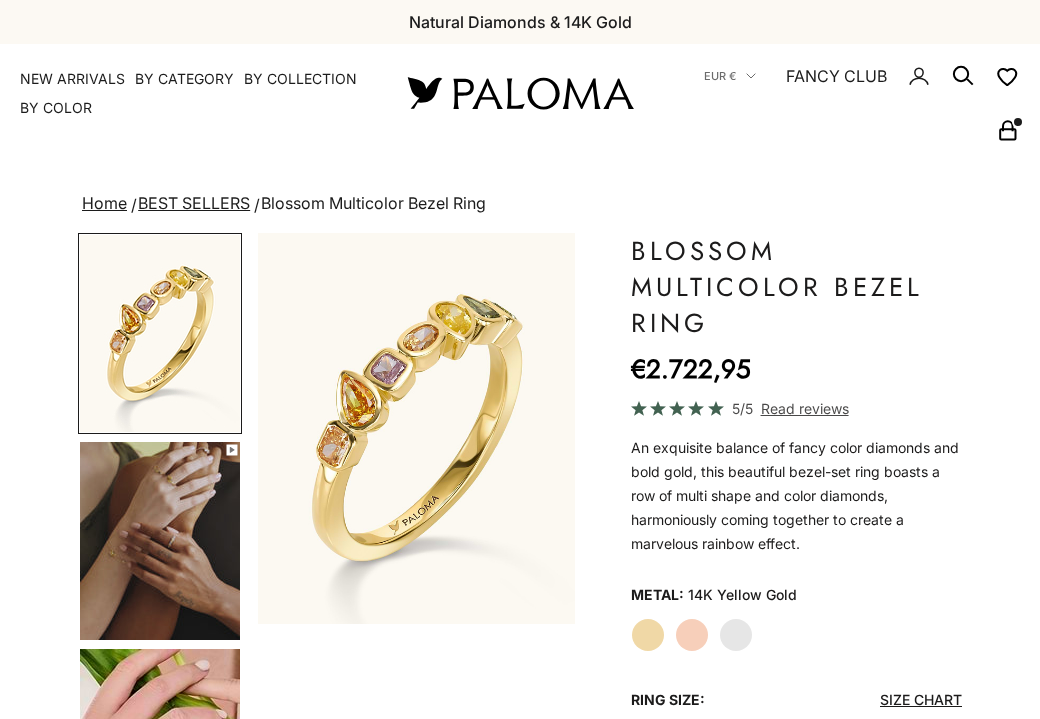 scroll, scrollTop: 0, scrollLeft: 0, axis: both 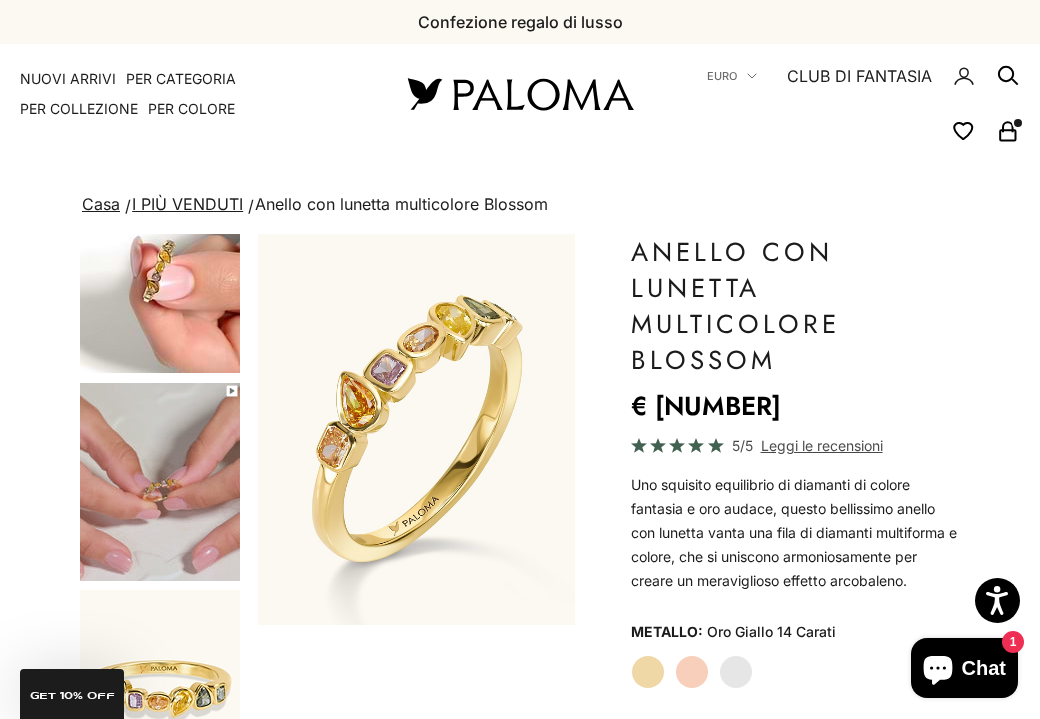 click on "Oro bianco" 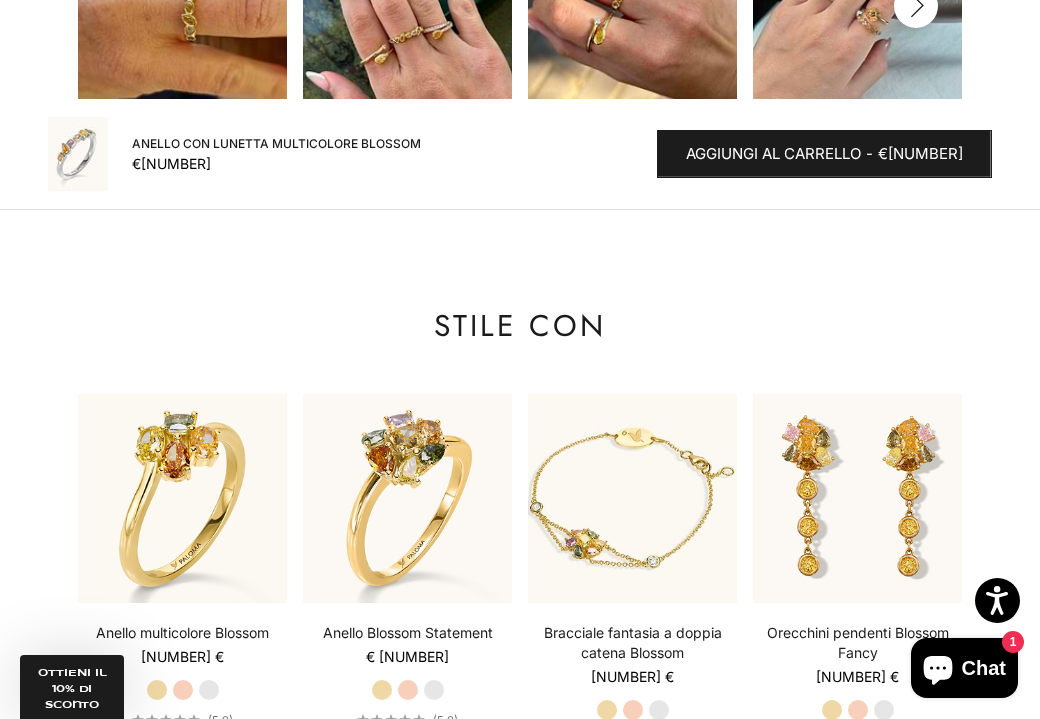 scroll, scrollTop: 2559, scrollLeft: 0, axis: vertical 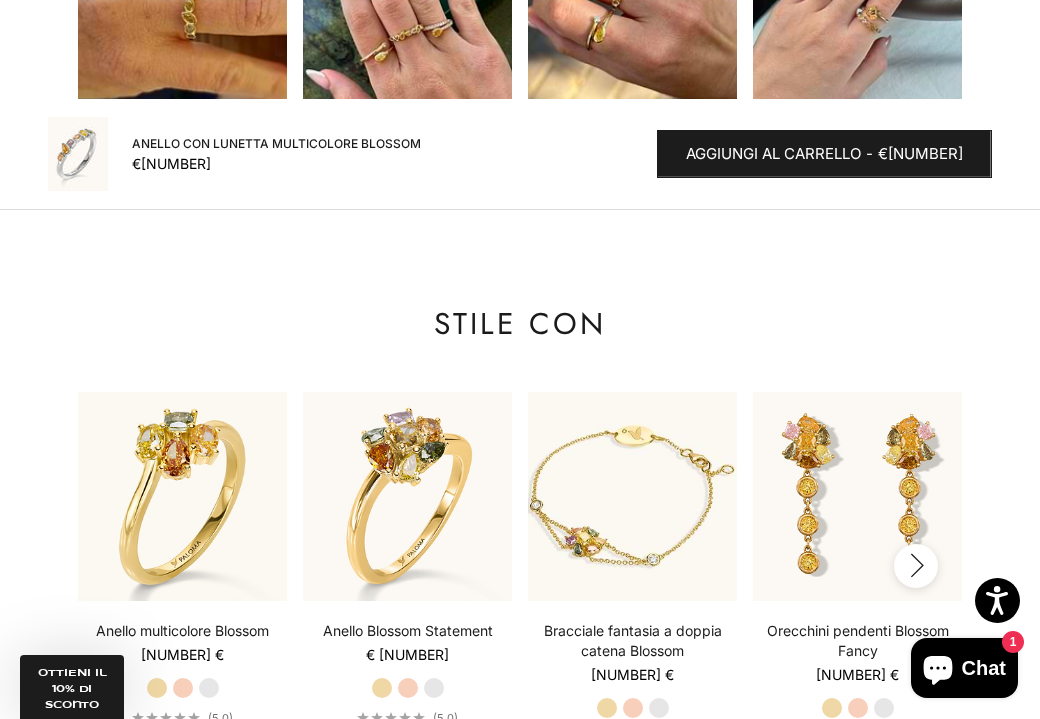 click 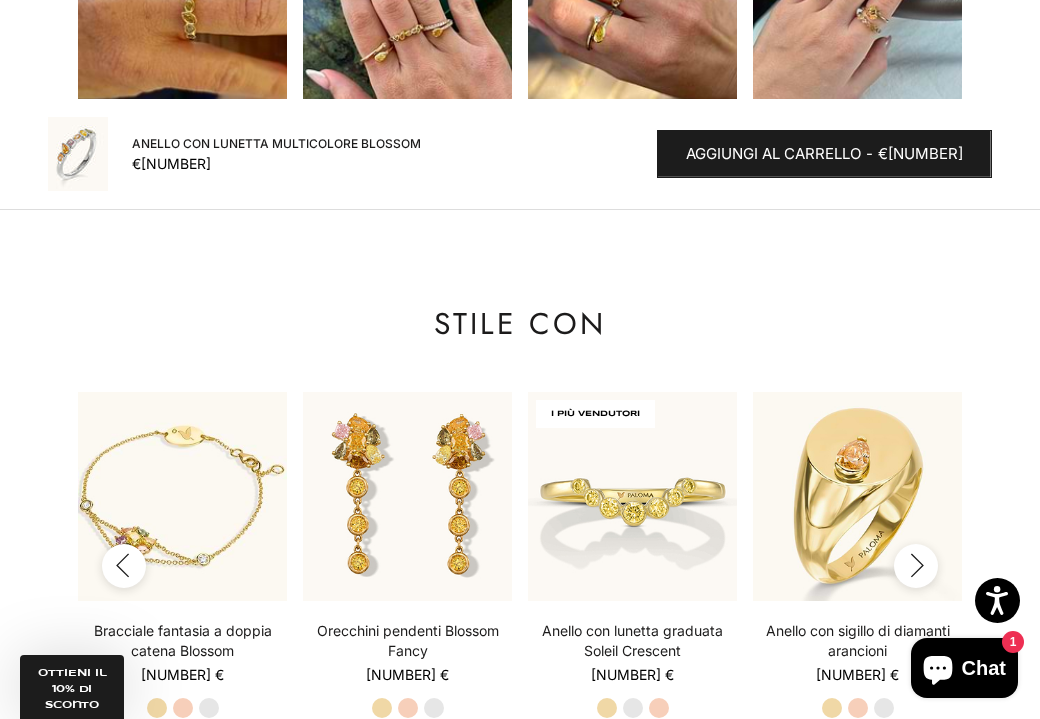 click 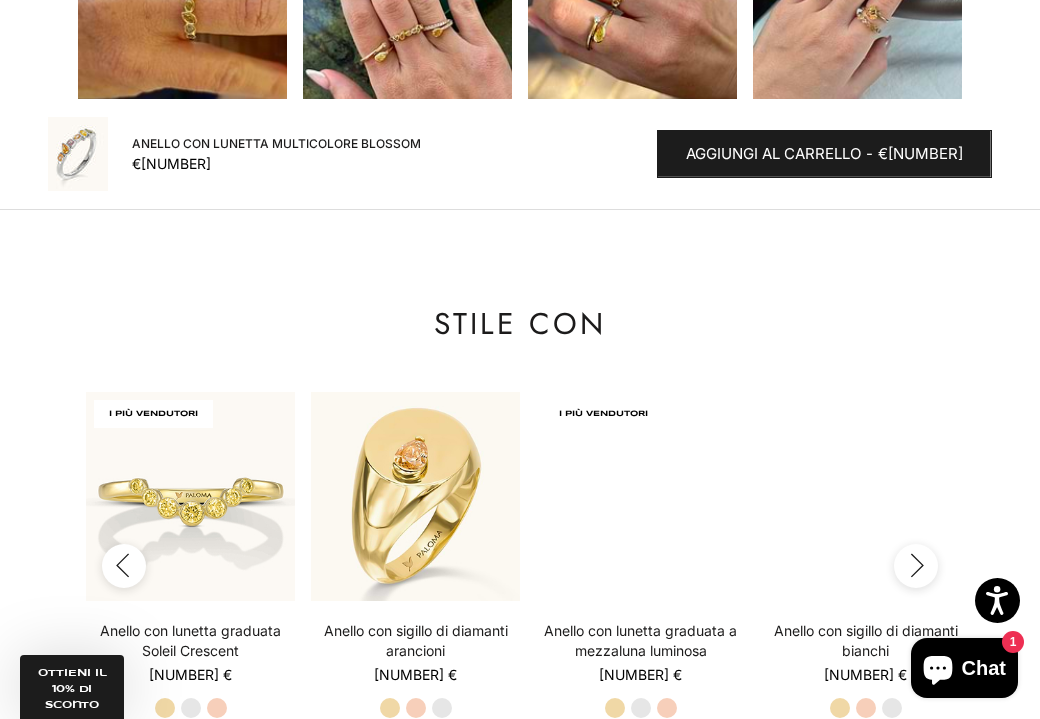 scroll, scrollTop: 0, scrollLeft: 900, axis: horizontal 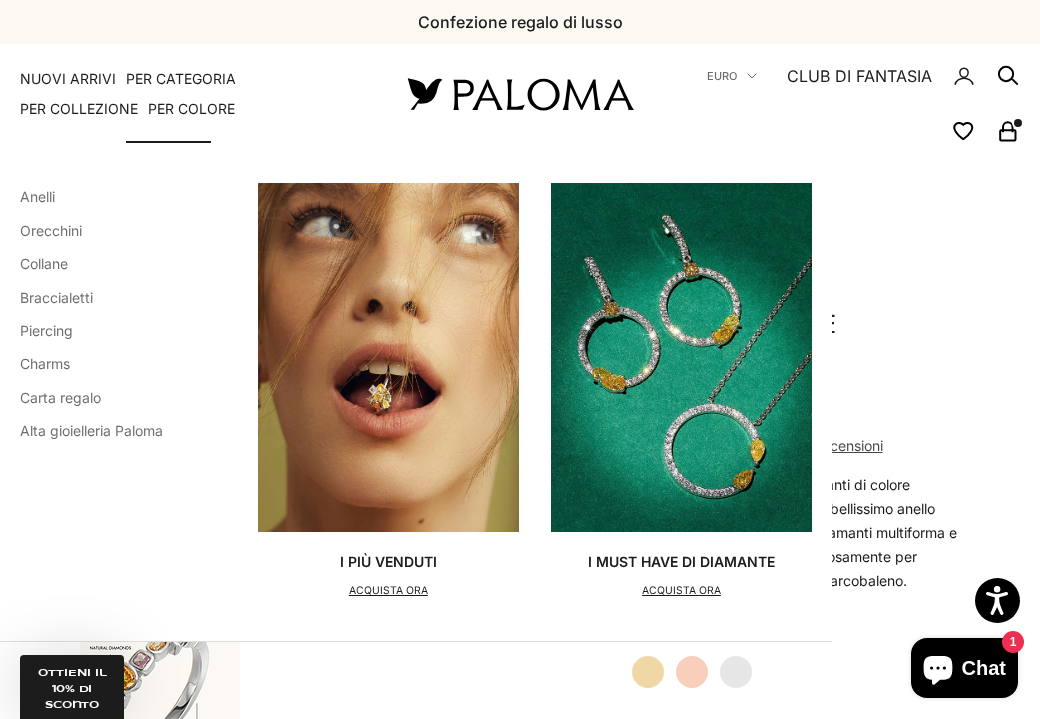 click on "PER CATEGORIA" at bounding box center (181, 79) 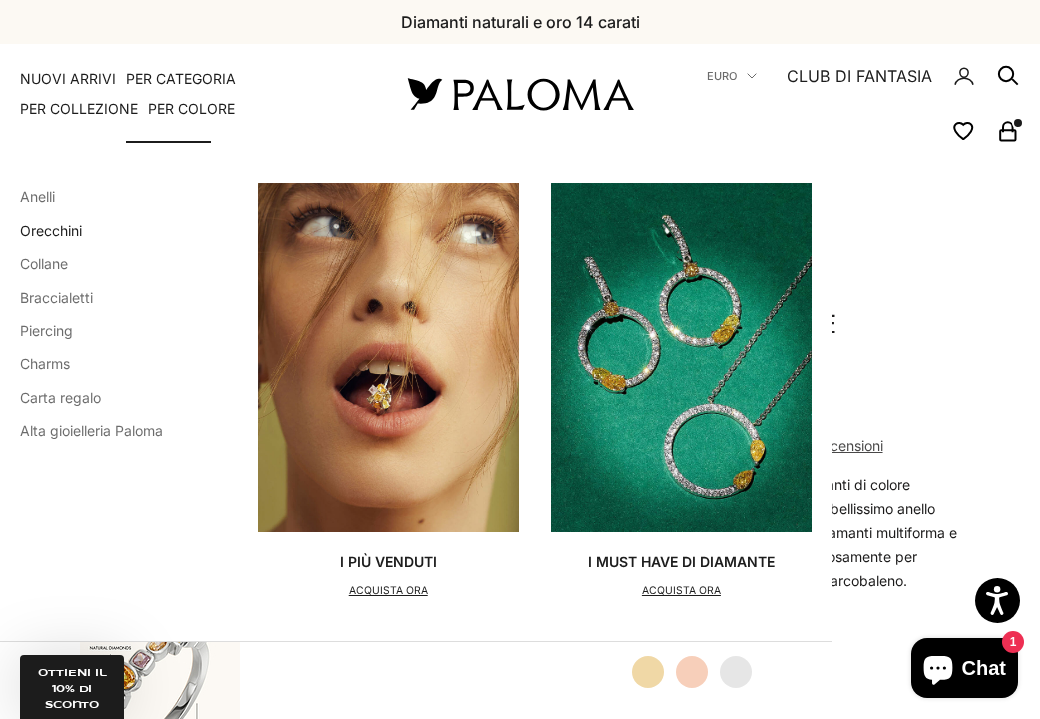 click on "Orecchini" at bounding box center [51, 230] 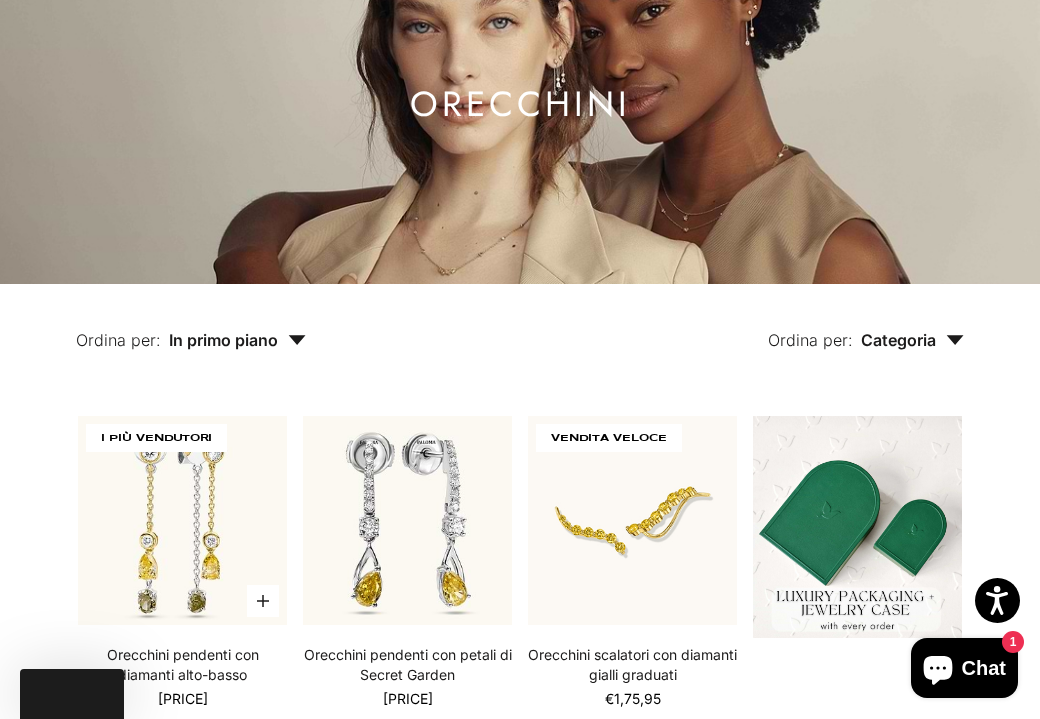 scroll, scrollTop: 465, scrollLeft: 0, axis: vertical 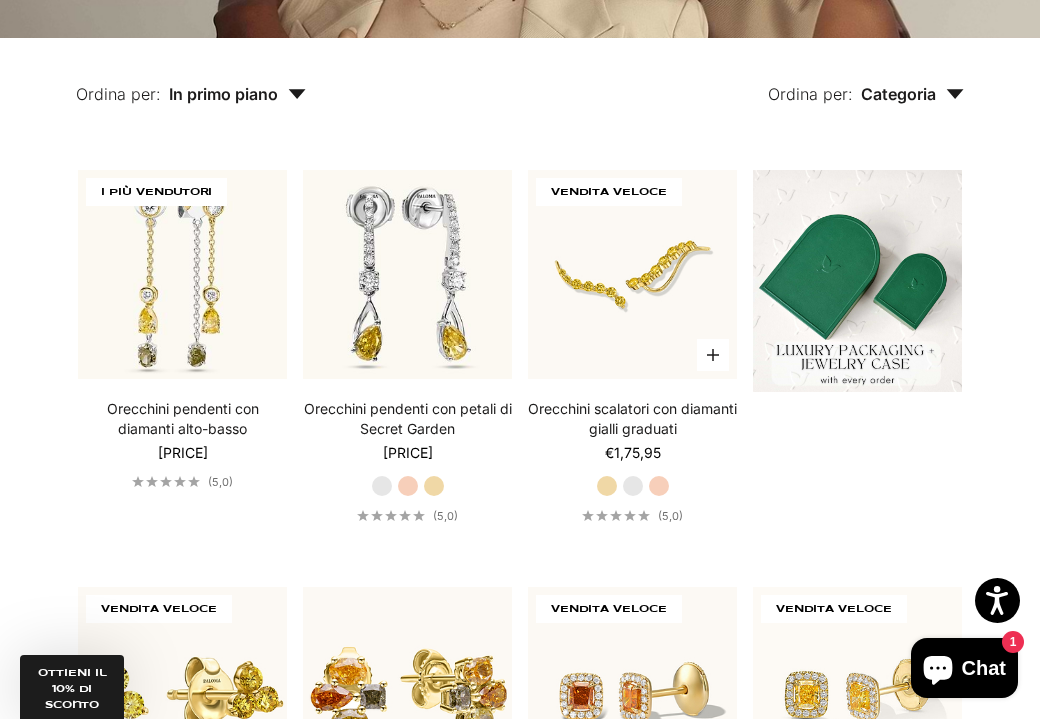 click on "Oro bianco" at bounding box center [633, 486] 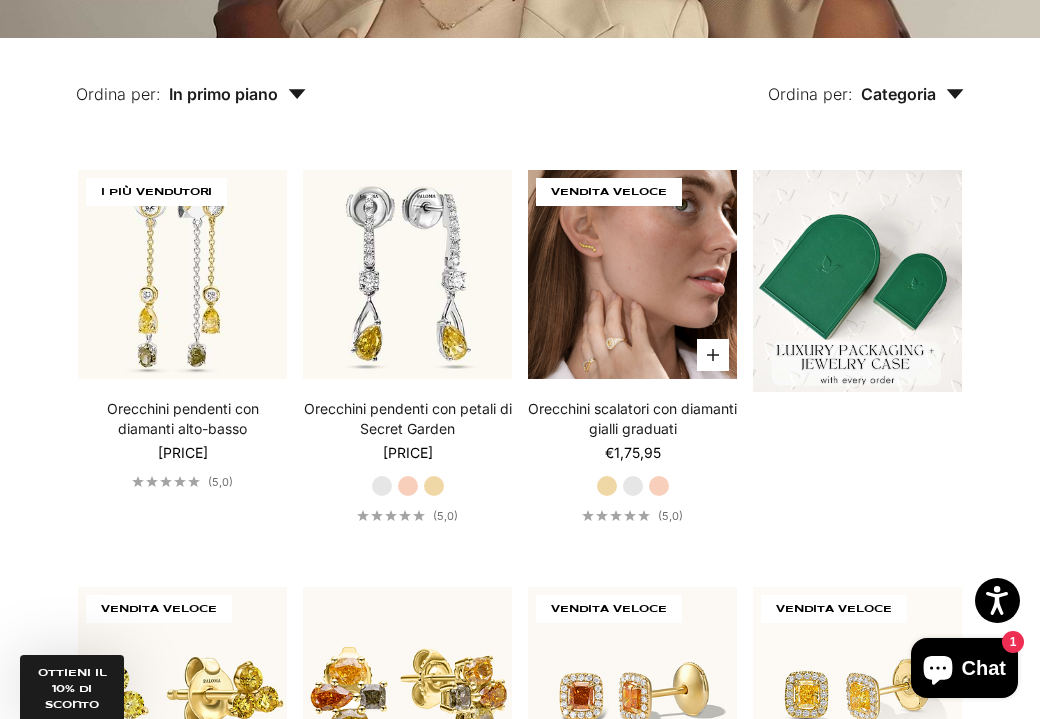 click at bounding box center [632, 274] 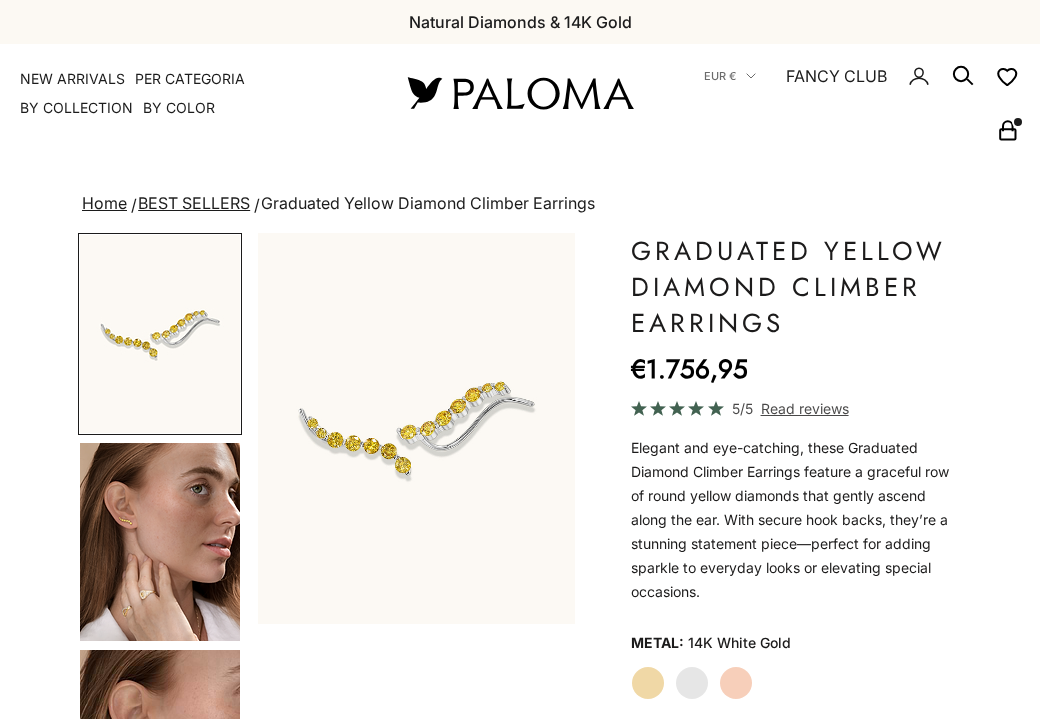 scroll, scrollTop: 0, scrollLeft: 0, axis: both 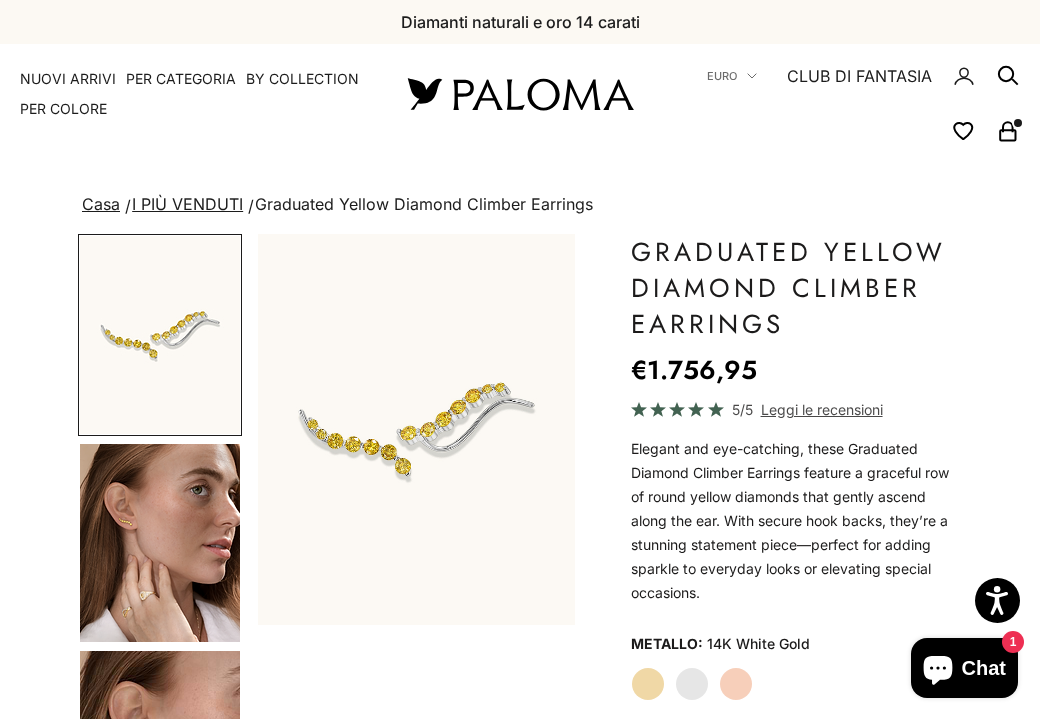 click at bounding box center [160, 543] 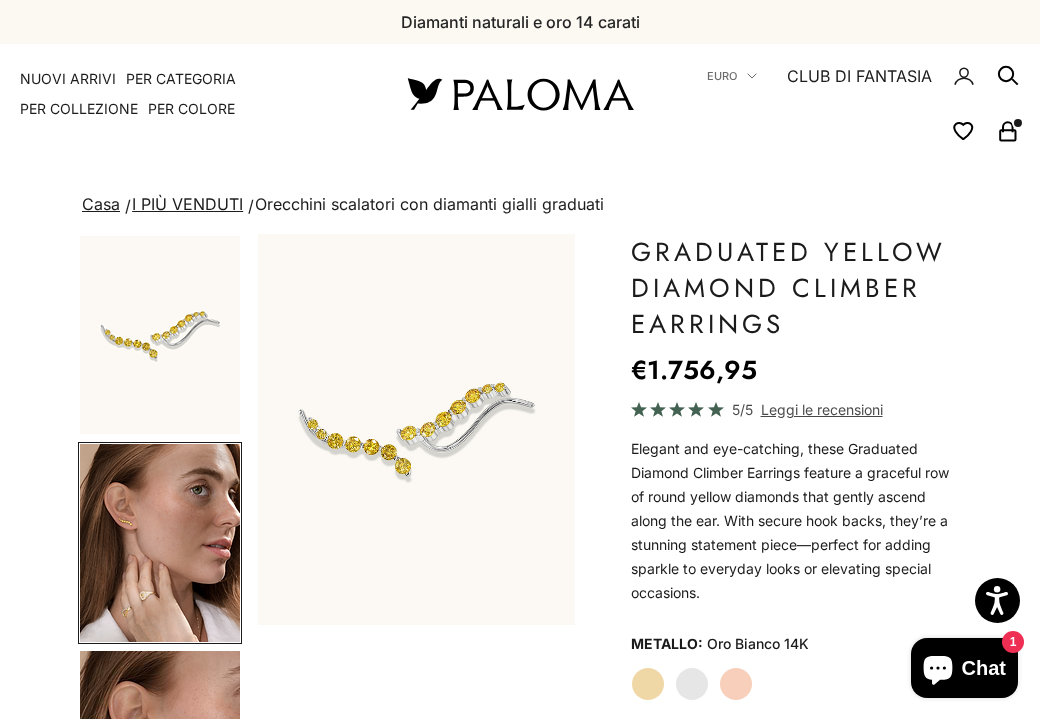 scroll, scrollTop: 0, scrollLeft: 341, axis: horizontal 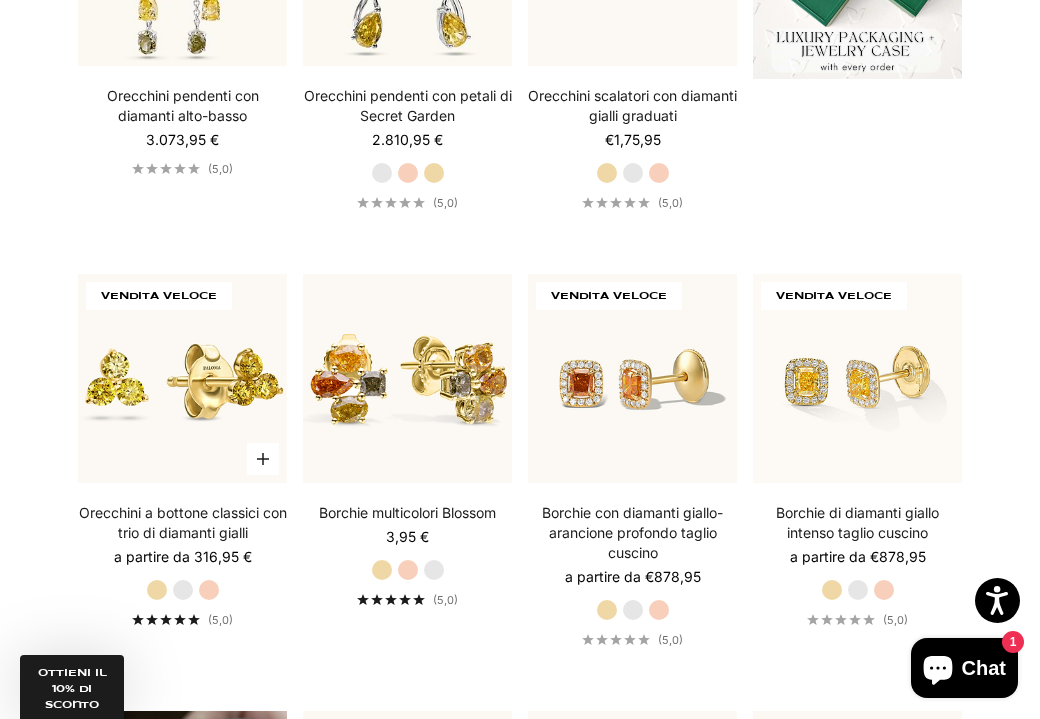 click on "Oro bianco" at bounding box center [183, 590] 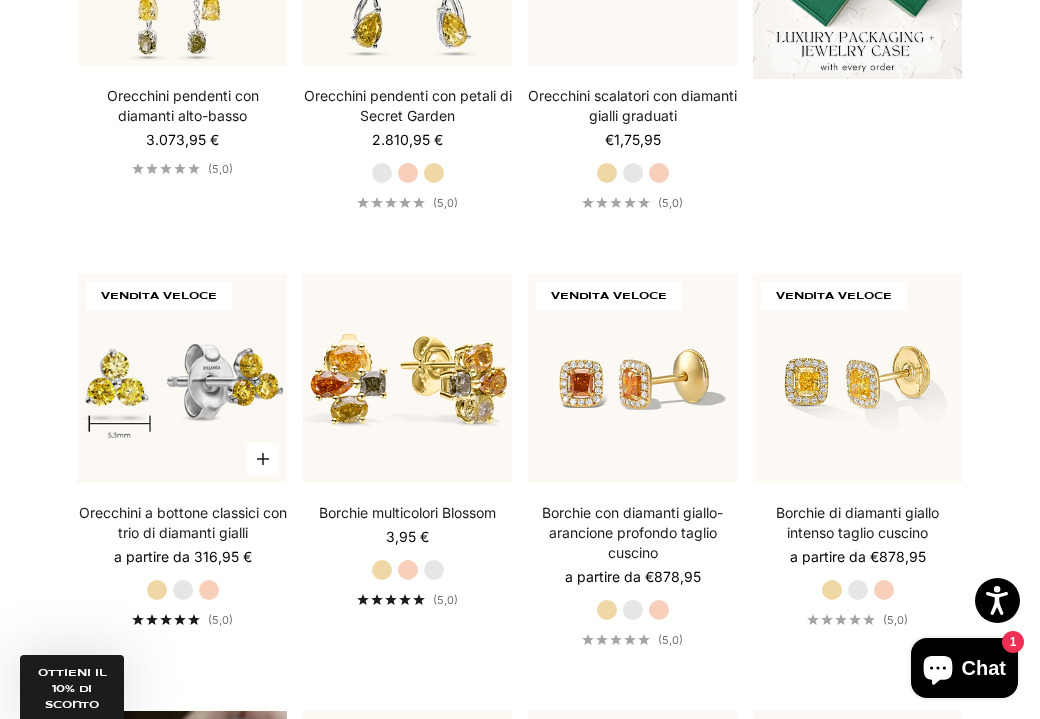 click on "Oro rosa" at bounding box center (209, 590) 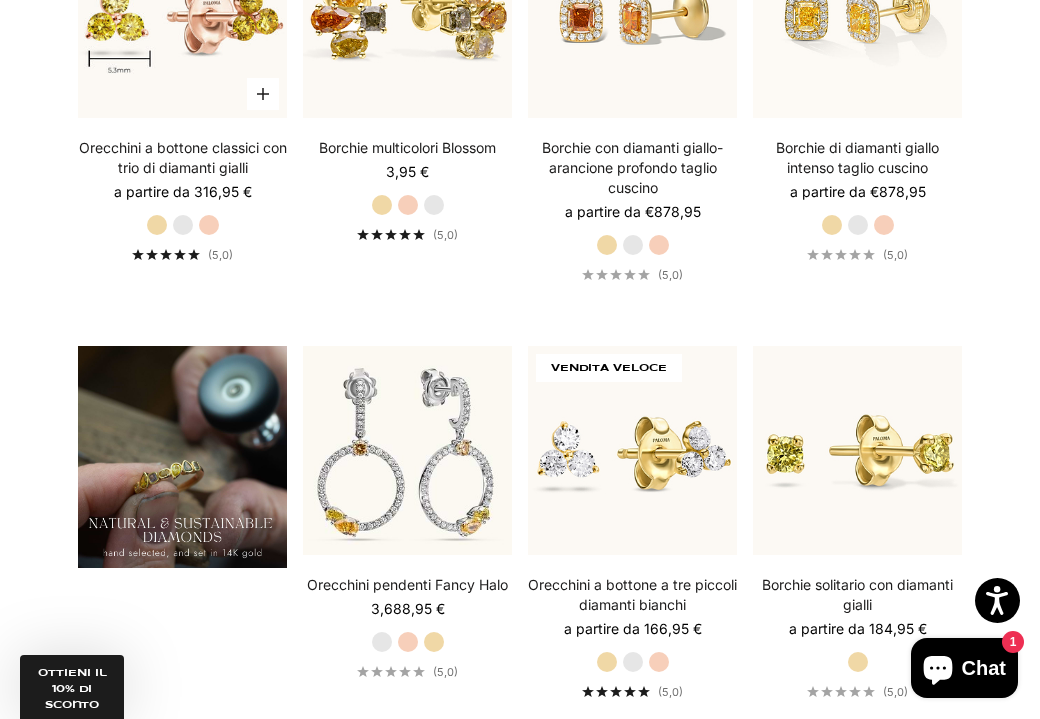 scroll, scrollTop: 1144, scrollLeft: 0, axis: vertical 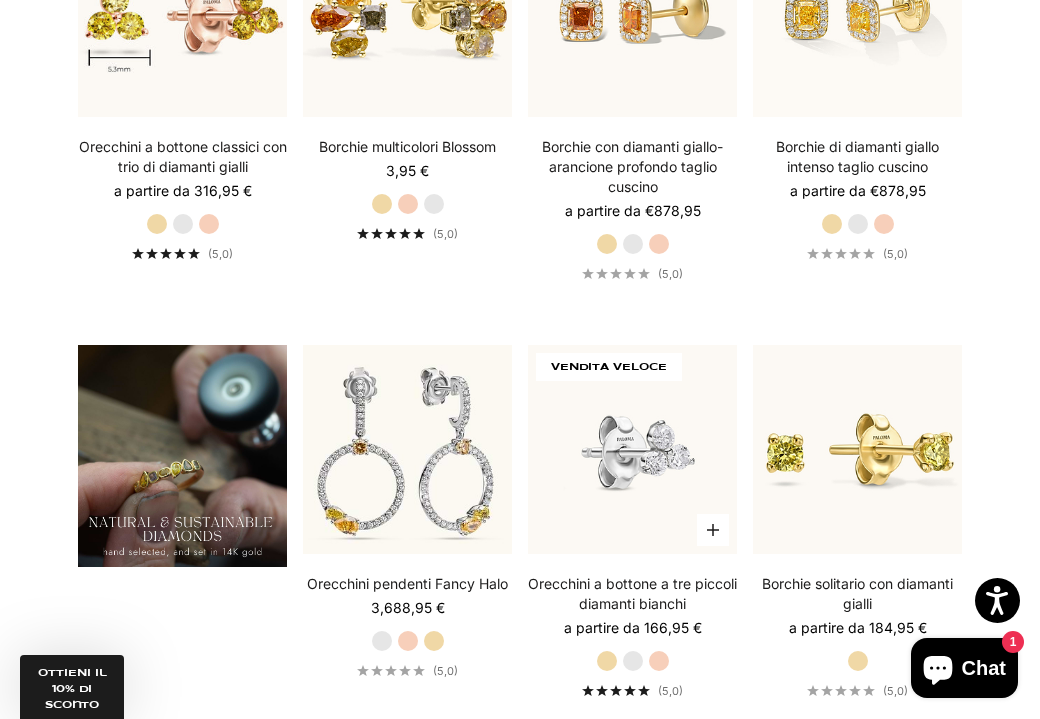 click at bounding box center [632, 449] 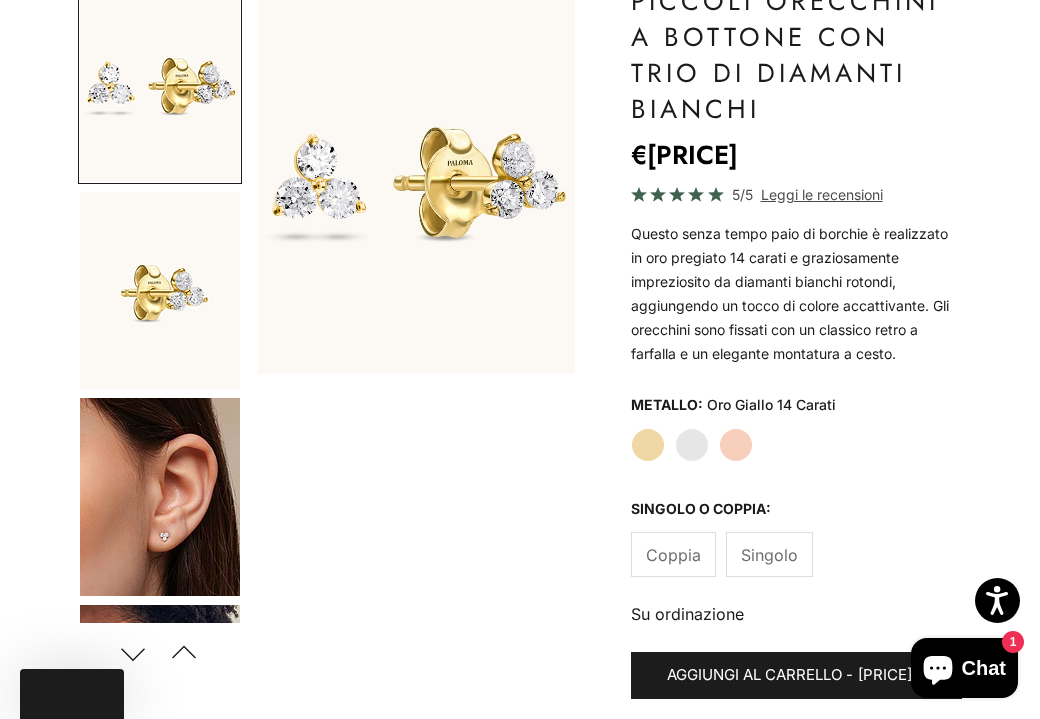 scroll, scrollTop: 442, scrollLeft: 0, axis: vertical 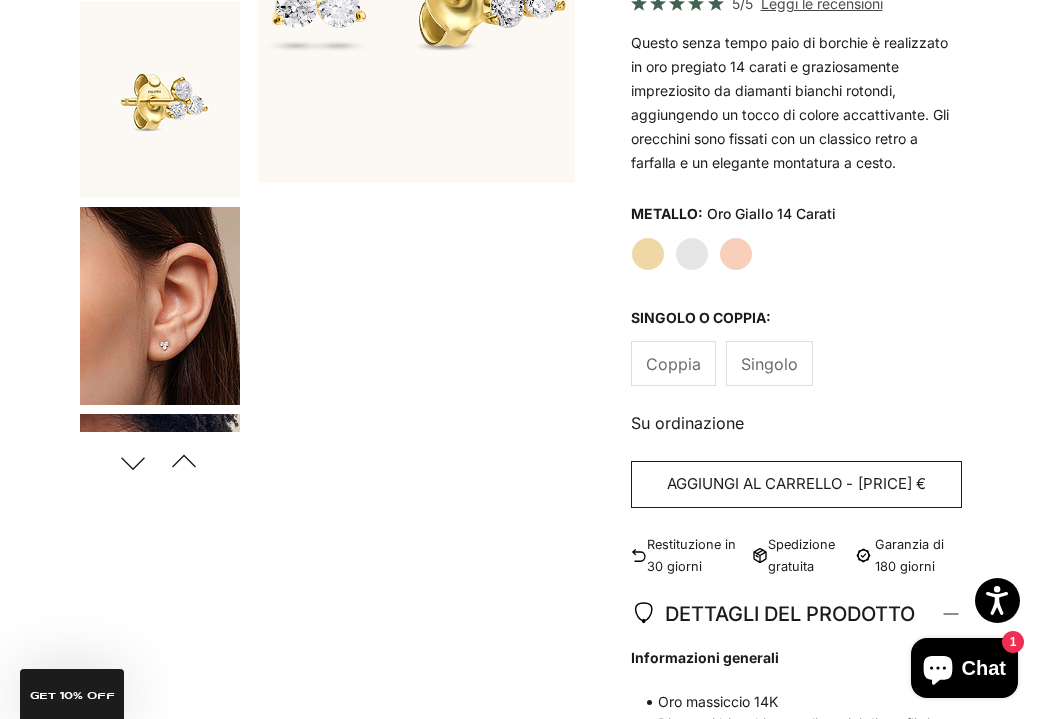 click on "AGGIUNGI AL CARRELLO" at bounding box center (754, 484) 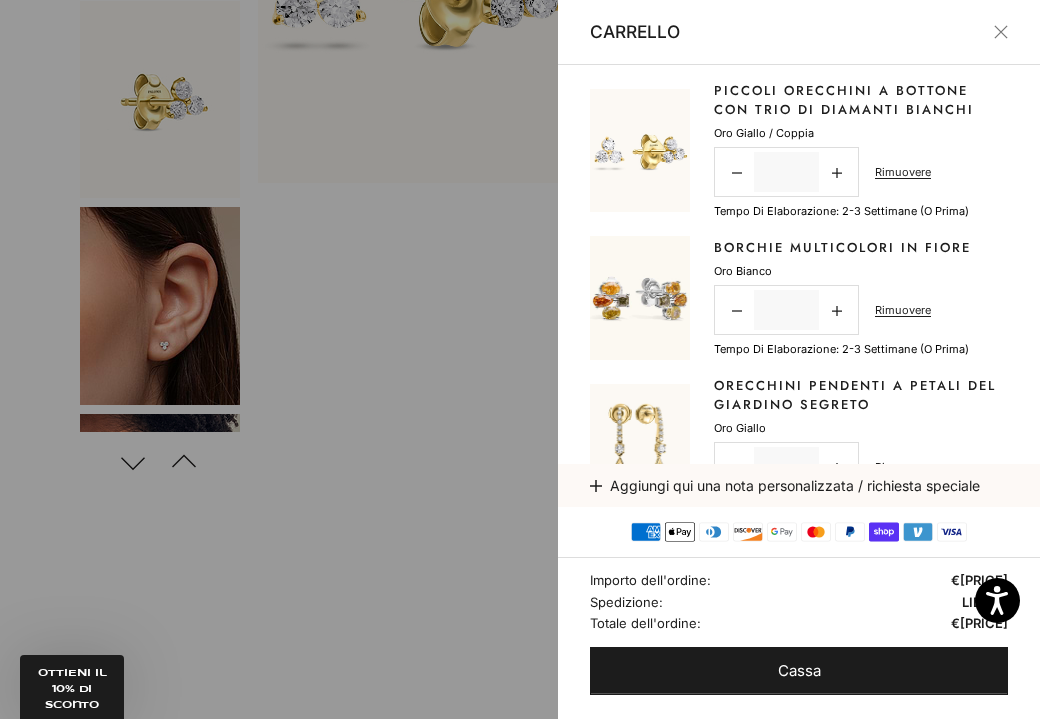 scroll, scrollTop: 0, scrollLeft: 0, axis: both 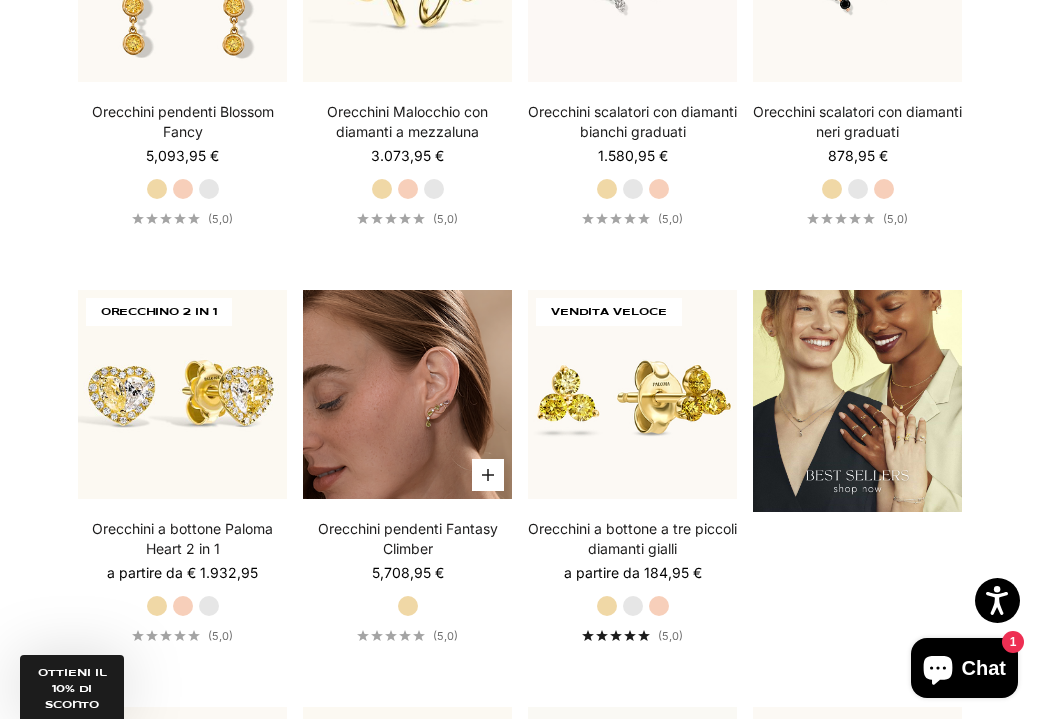 click at bounding box center (407, 394) 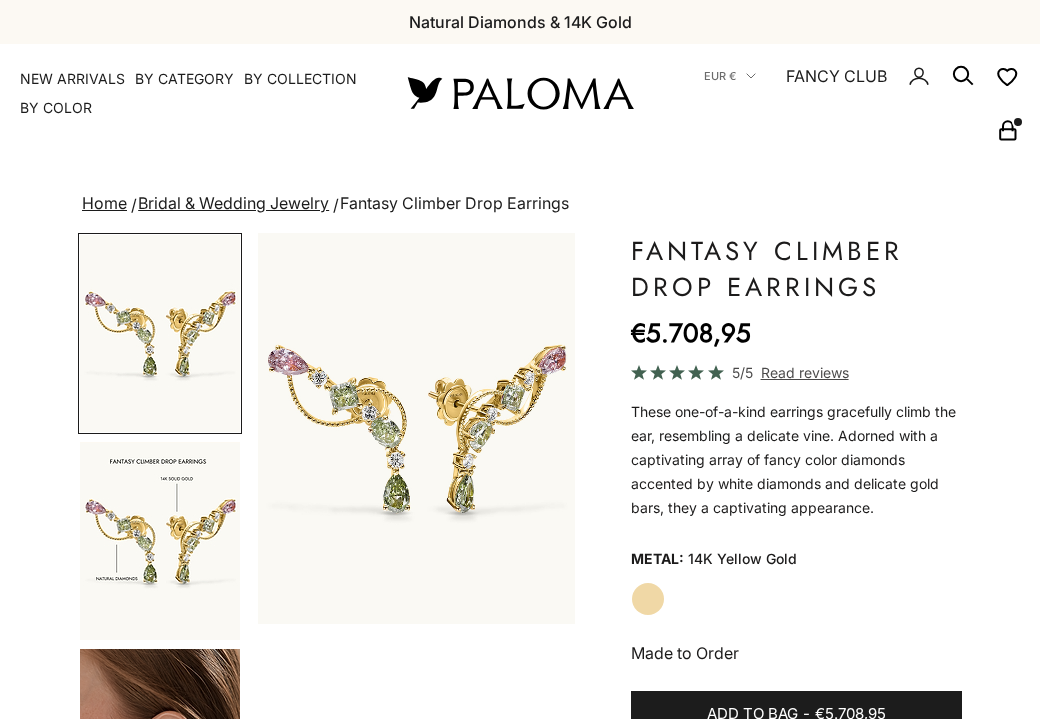scroll, scrollTop: 0, scrollLeft: 0, axis: both 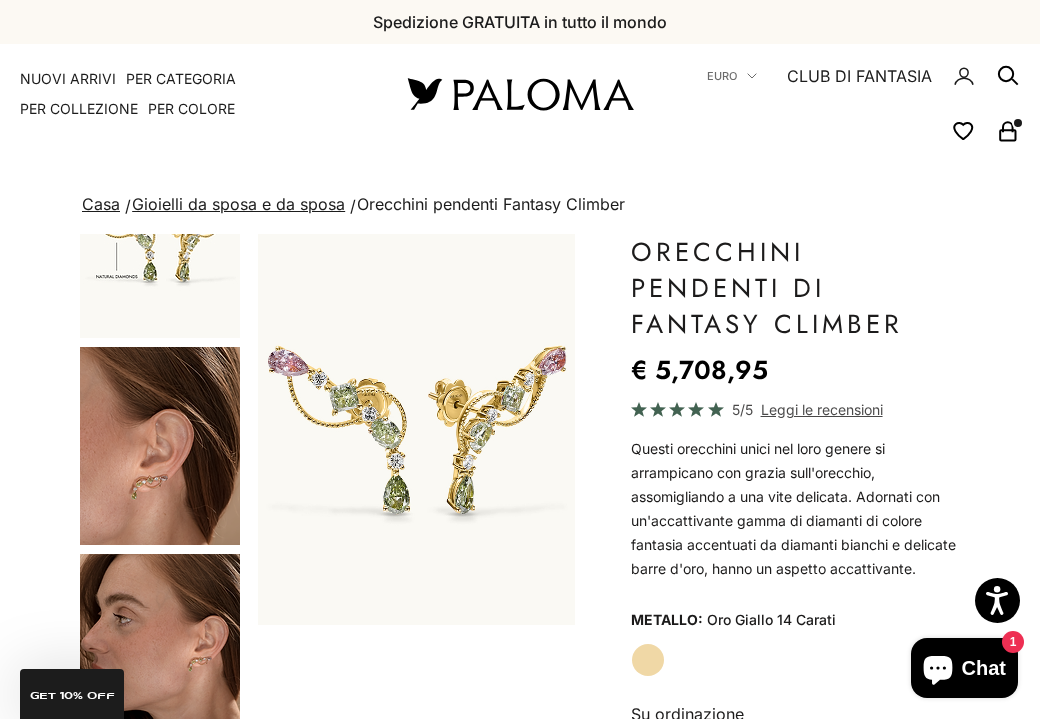 click at bounding box center [160, 446] 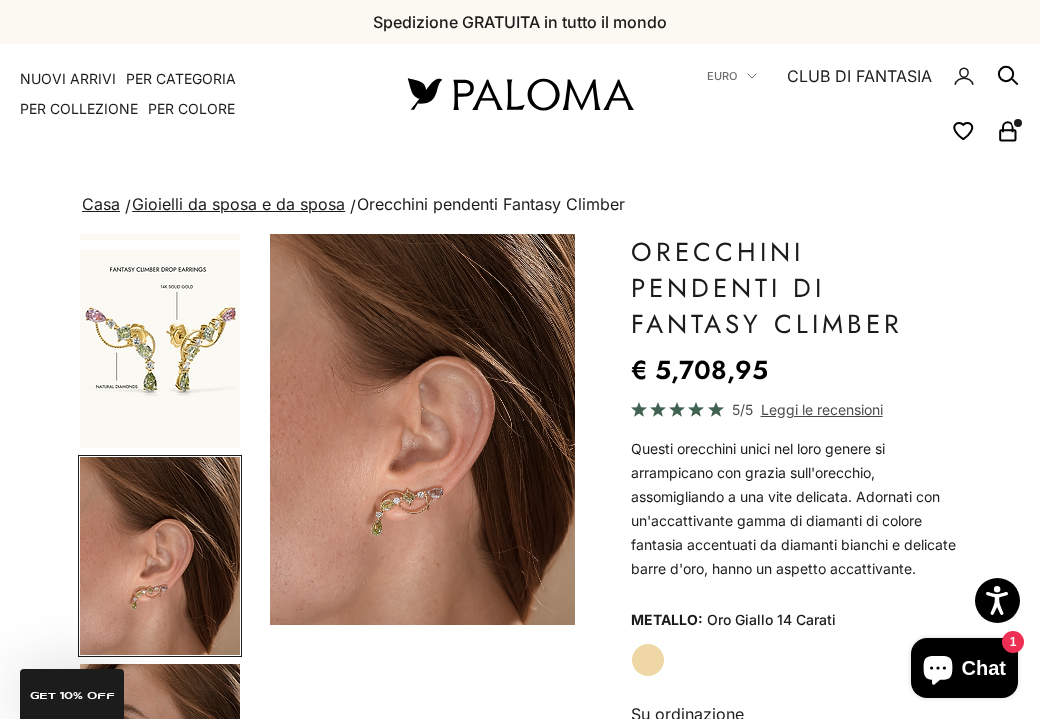 scroll, scrollTop: 0, scrollLeft: 682, axis: horizontal 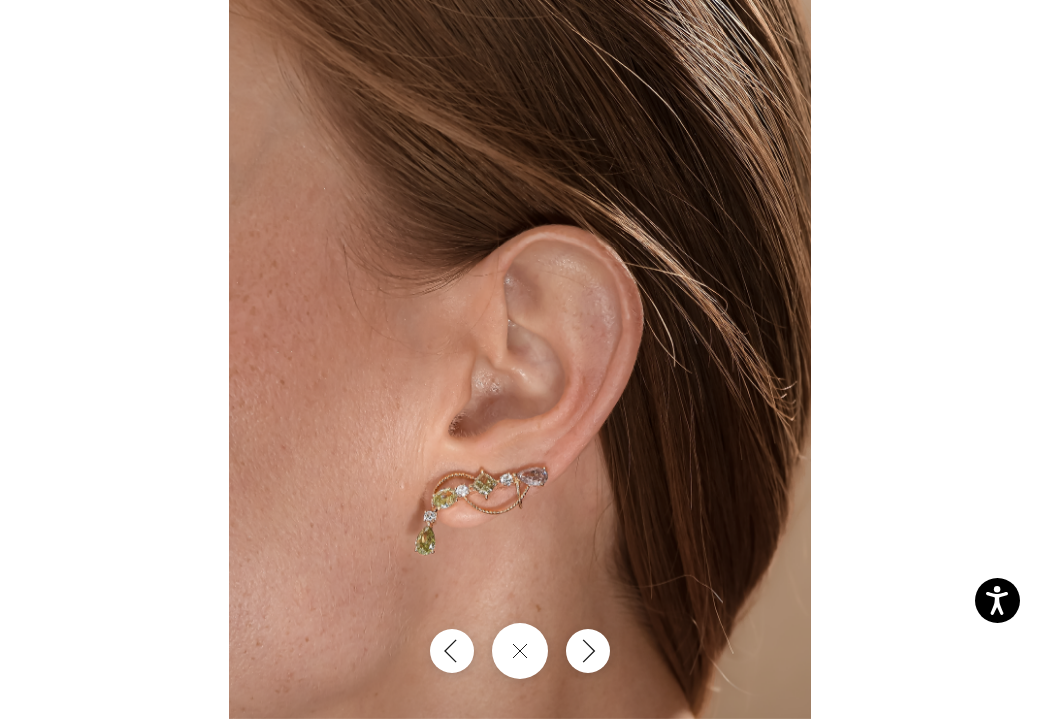 click at bounding box center [520, 359] 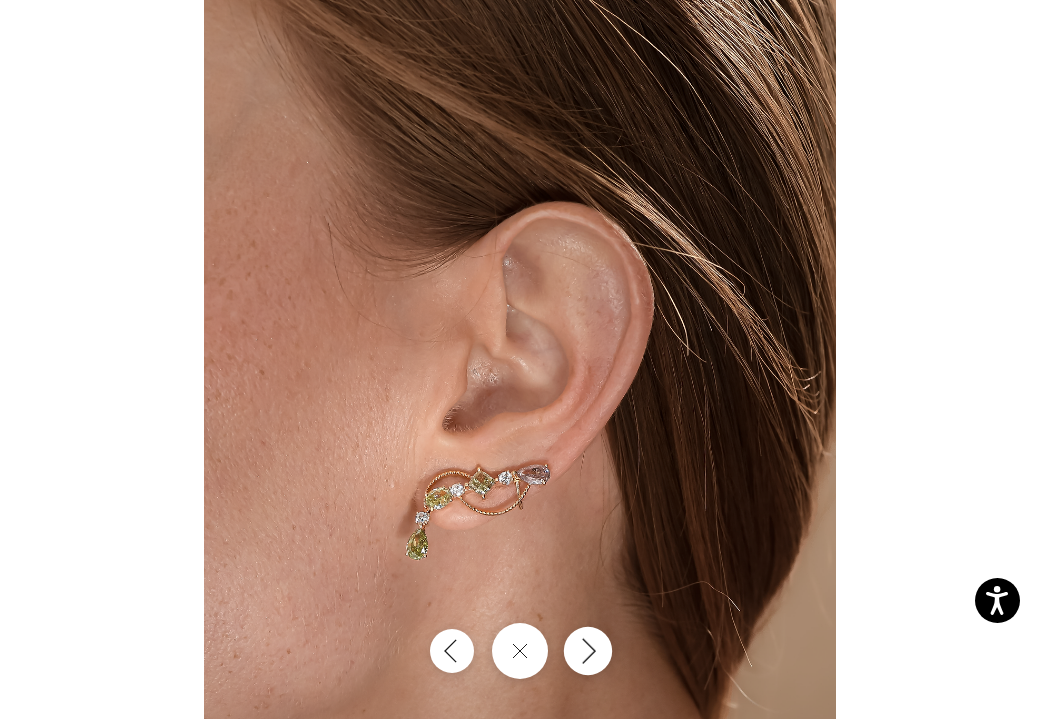 click 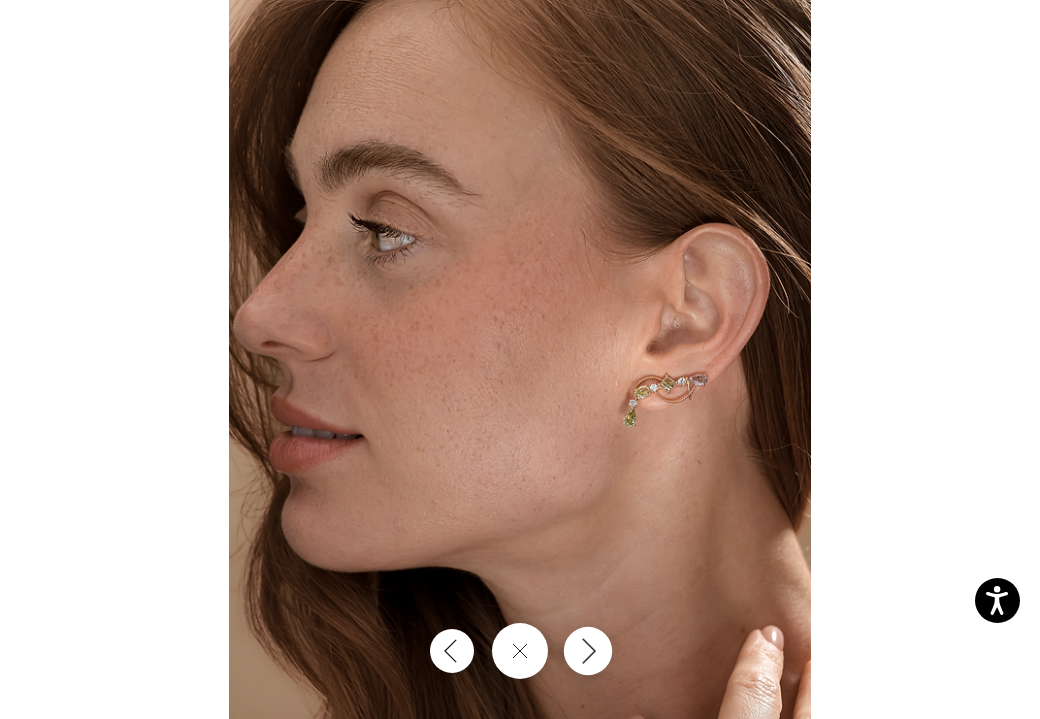 click at bounding box center (588, 651) 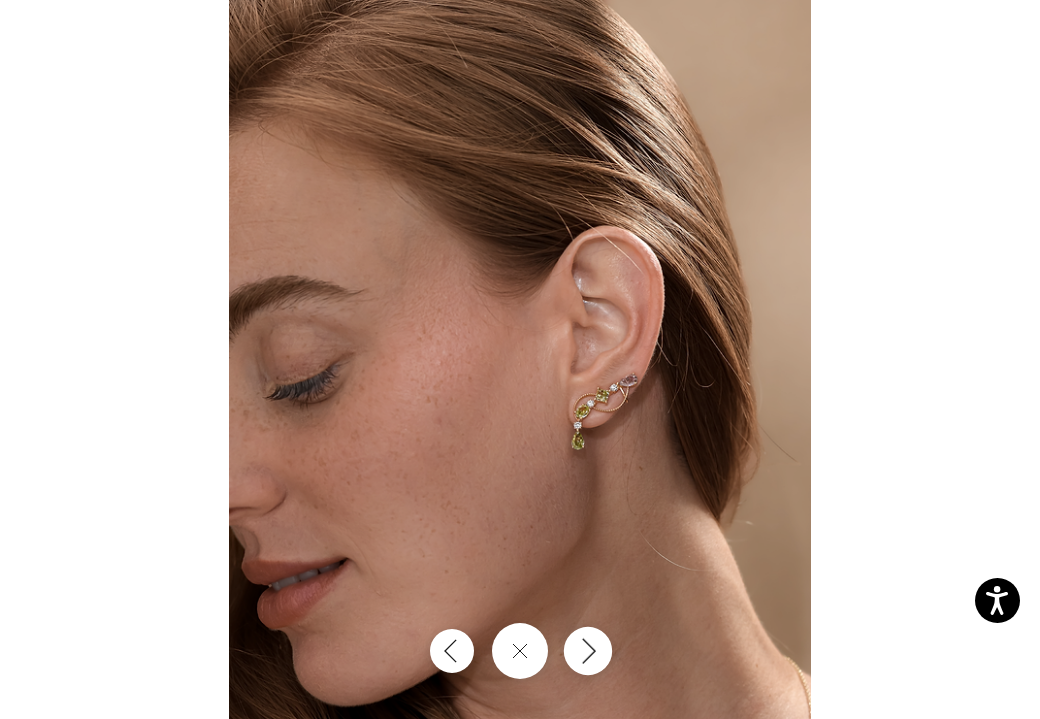 click 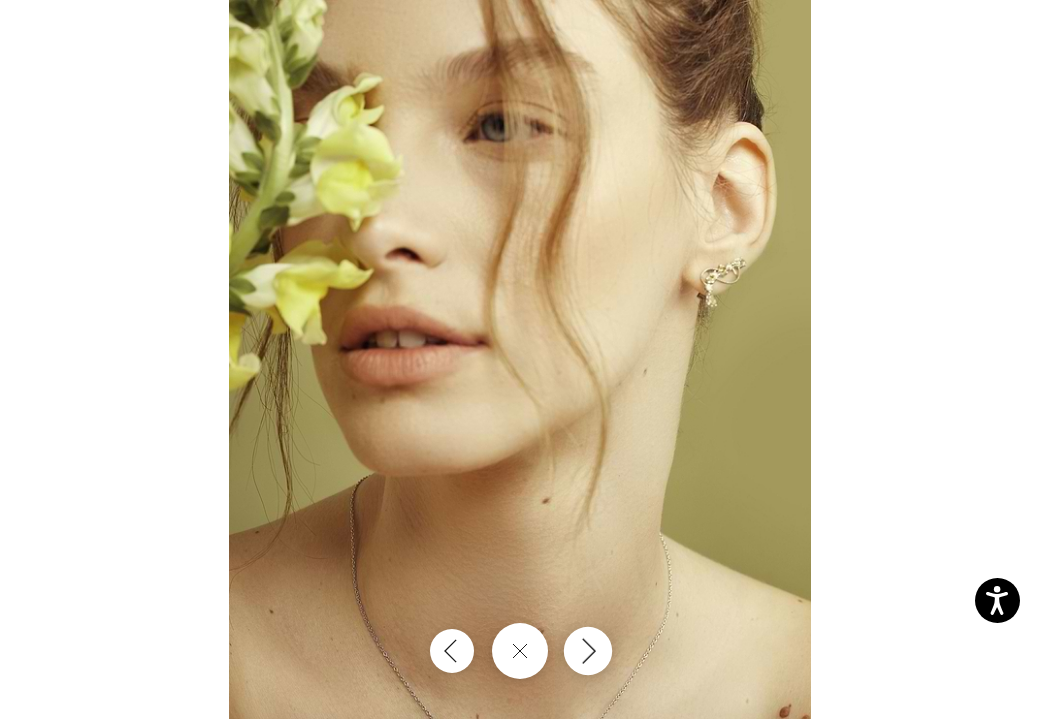 click 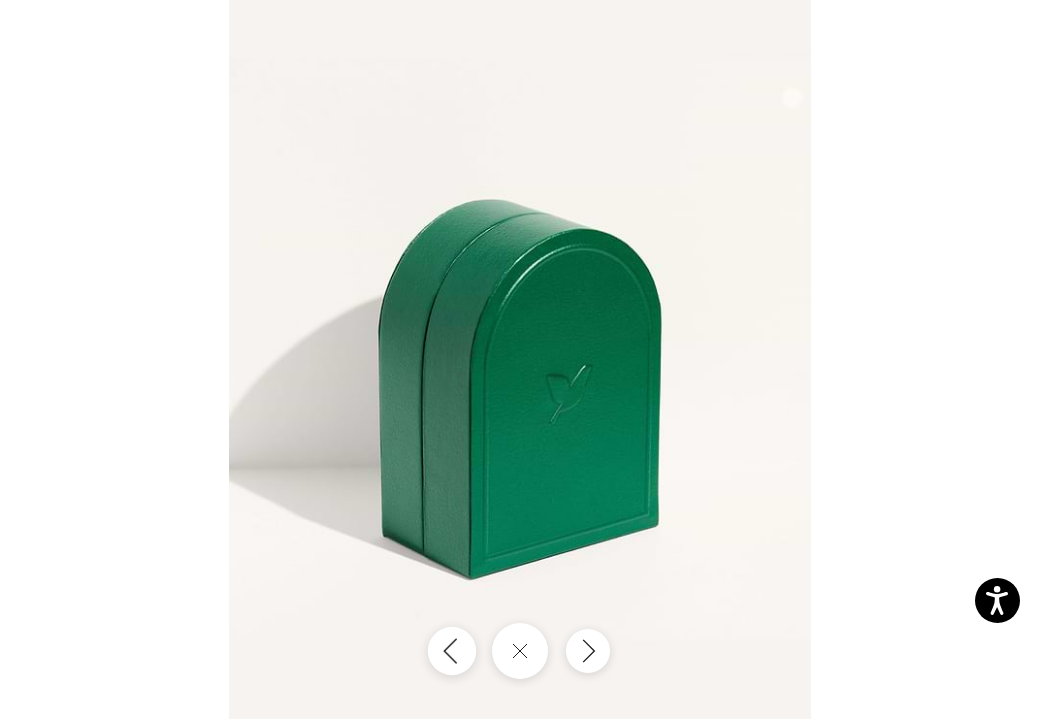 click at bounding box center (452, 651) 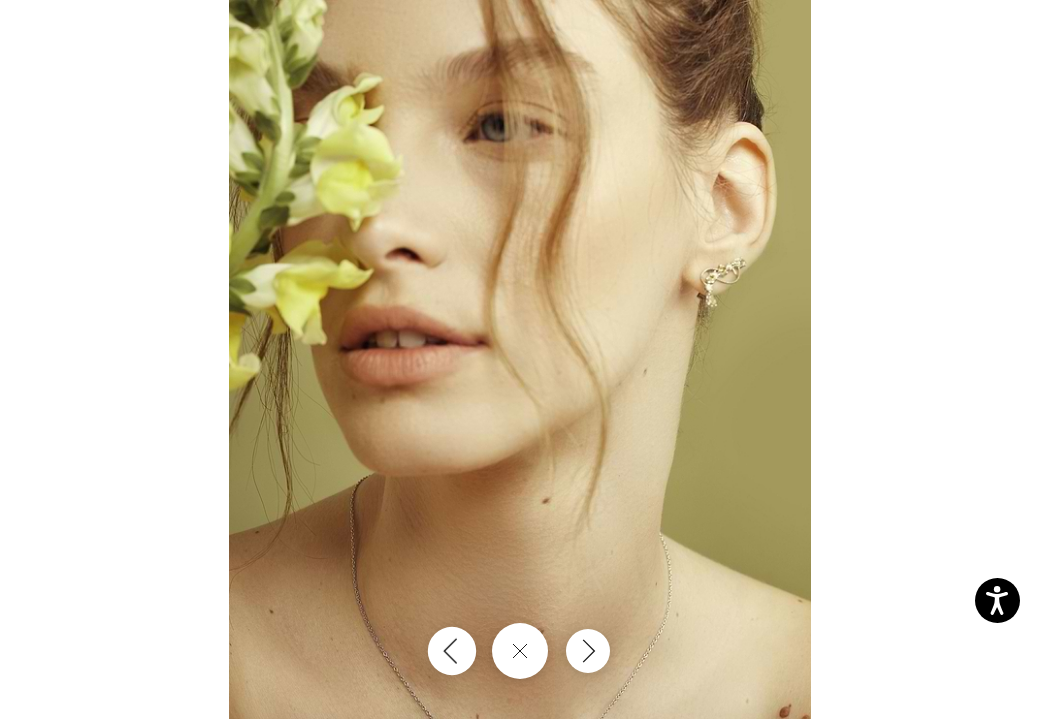 click at bounding box center [452, 651] 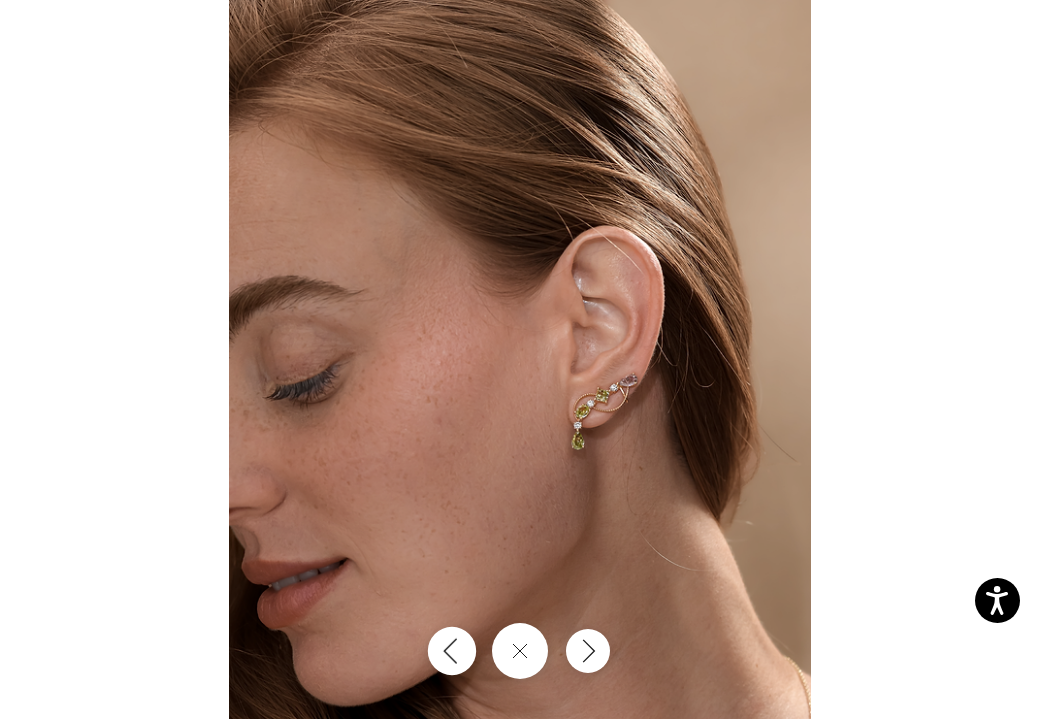 click 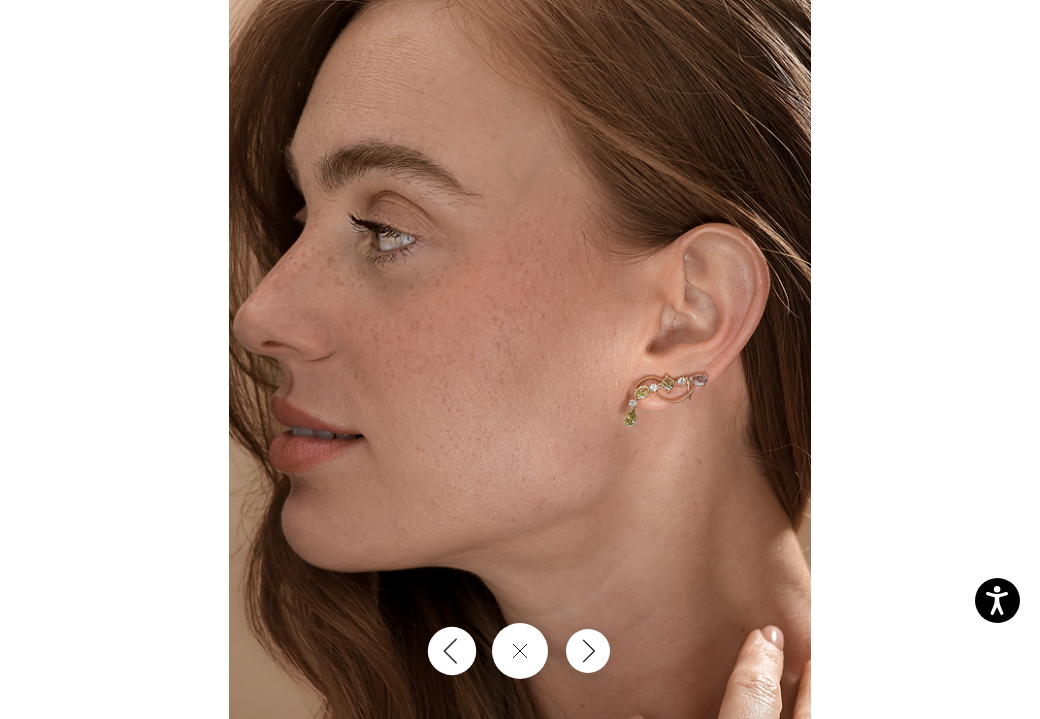 click 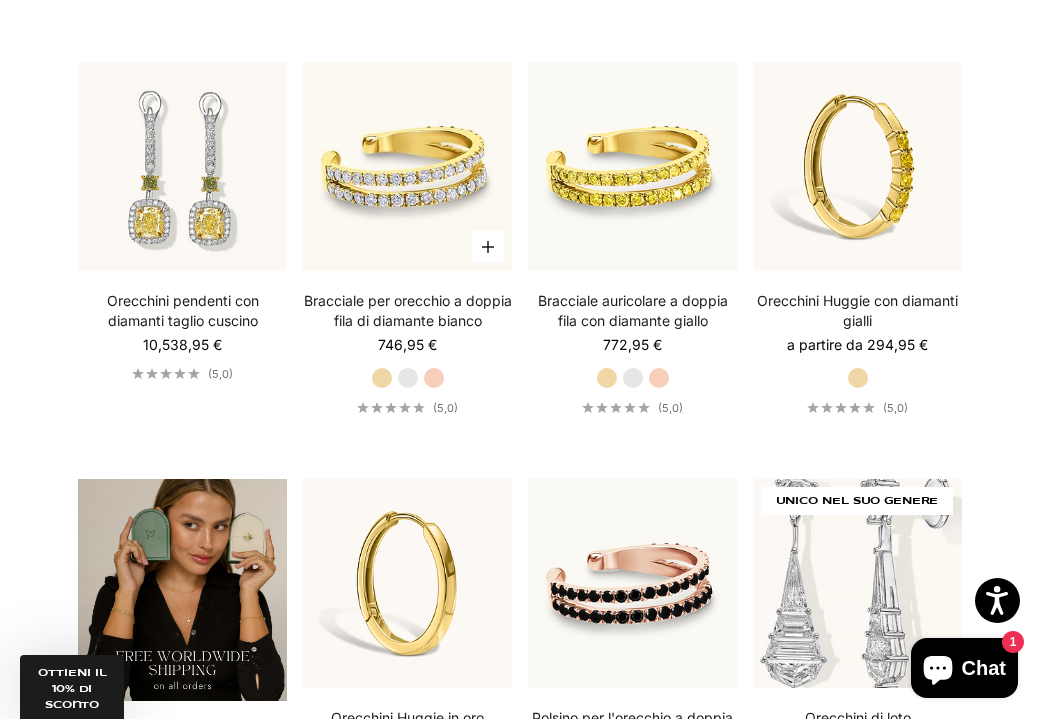 scroll, scrollTop: 2842, scrollLeft: 0, axis: vertical 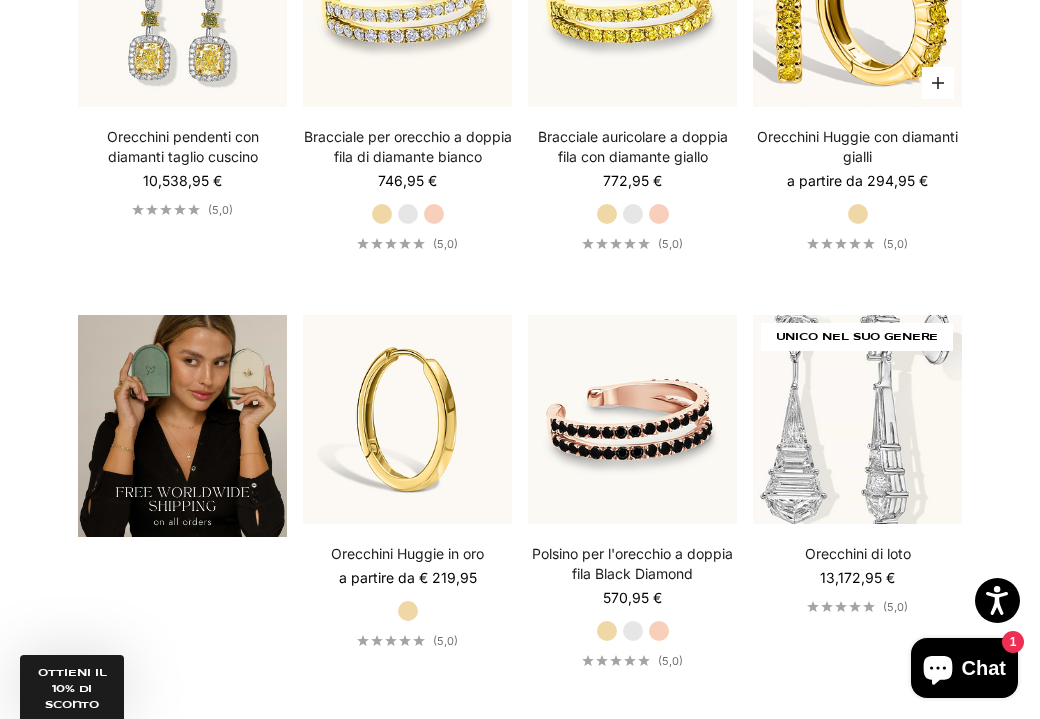 click at bounding box center (857, 2) 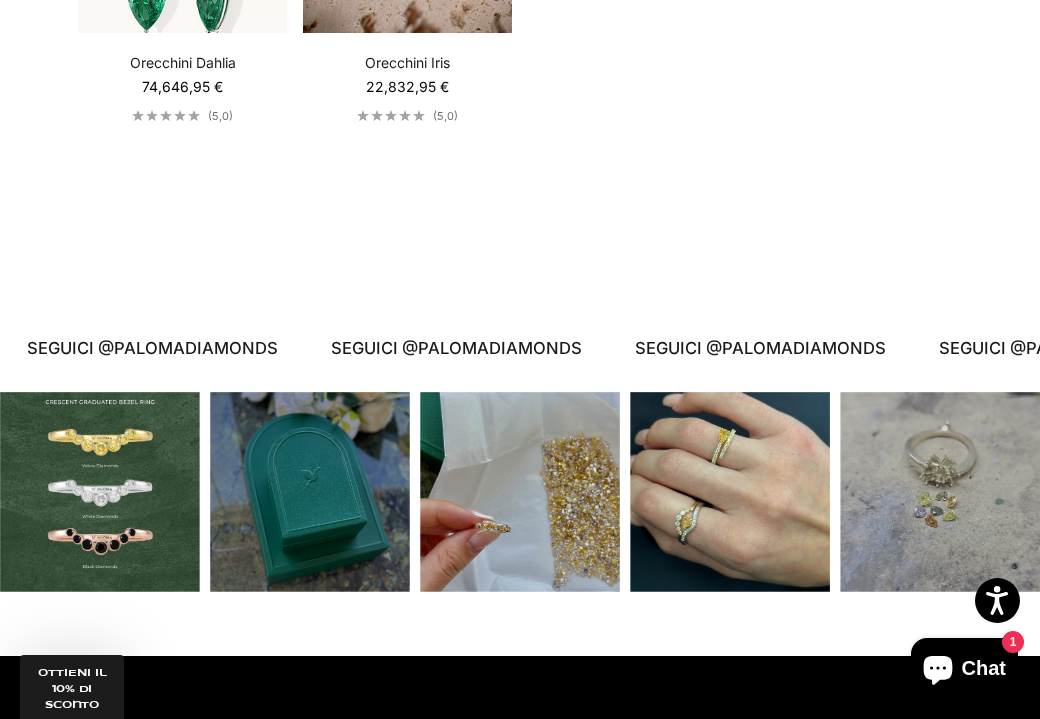 scroll, scrollTop: 3756, scrollLeft: 0, axis: vertical 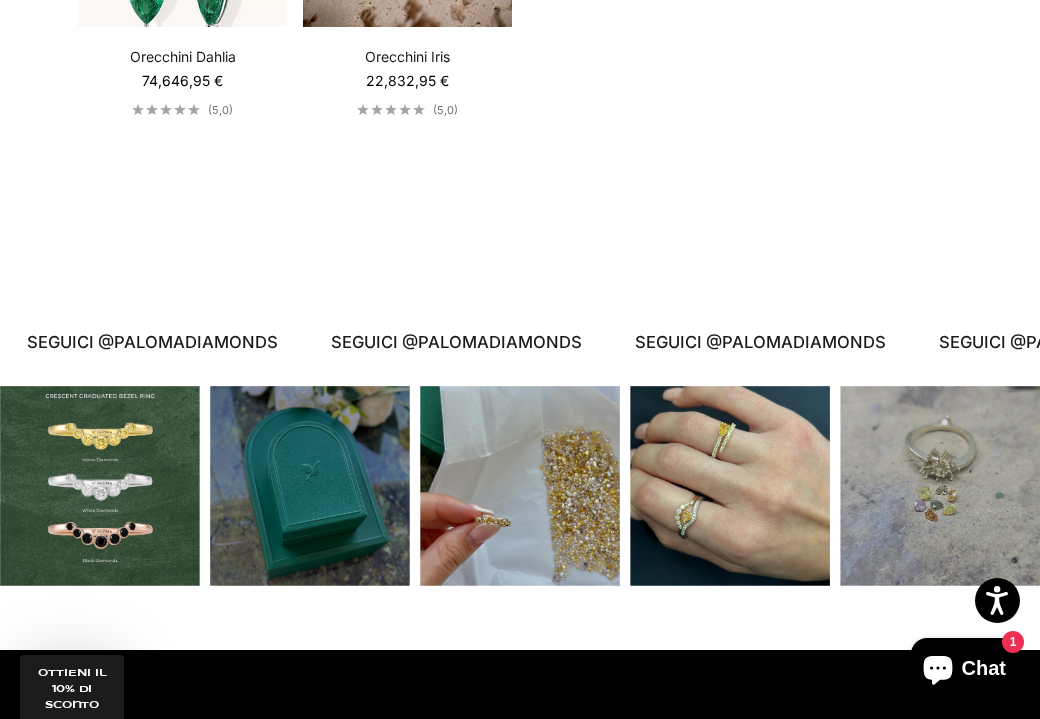 click at bounding box center [730, 486] 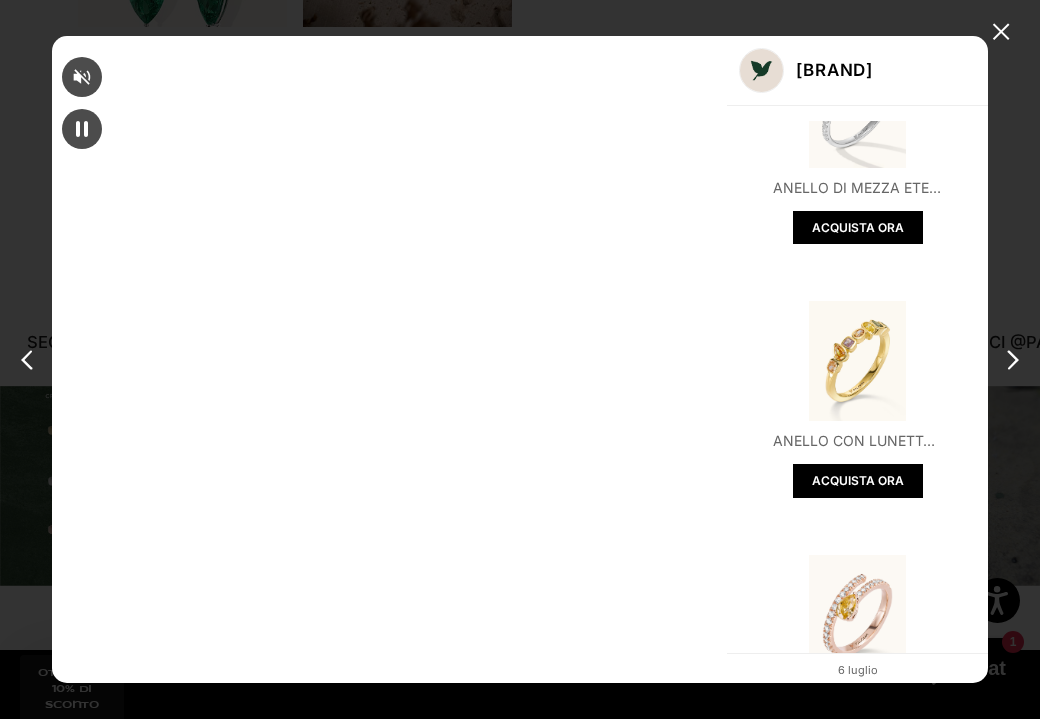 scroll, scrollTop: 97, scrollLeft: 0, axis: vertical 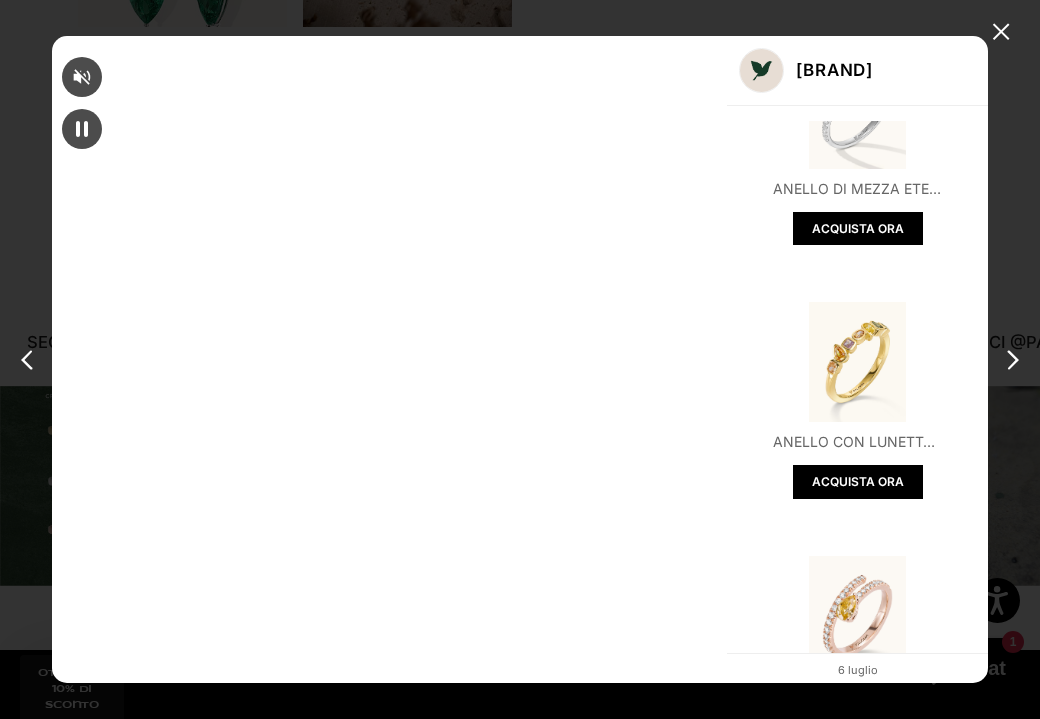 click on "✕
Palomadiamonds
ANELLO DI MEZZA ETERNITÀ CON DIAMANTE BIANCO DA 1,5 MM ACQUISTA ORA ANELLO CON LUNETTA MULTICOLORE BLOSSOM ACQUISTA ORA ANELLO AVVOLGENTI CON DIAMANTI ARANCIONI ACQUISTA ORA ANELLO AVVOLGENTE PETITE CON DIAMANTI A 2 TONI ACQUISTA ORA
Qual è la tua cosa preferita del tuo pezzo di Paloma? Facci sapere nei commenti! 💌  #PalomaDiamonds #EverythingYouFancy #NaturalDiamonds
6 luglio" at bounding box center [520, 359] 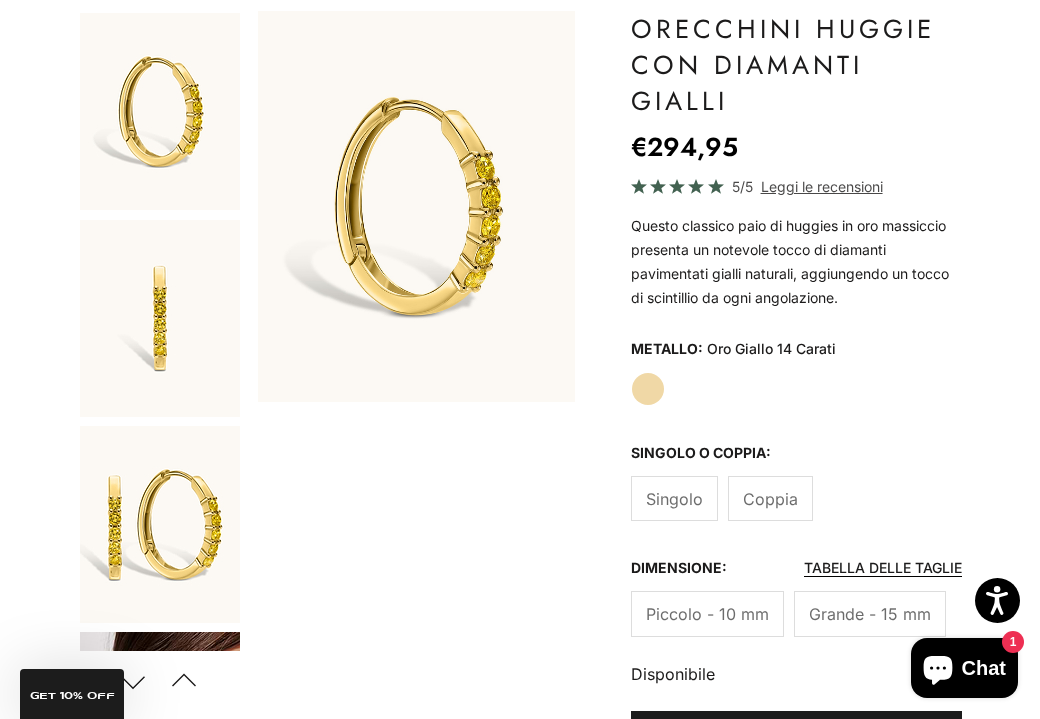 scroll, scrollTop: 223, scrollLeft: 0, axis: vertical 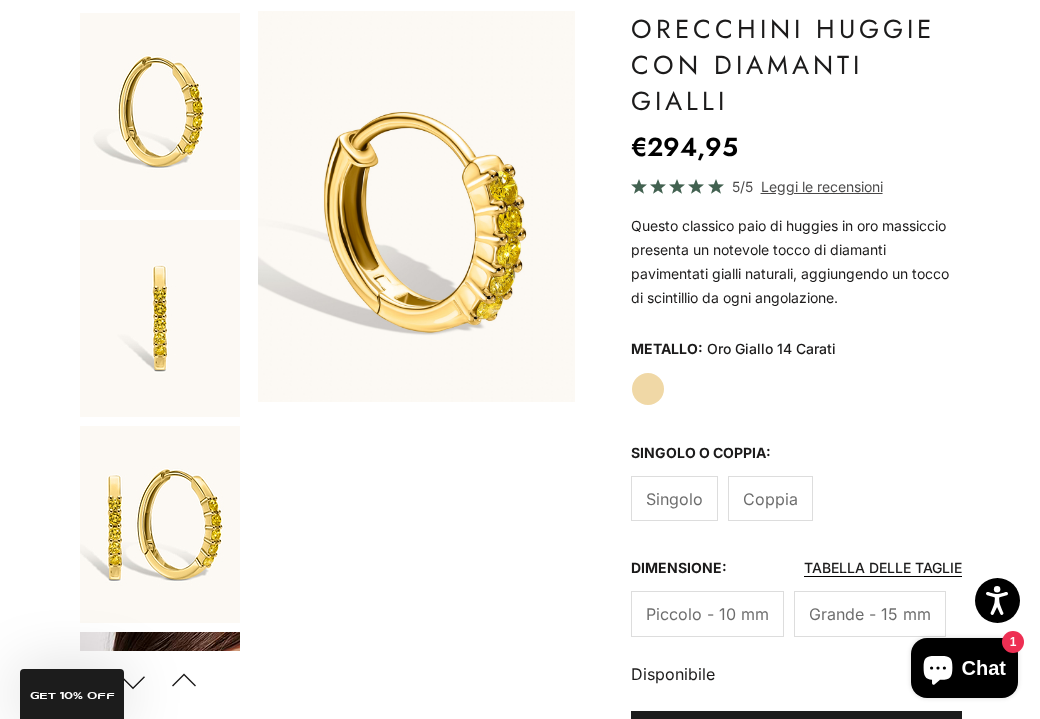 click at bounding box center (160, 524) 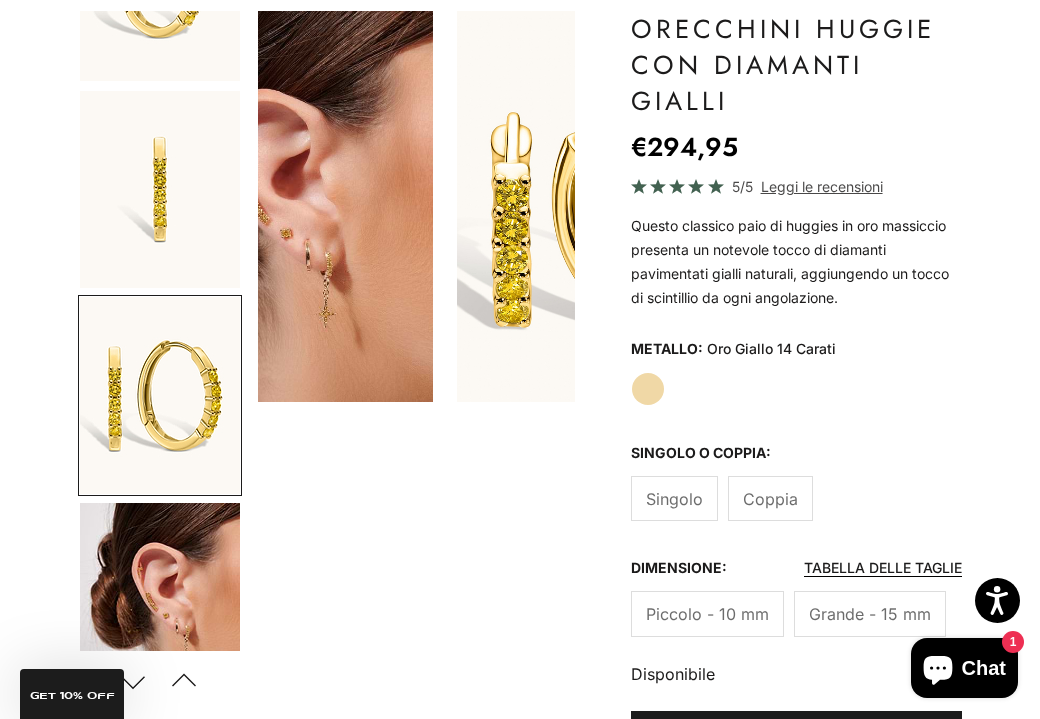 scroll, scrollTop: 0, scrollLeft: 718, axis: horizontal 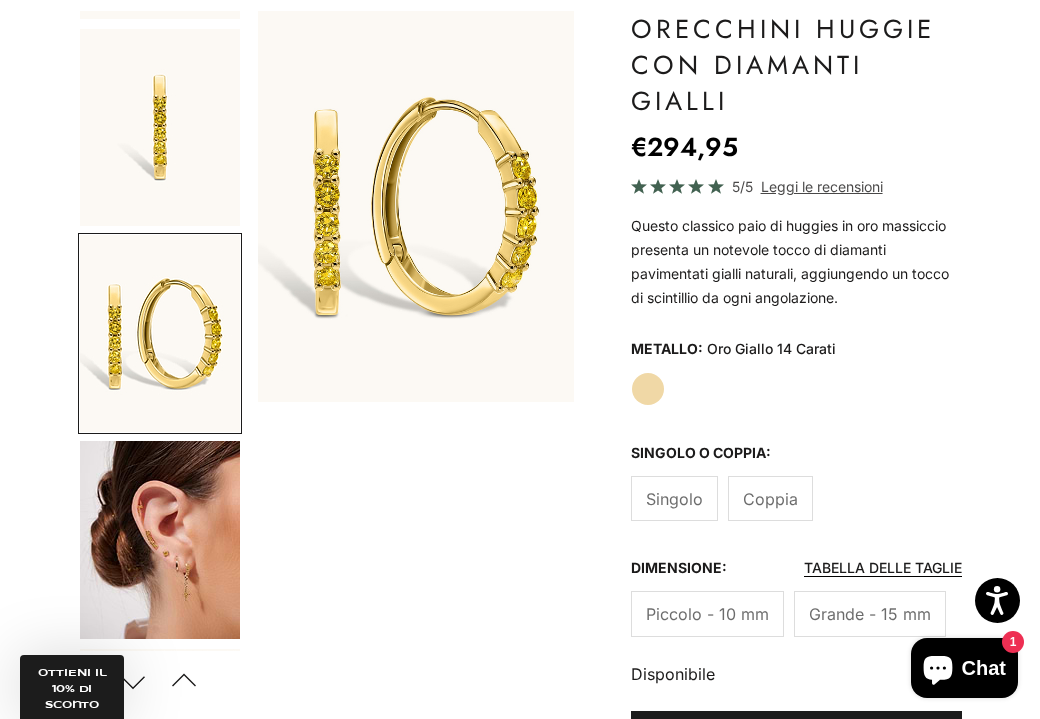 click at bounding box center [160, 540] 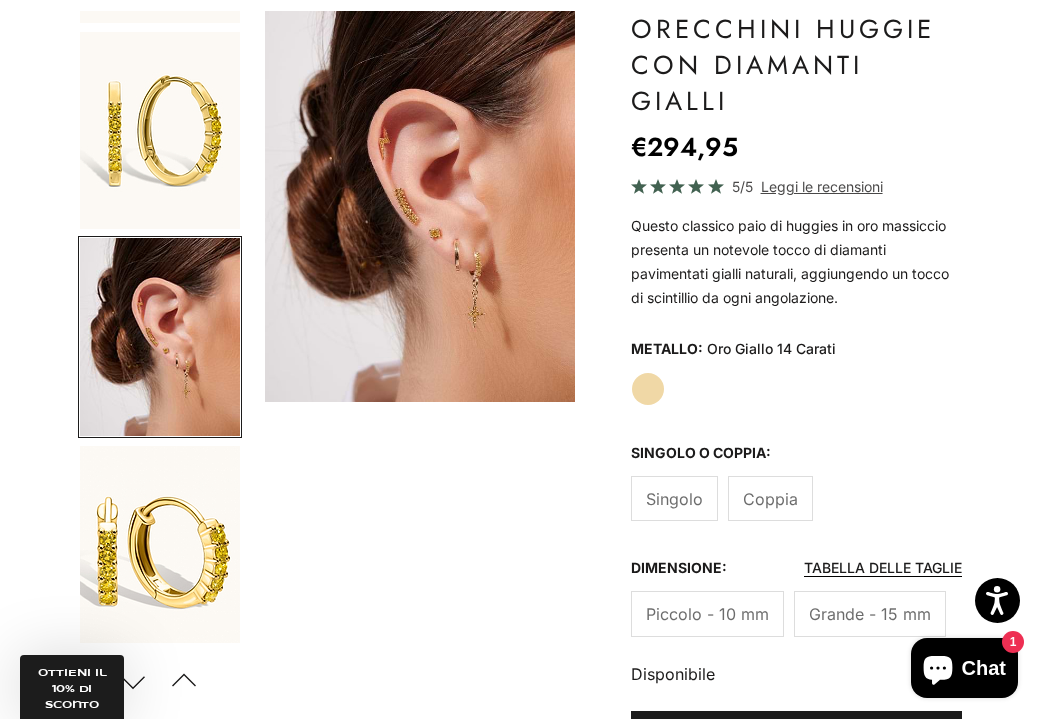 scroll, scrollTop: 0, scrollLeft: 1022, axis: horizontal 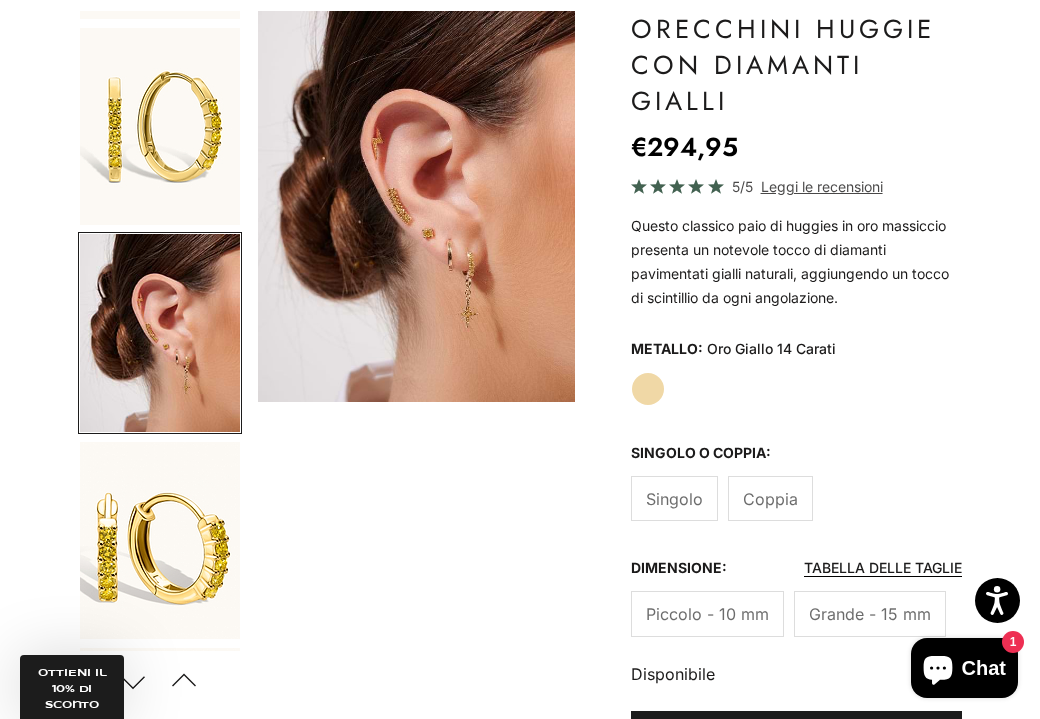 click at bounding box center (160, 540) 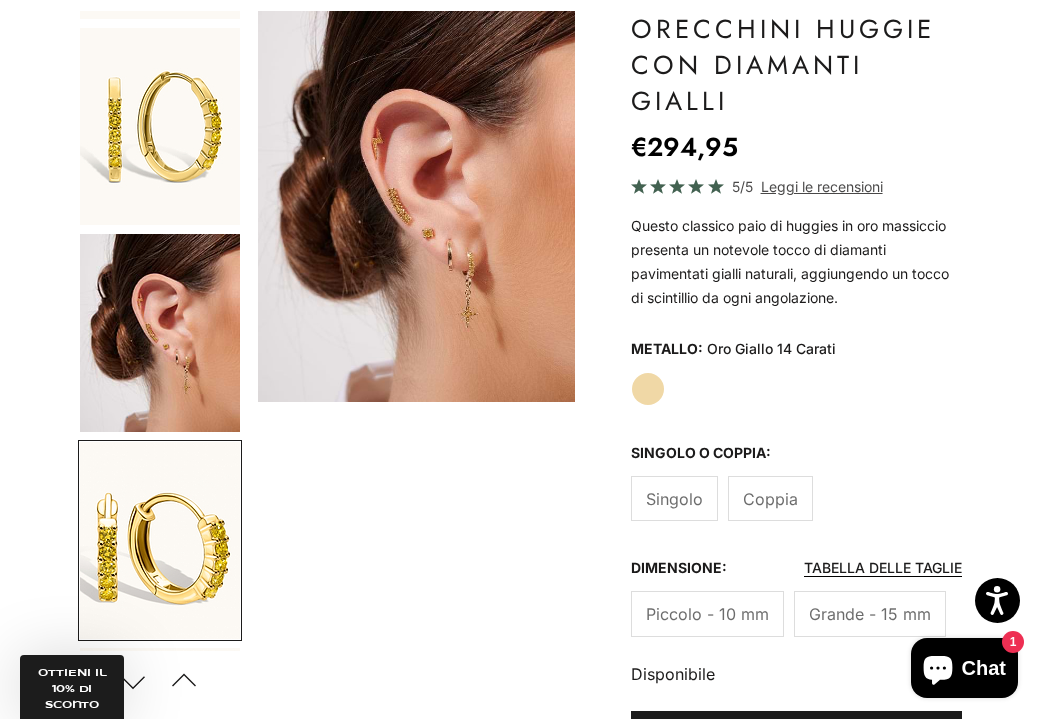 scroll, scrollTop: 600, scrollLeft: 0, axis: vertical 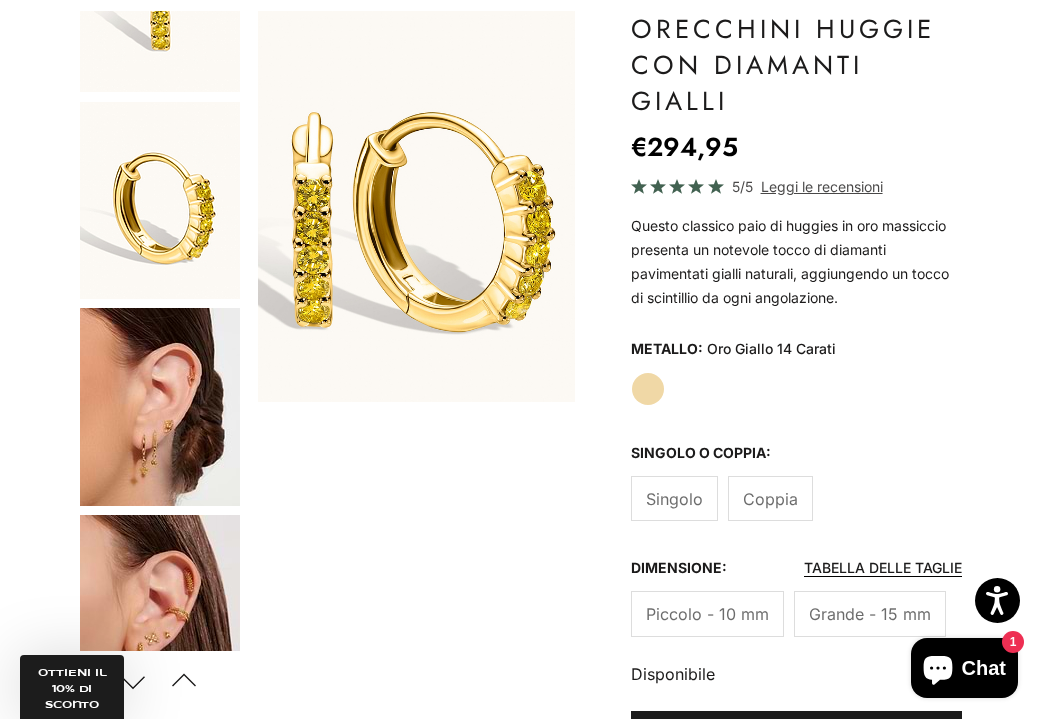 click at bounding box center (160, 407) 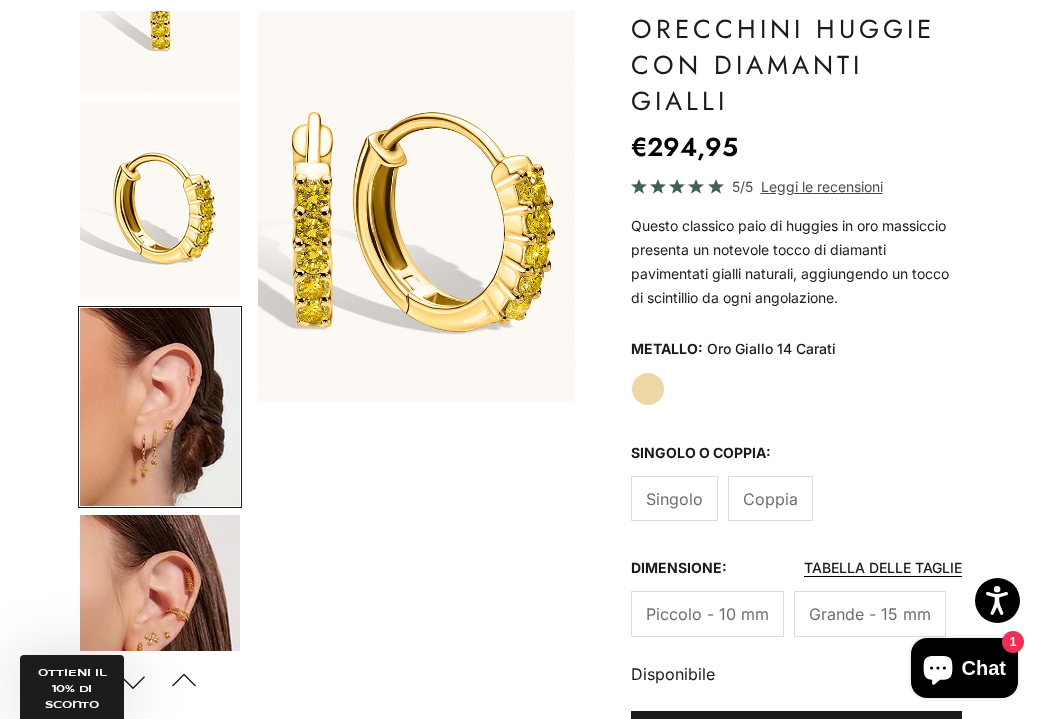 scroll, scrollTop: 1223, scrollLeft: 0, axis: vertical 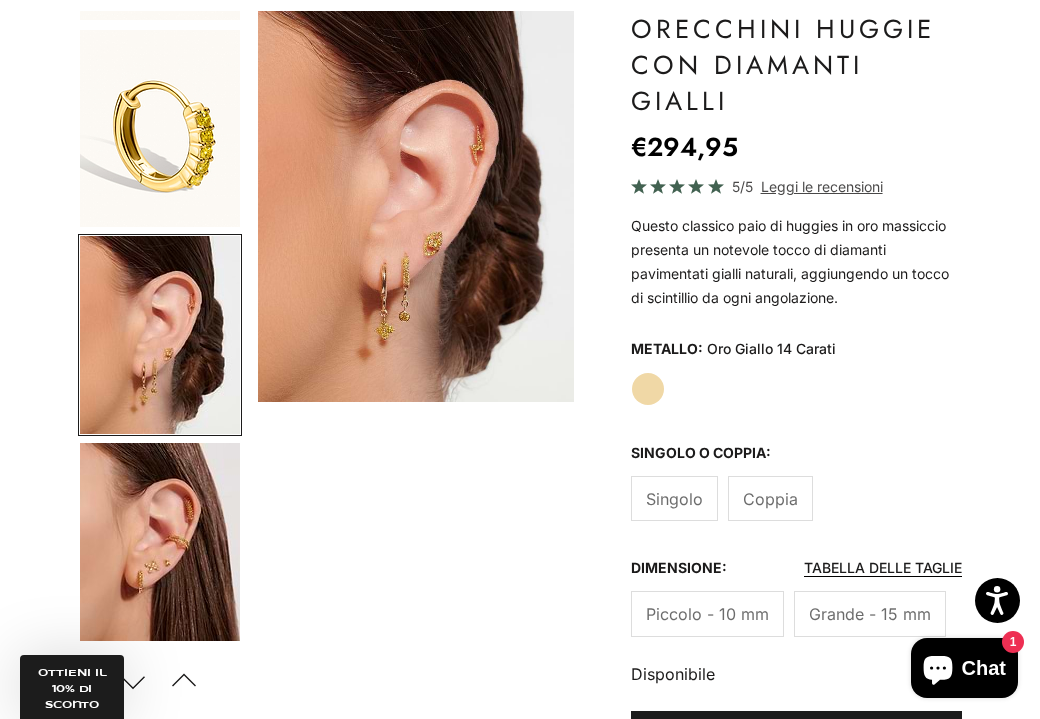 click at bounding box center [160, 542] 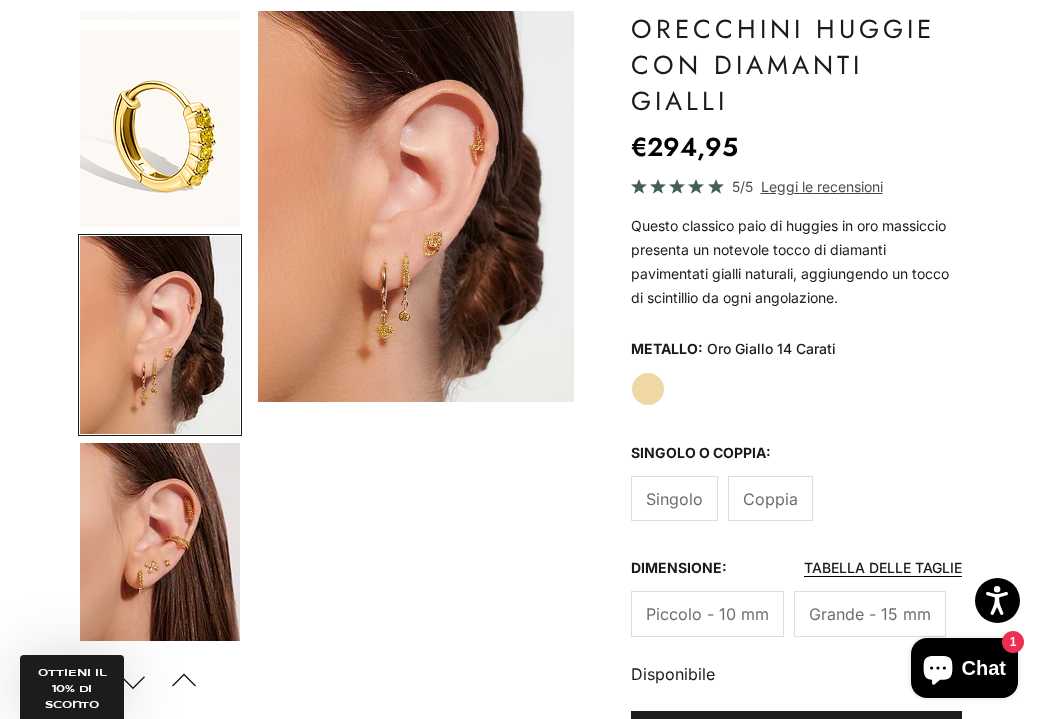 scroll, scrollTop: 1362, scrollLeft: 0, axis: vertical 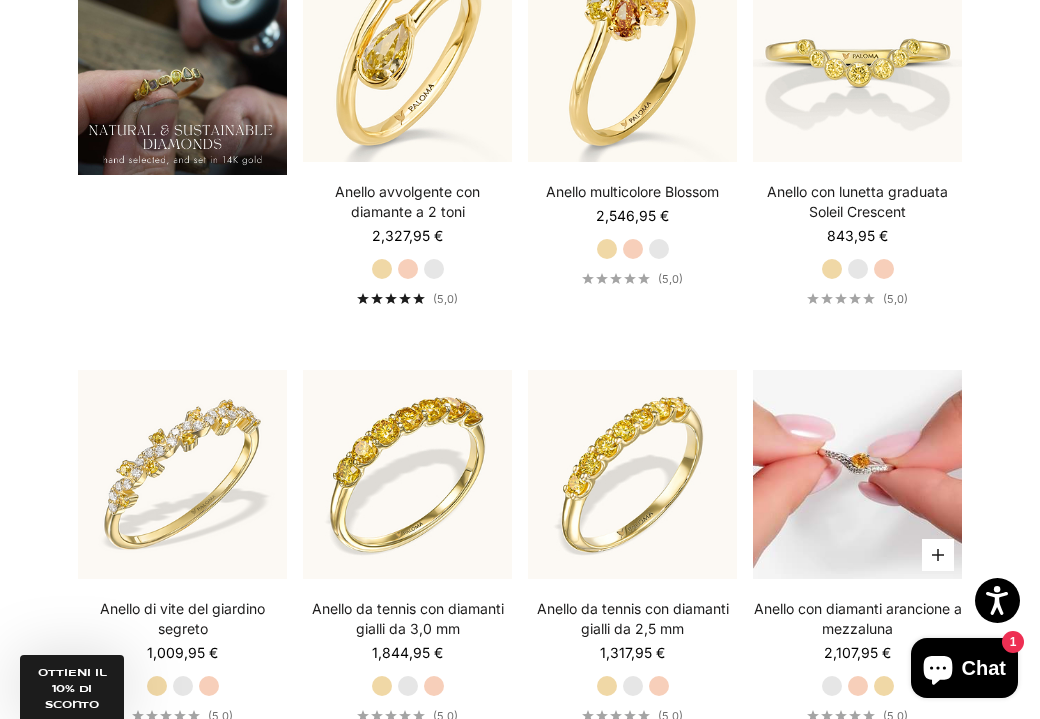 click at bounding box center [857, 474] 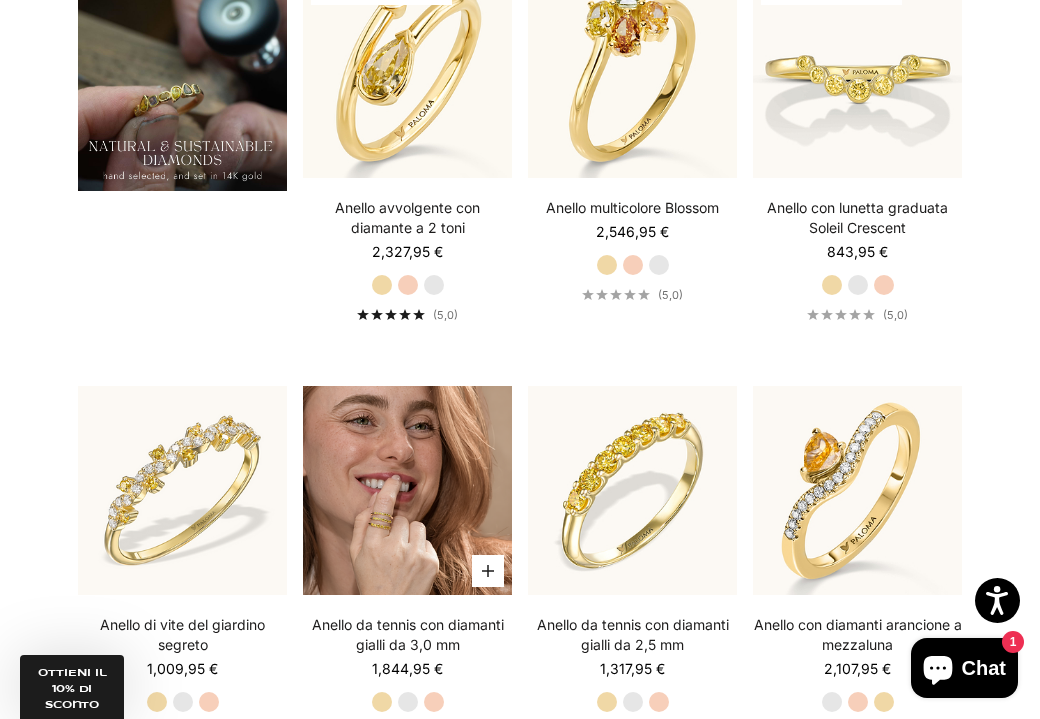 scroll, scrollTop: 1495, scrollLeft: 0, axis: vertical 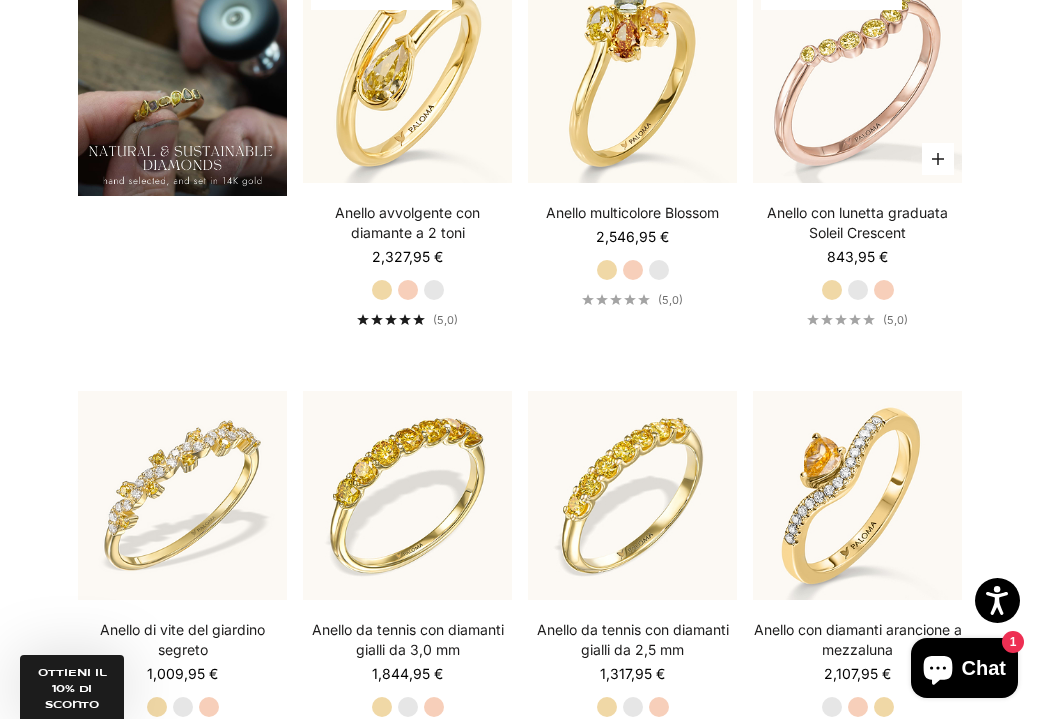 click at bounding box center (857, 78) 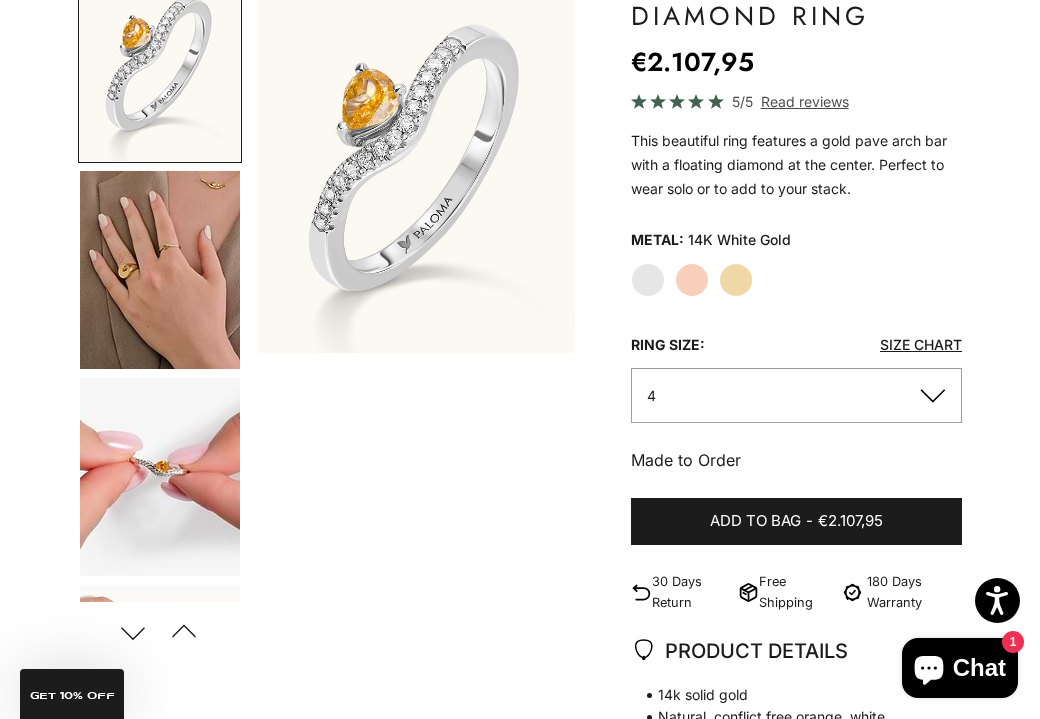scroll, scrollTop: 343, scrollLeft: 0, axis: vertical 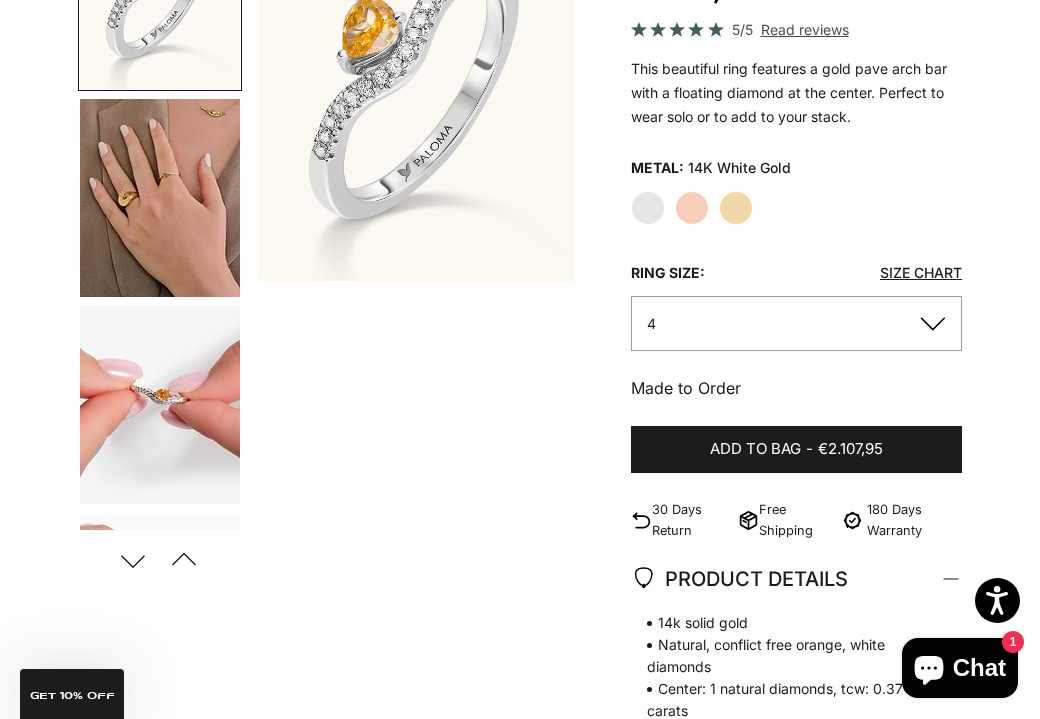 click on "Yellow Gold" 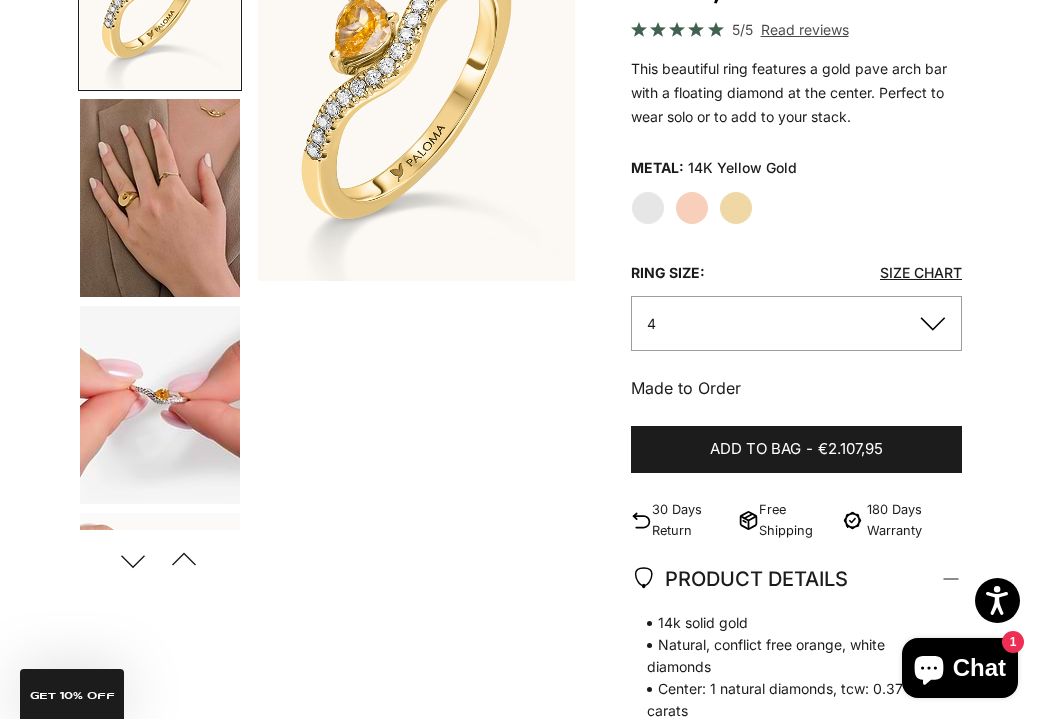 click on "4" 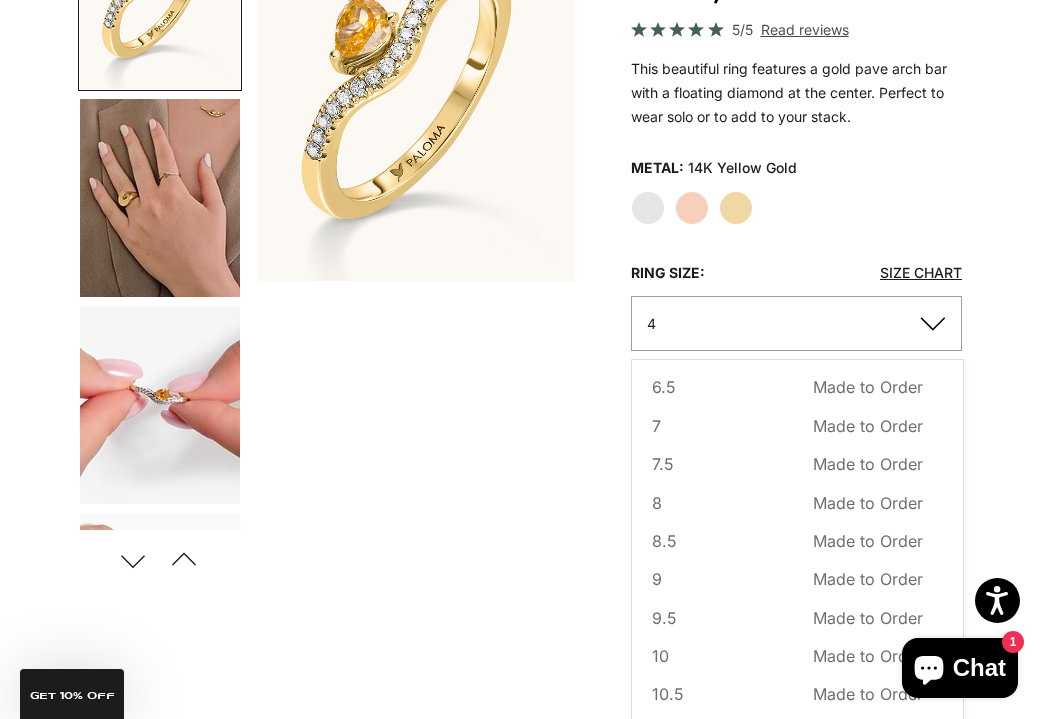scroll, scrollTop: 198, scrollLeft: 0, axis: vertical 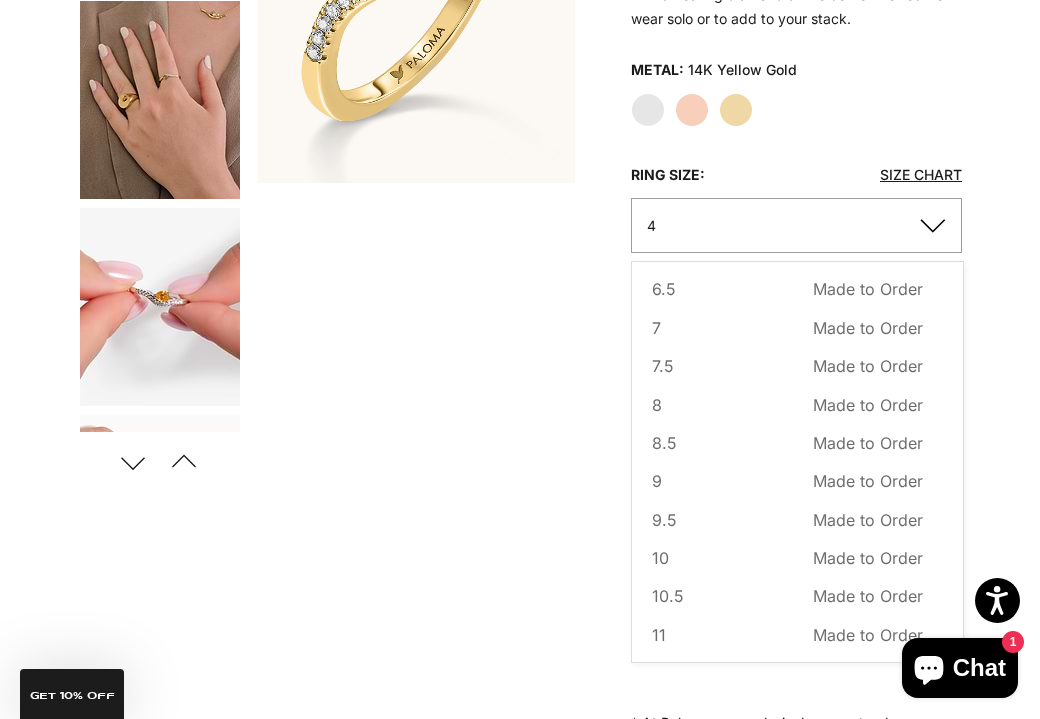 click on "Size Chart" 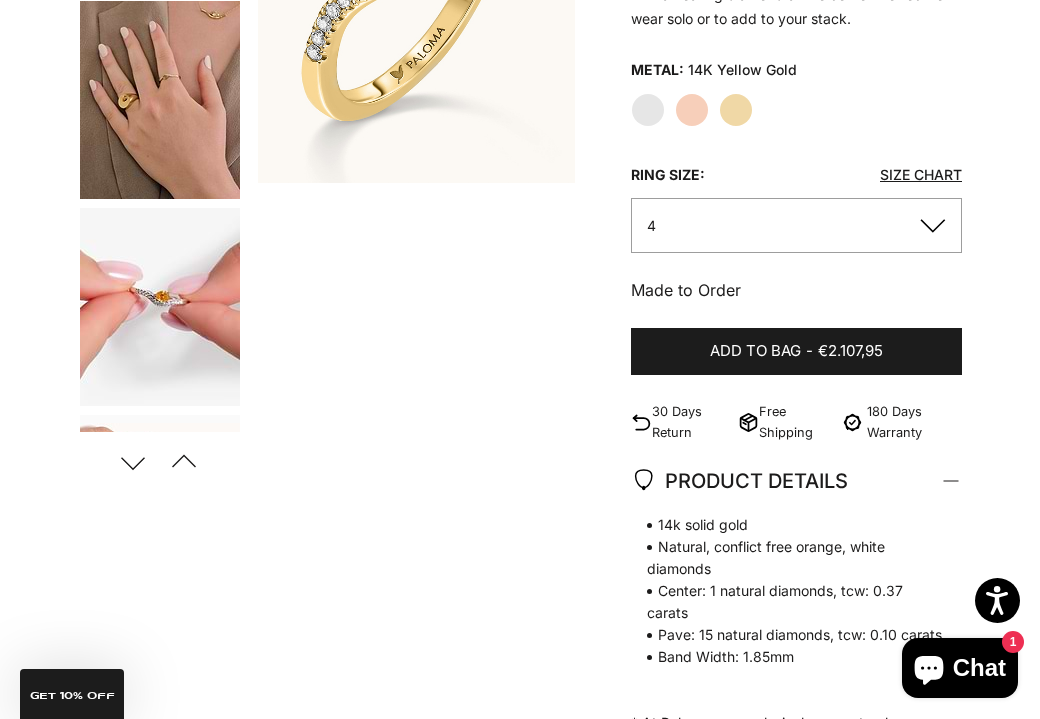 click on "Size Chart" 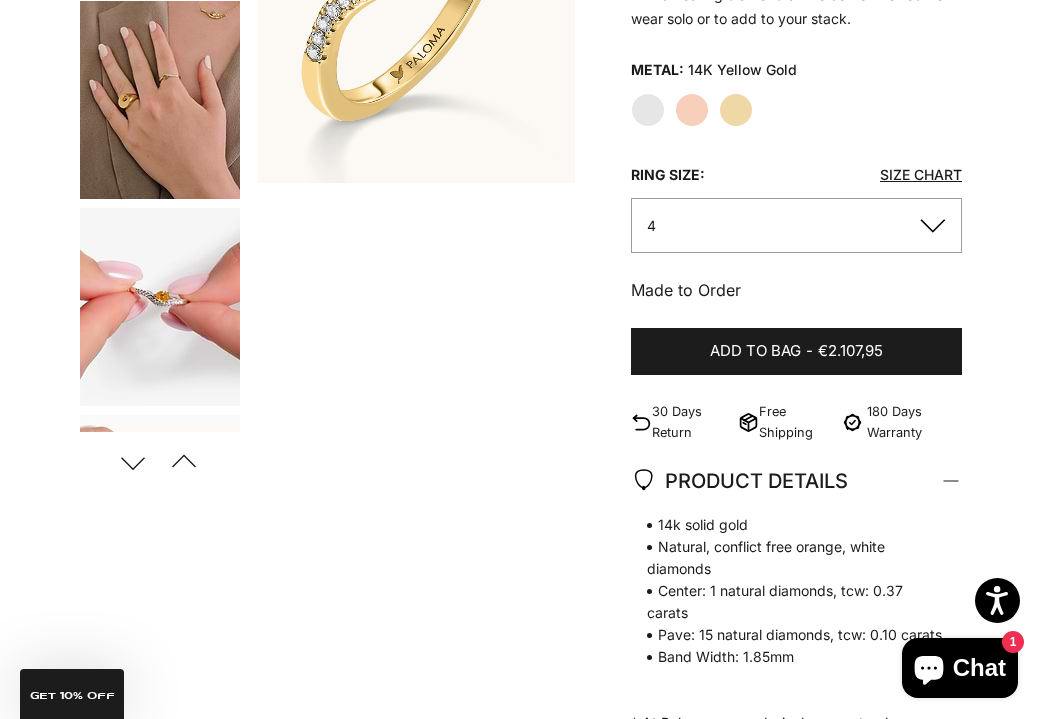 click on "4" 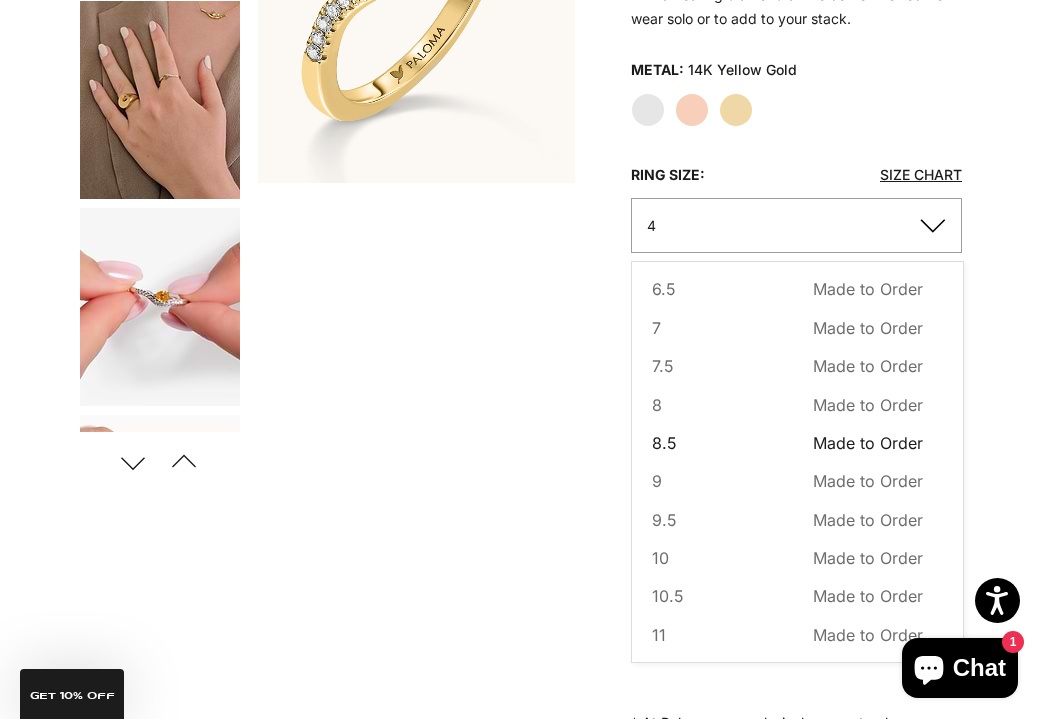 scroll, scrollTop: 448, scrollLeft: 0, axis: vertical 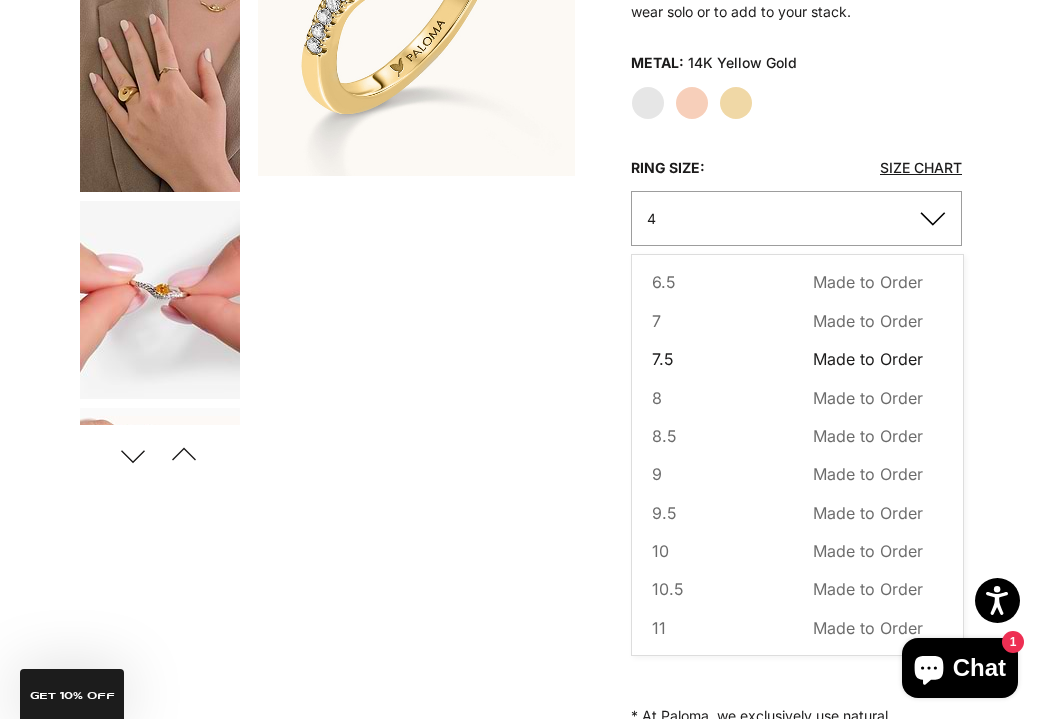 click on "7.5 Made to Order Sold out" at bounding box center [787, 359] 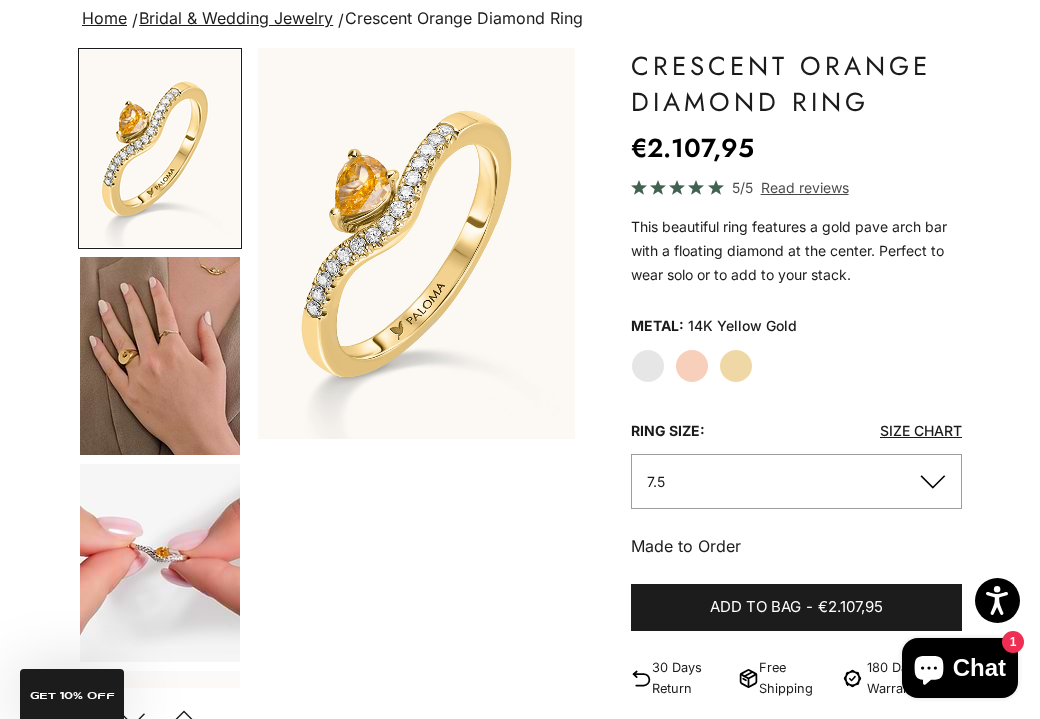 scroll, scrollTop: 237, scrollLeft: 0, axis: vertical 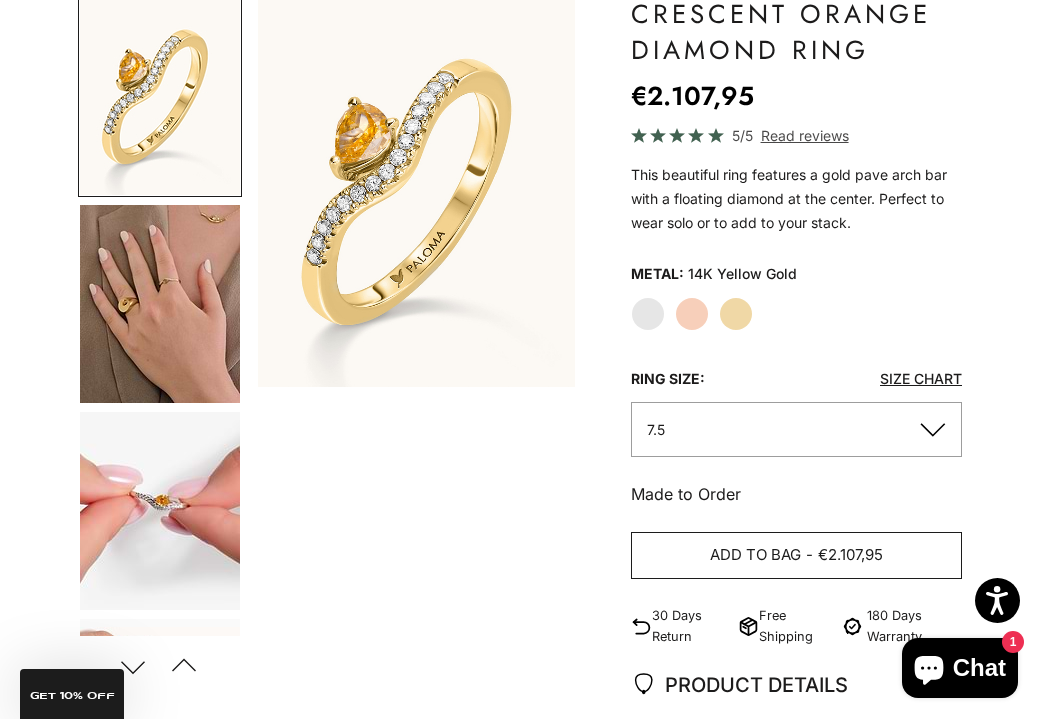 click on "Add to bag" at bounding box center [755, 555] 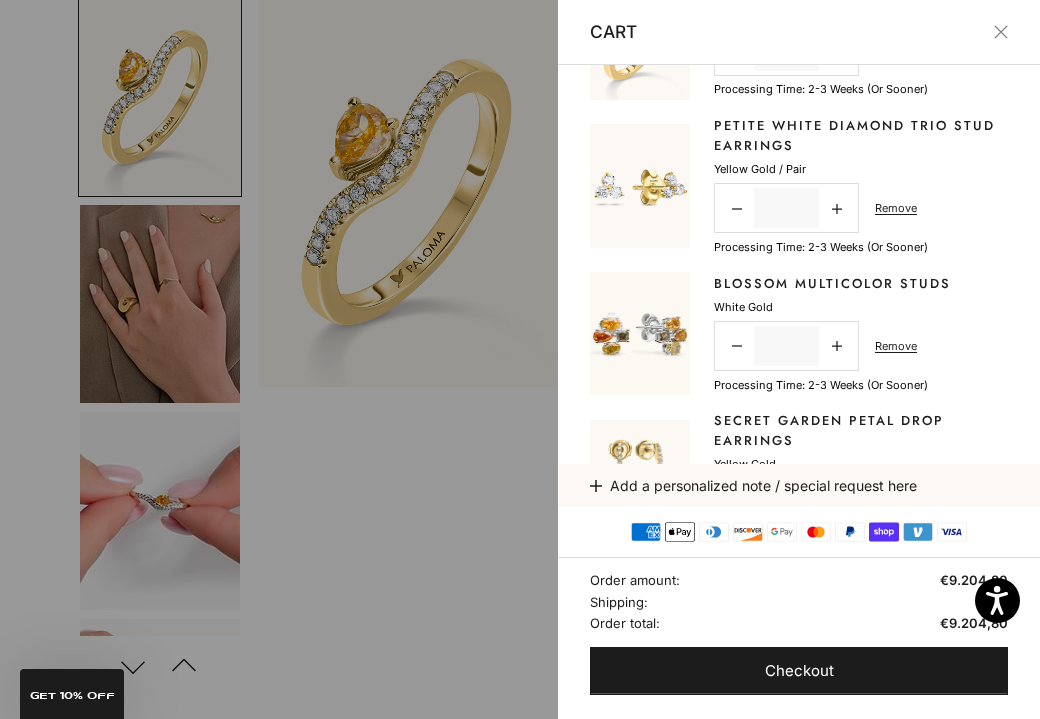 scroll, scrollTop: 102, scrollLeft: 0, axis: vertical 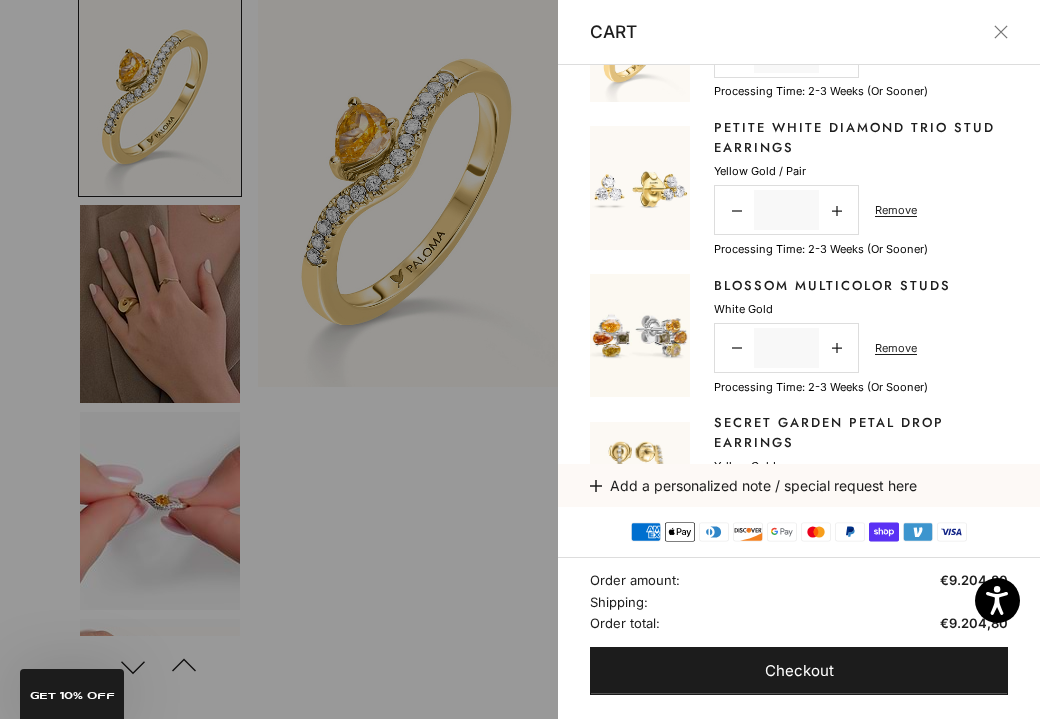 click at bounding box center (520, 359) 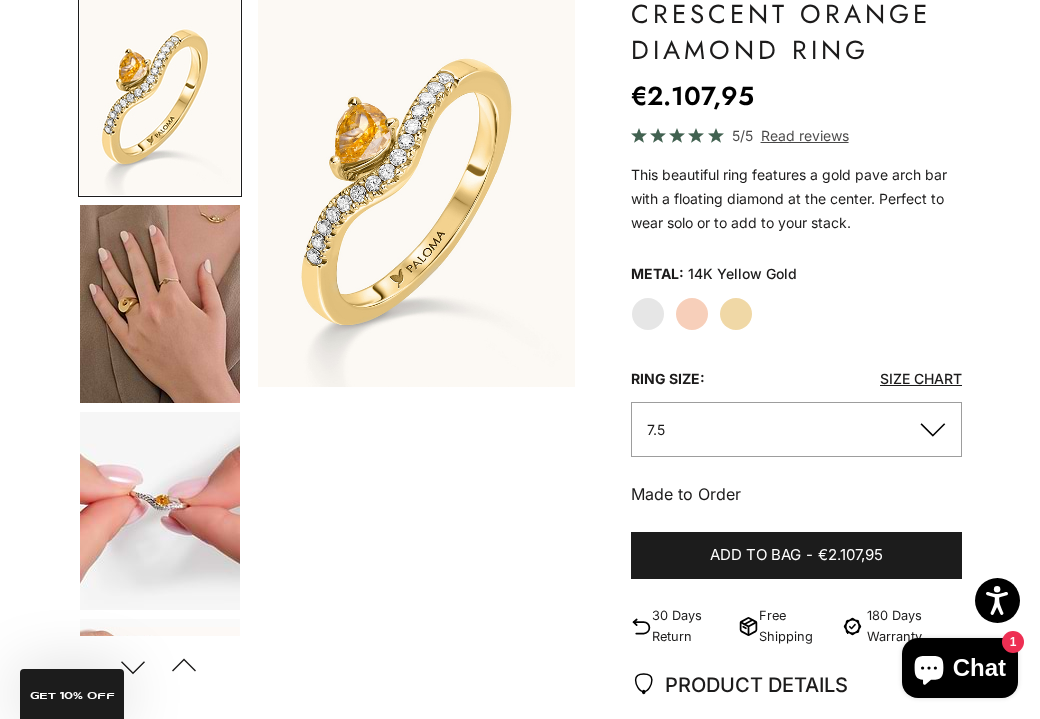 click on "White Gold" 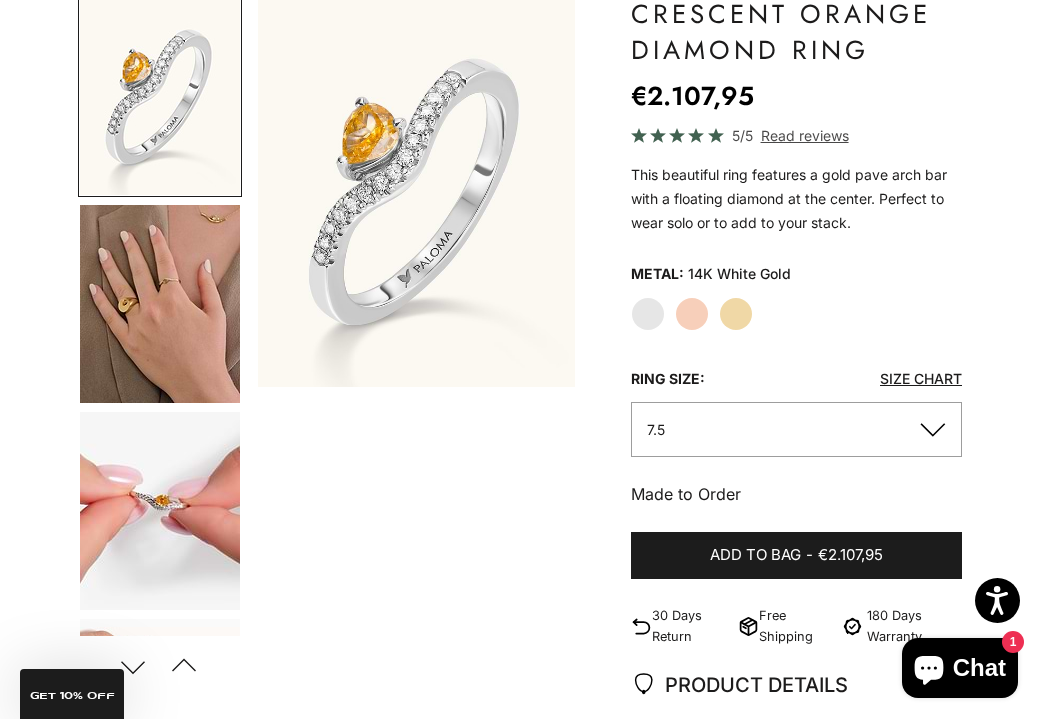 click on "Yellow Gold" 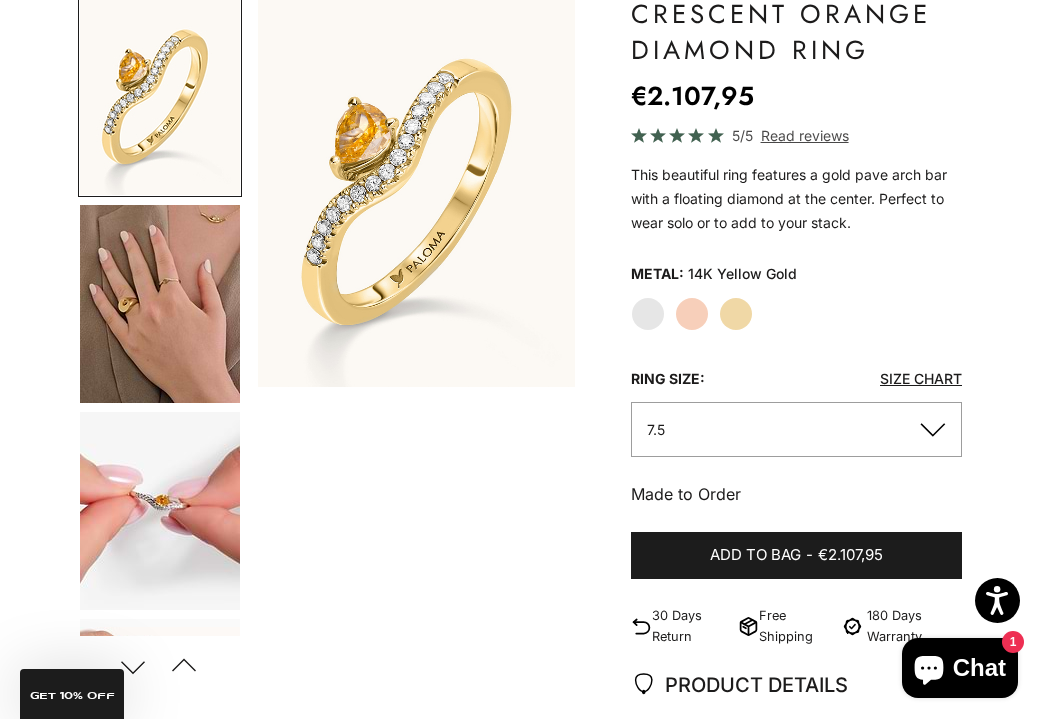 click at bounding box center [160, 304] 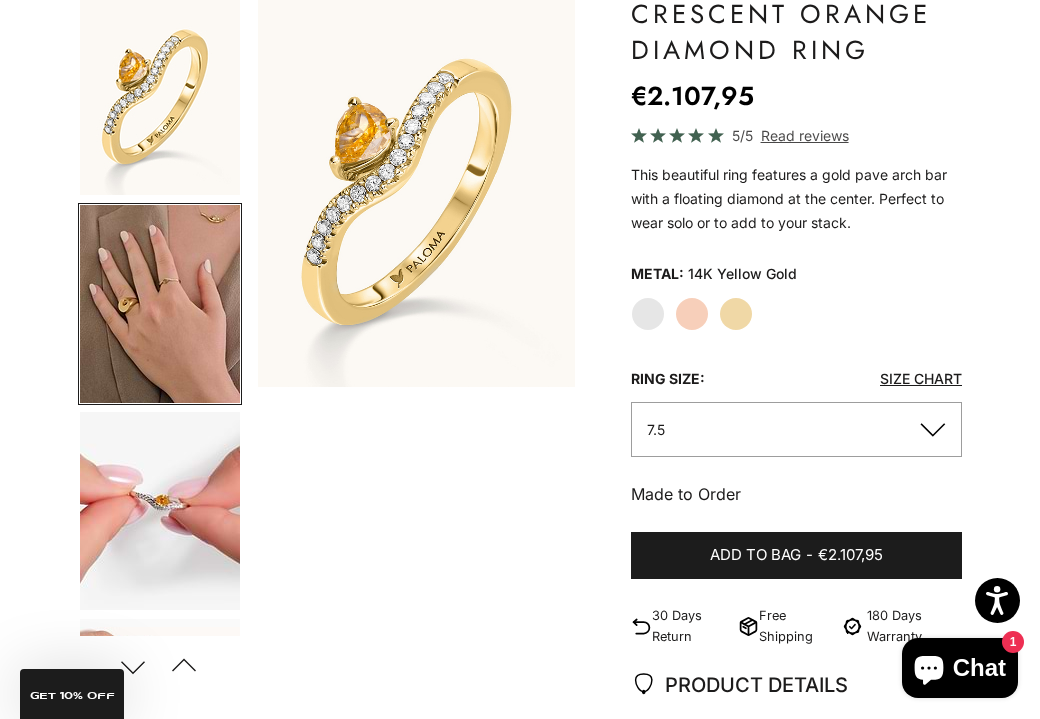 scroll, scrollTop: 0, scrollLeft: 341, axis: horizontal 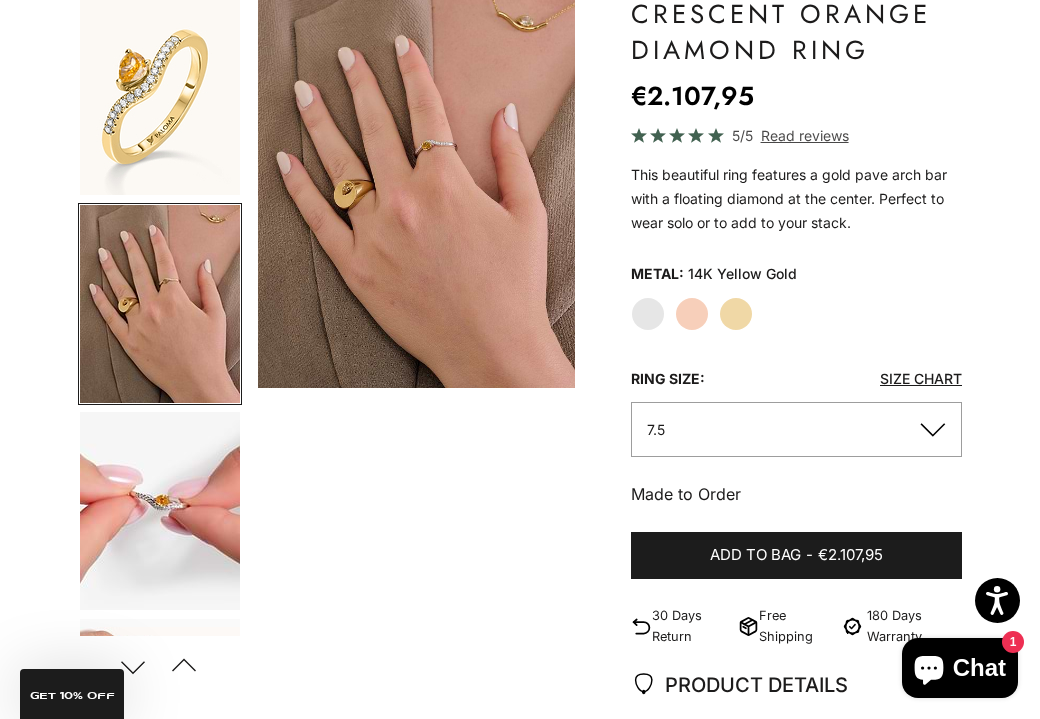 click at bounding box center (160, 511) 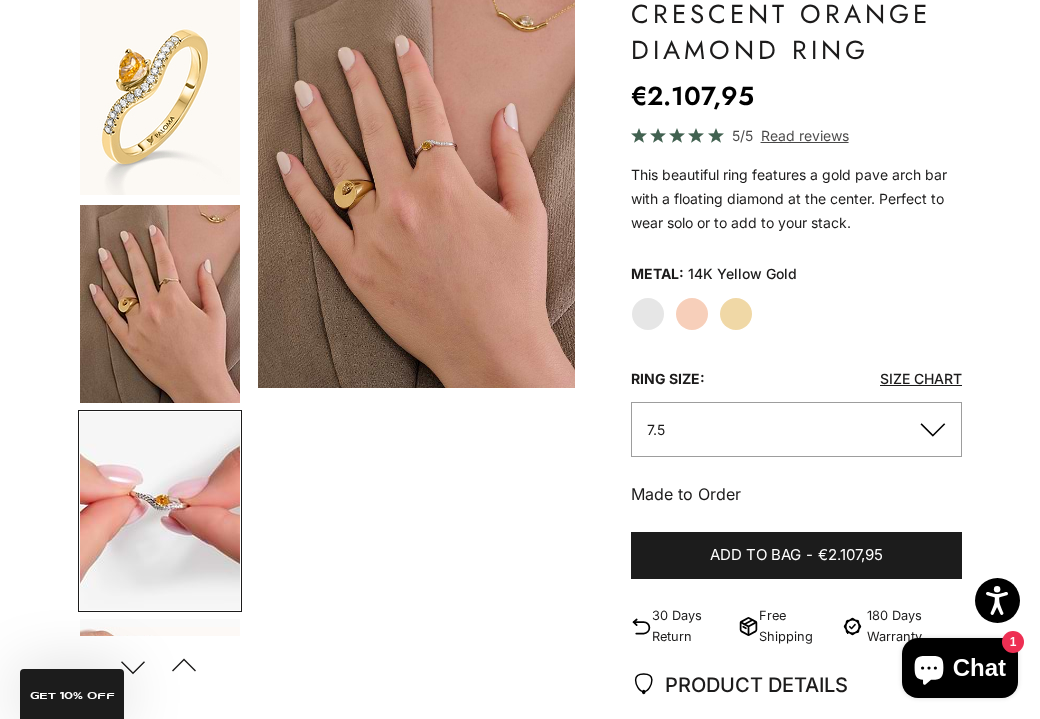 scroll, scrollTop: 192, scrollLeft: 0, axis: vertical 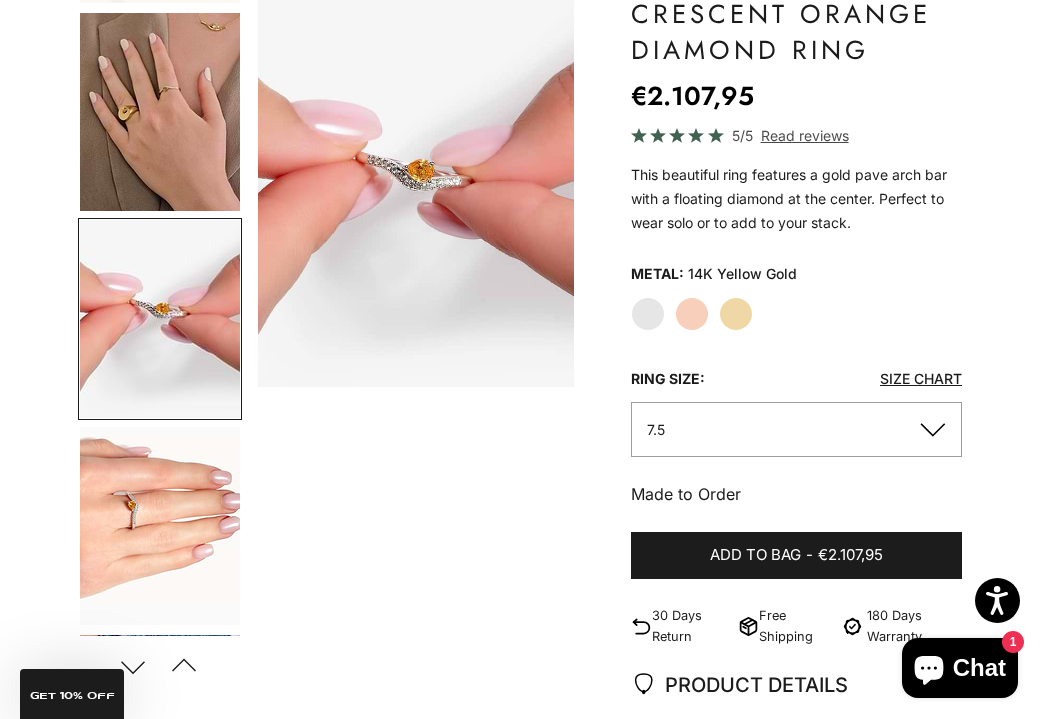 click at bounding box center [160, 526] 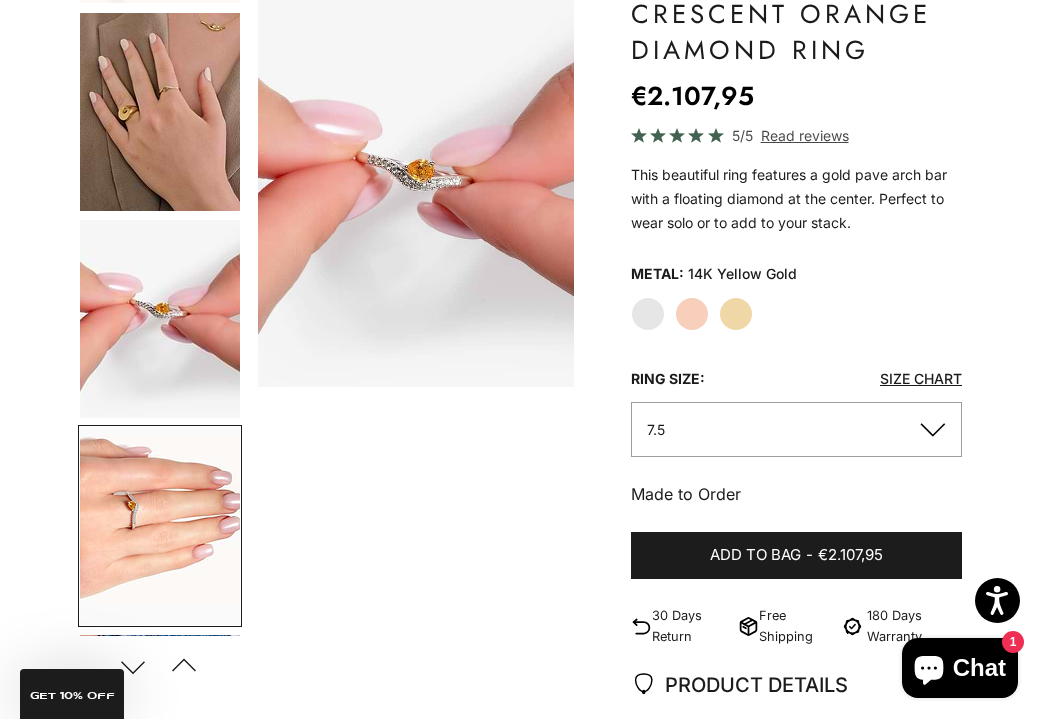 scroll, scrollTop: 395, scrollLeft: 0, axis: vertical 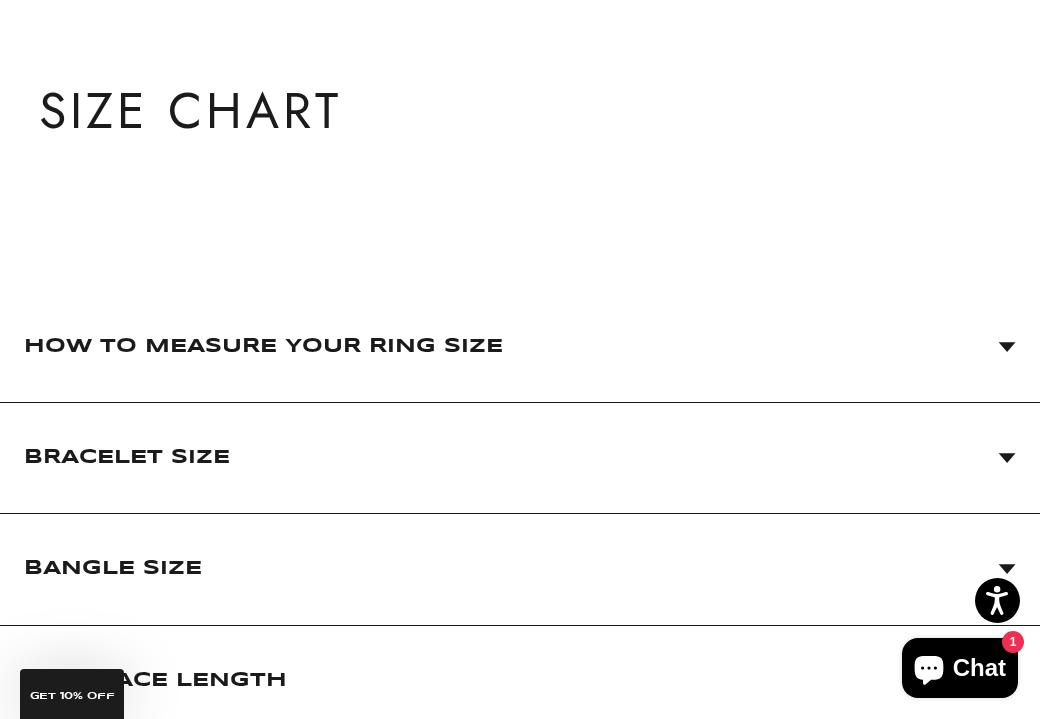 click on "How to Measure Your Ring Size" at bounding box center (520, 346) 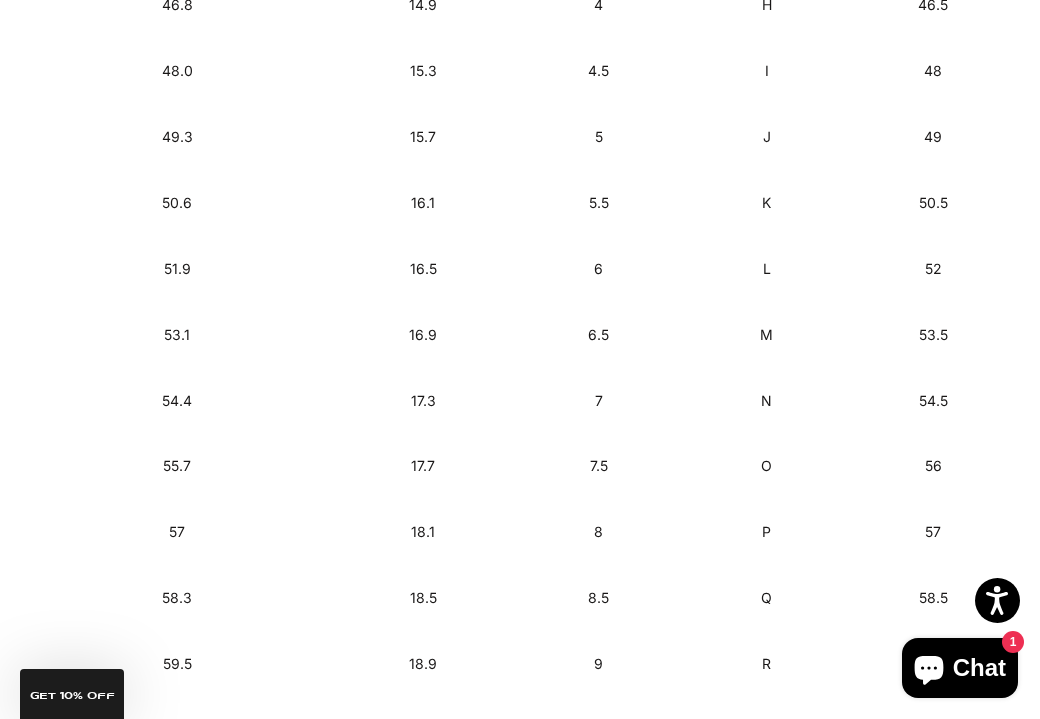 scroll, scrollTop: 1362, scrollLeft: 0, axis: vertical 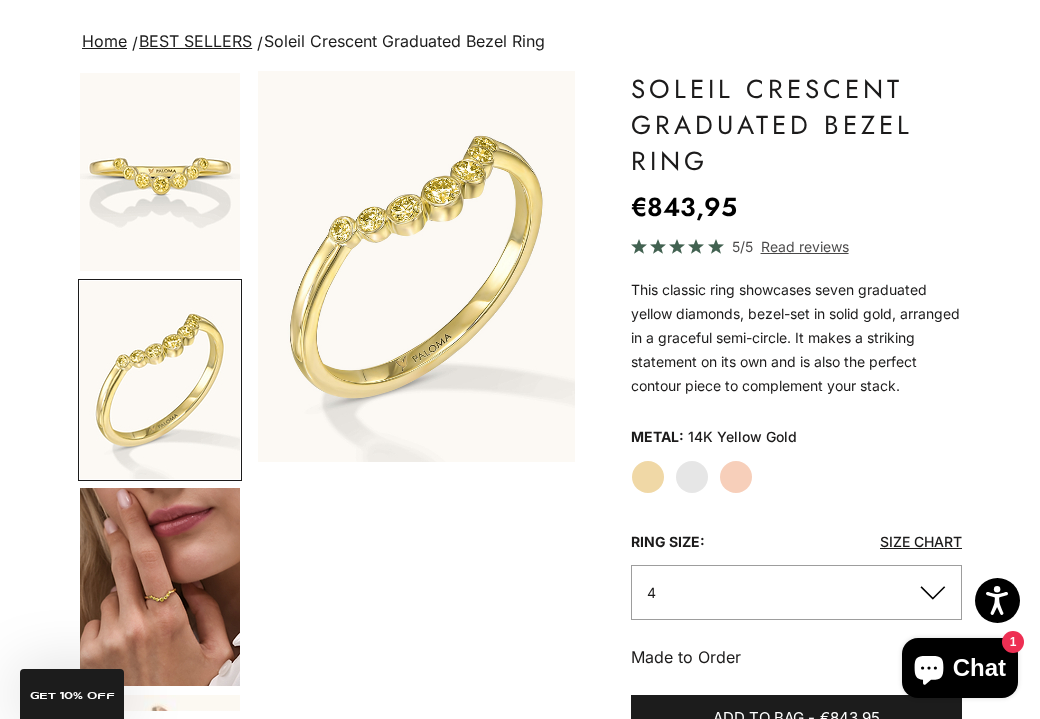 click on "White Gold" 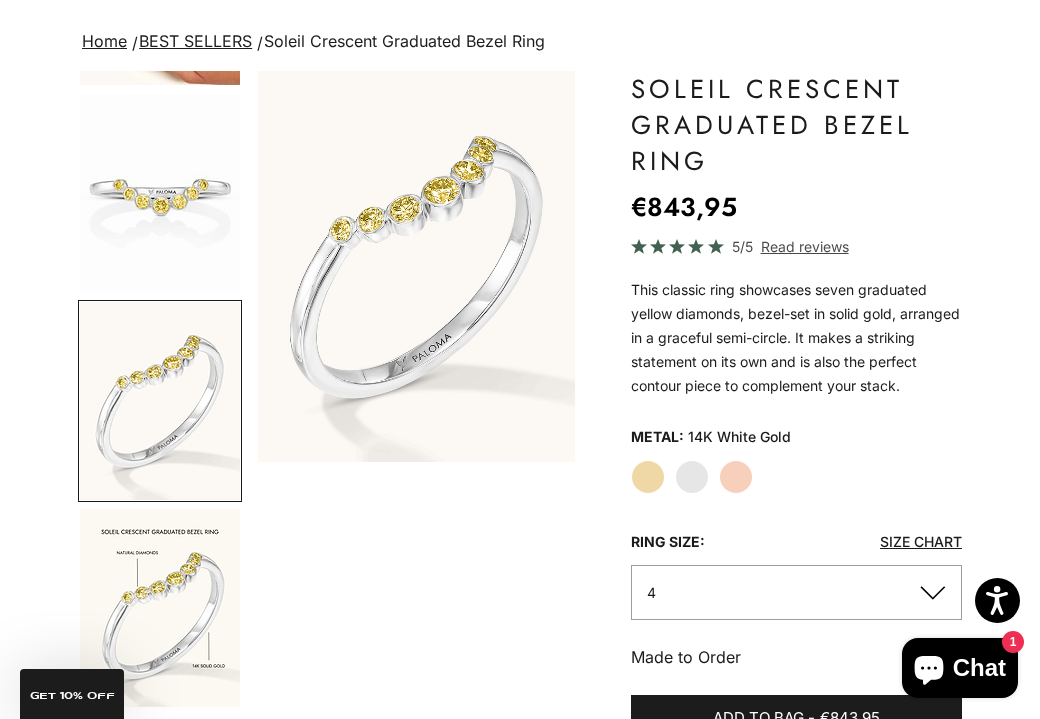 scroll, scrollTop: 1022, scrollLeft: 0, axis: vertical 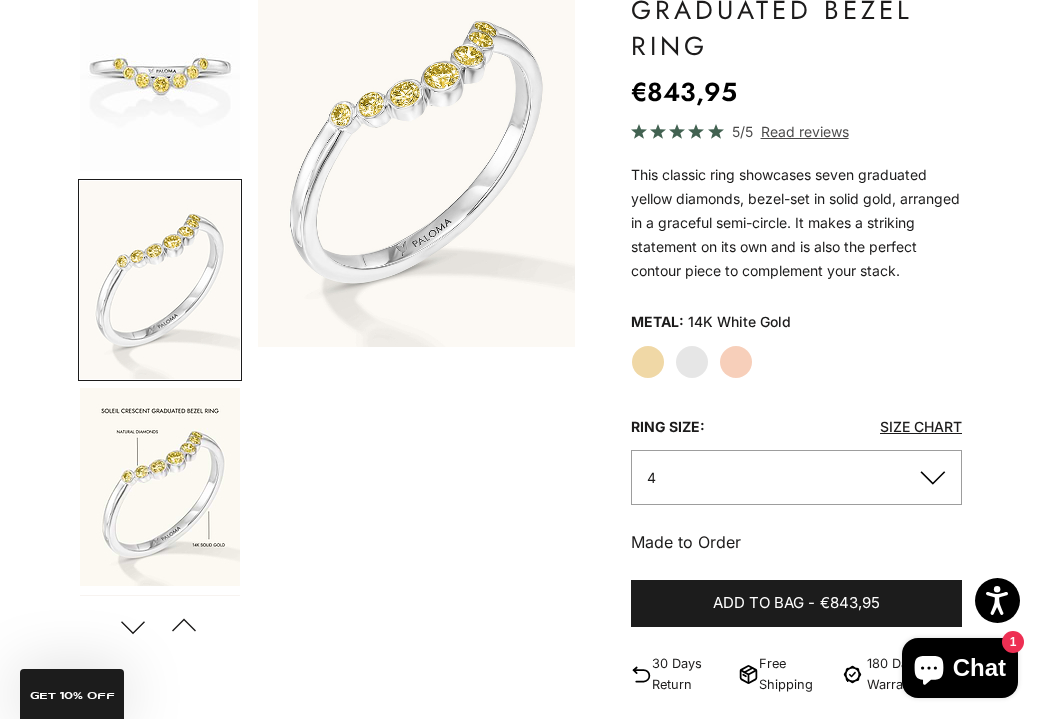 click on "4" 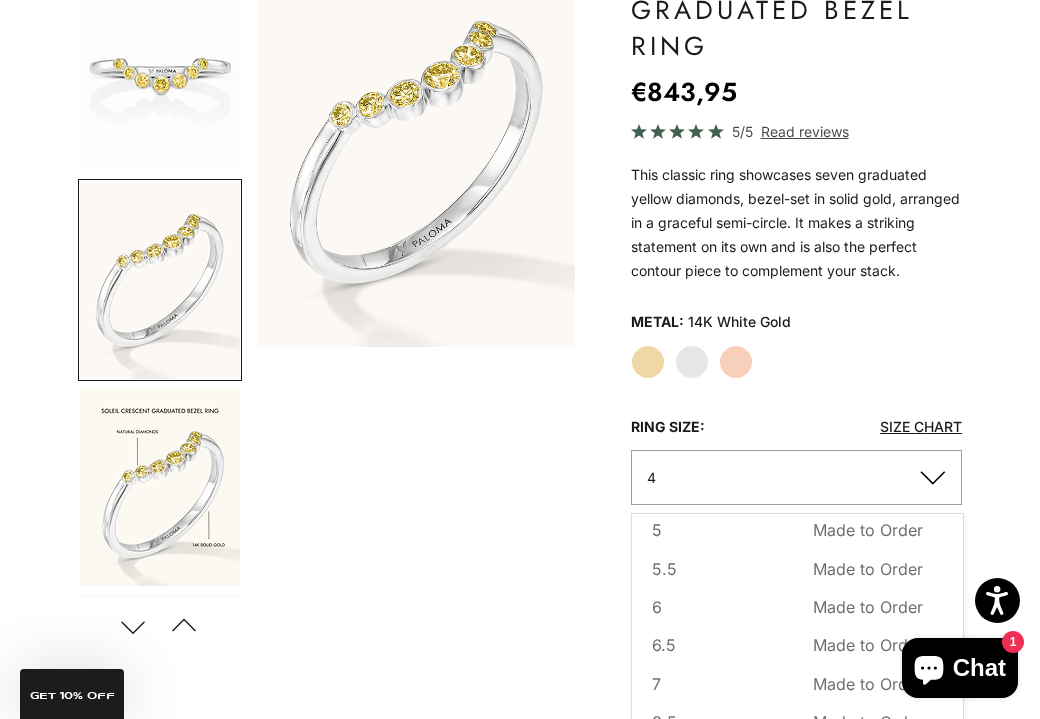 scroll, scrollTop: 108, scrollLeft: 0, axis: vertical 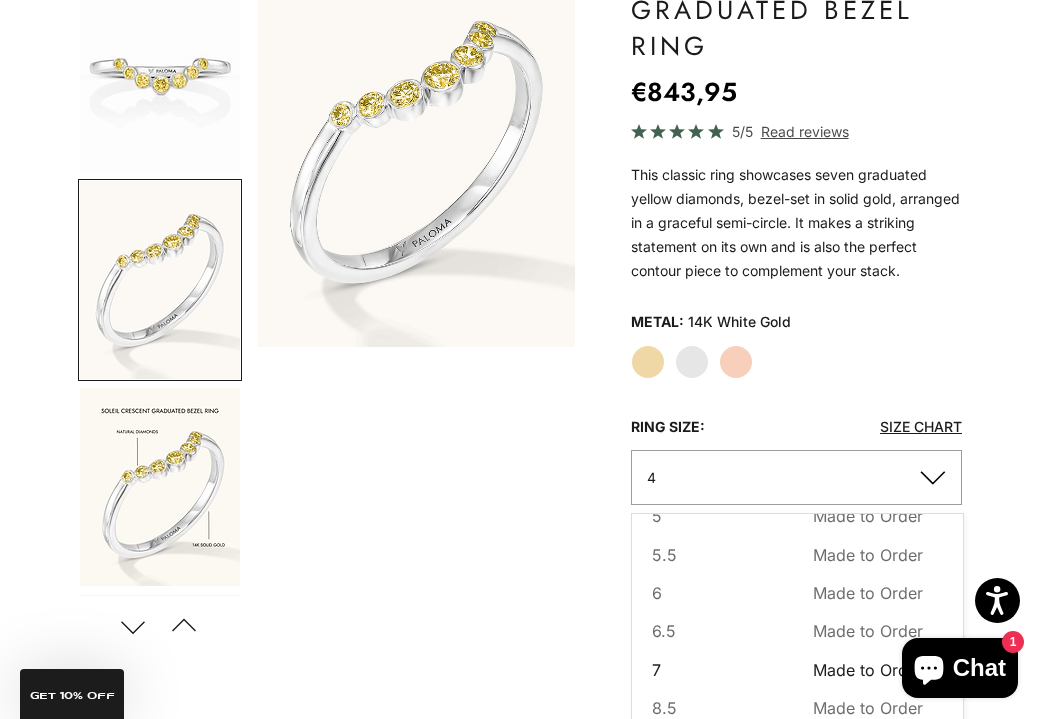 click on "7 Made to Order Sold out" at bounding box center [787, 670] 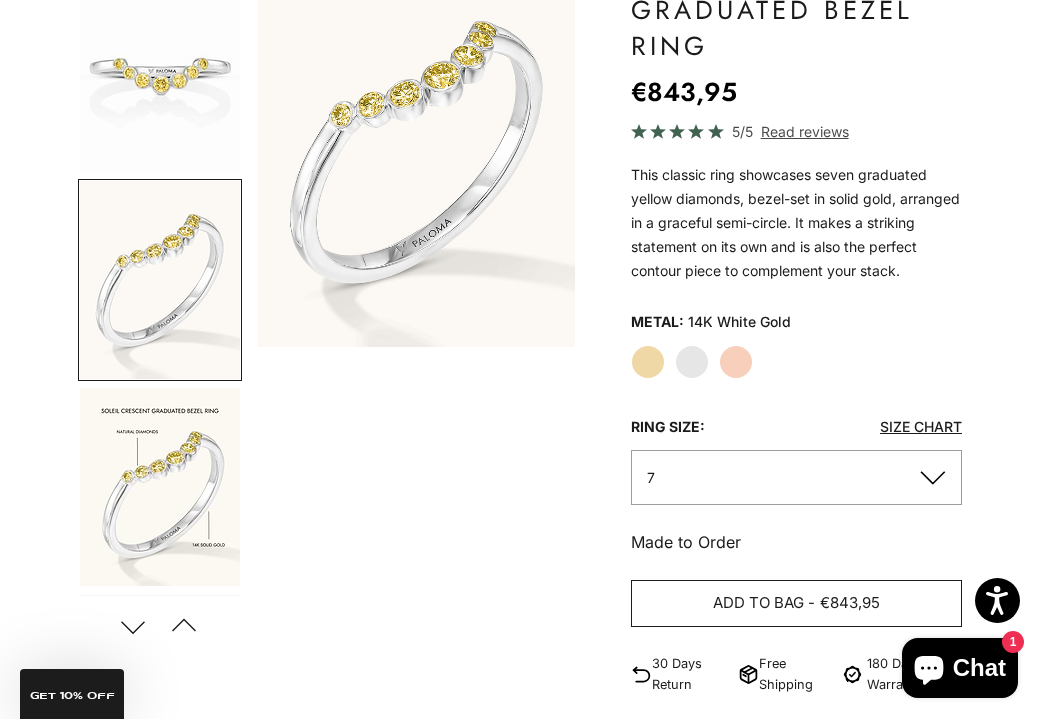 click on "Add to bag" at bounding box center (758, 603) 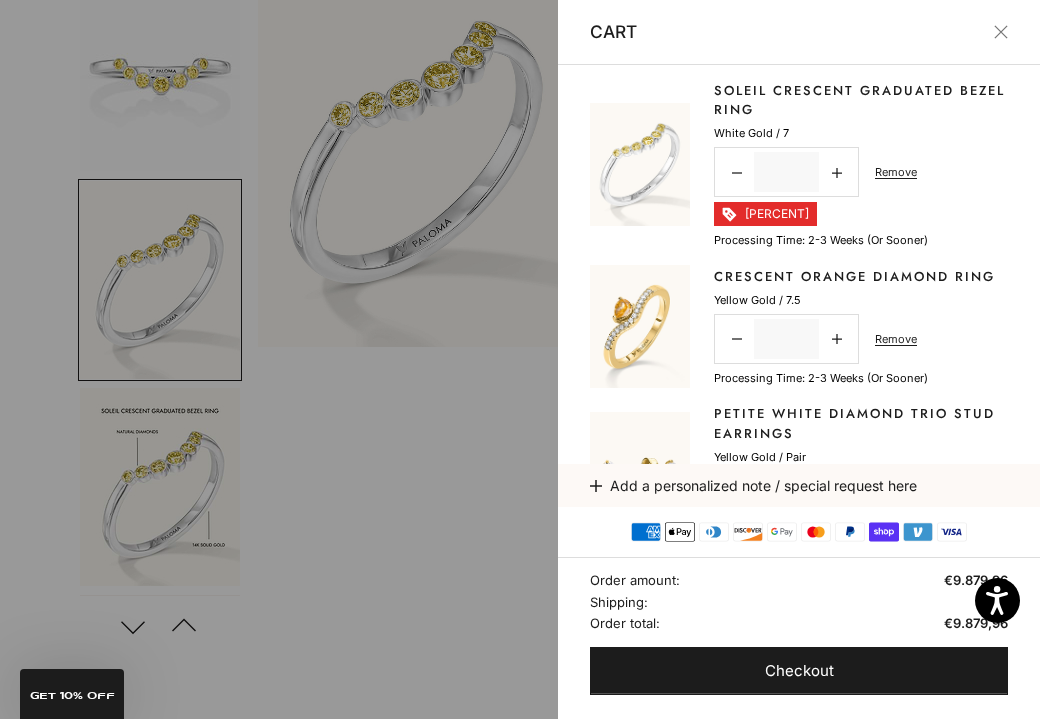 scroll, scrollTop: 0, scrollLeft: 0, axis: both 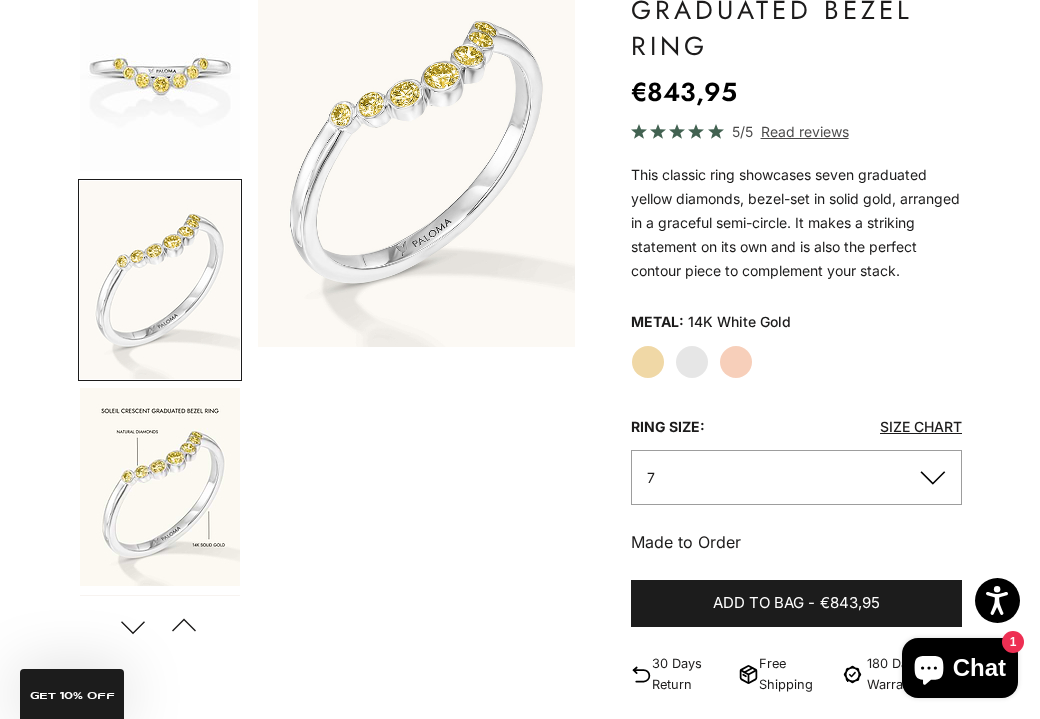 click on "Next" at bounding box center [132, 626] 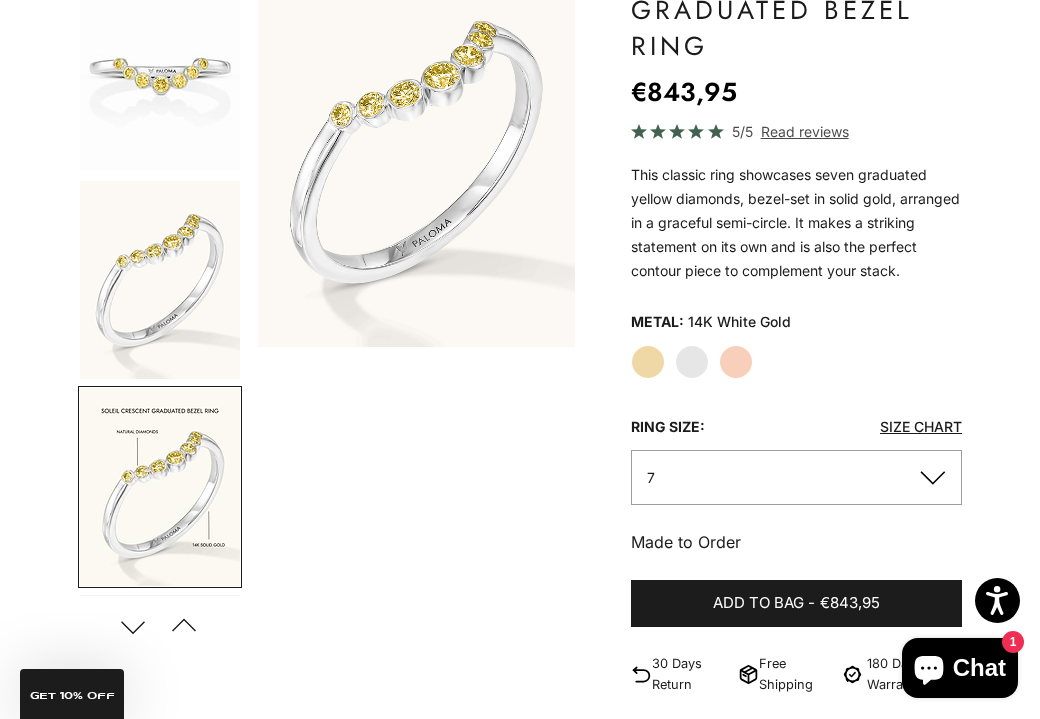 scroll, scrollTop: 0, scrollLeft: 2384, axis: horizontal 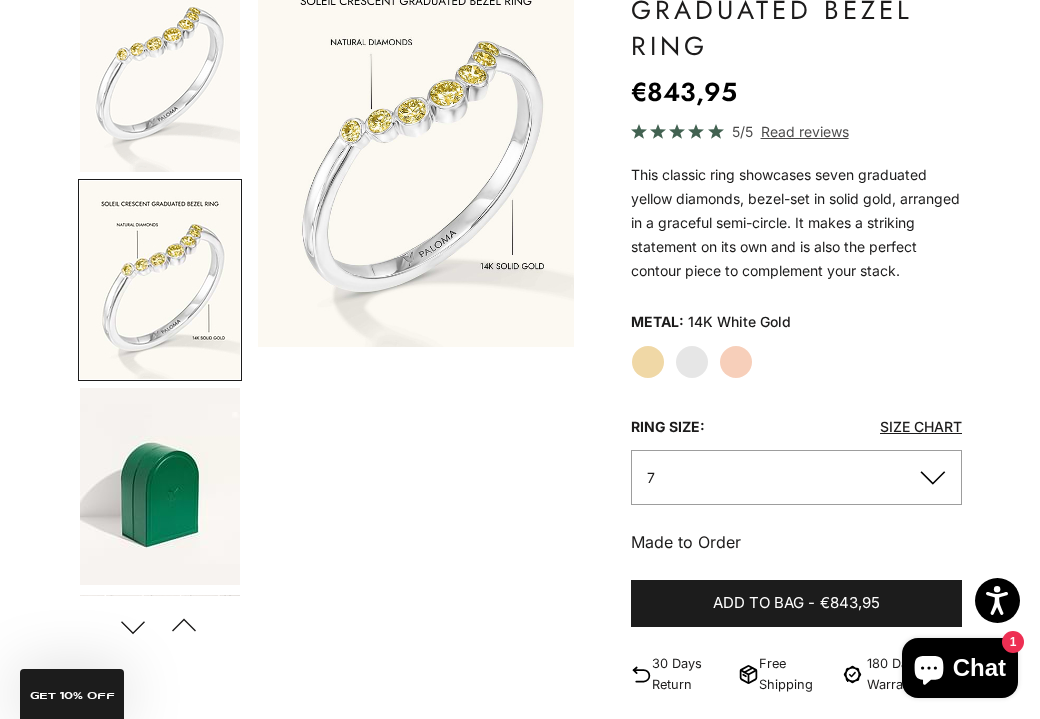 click on "Next" at bounding box center [132, 626] 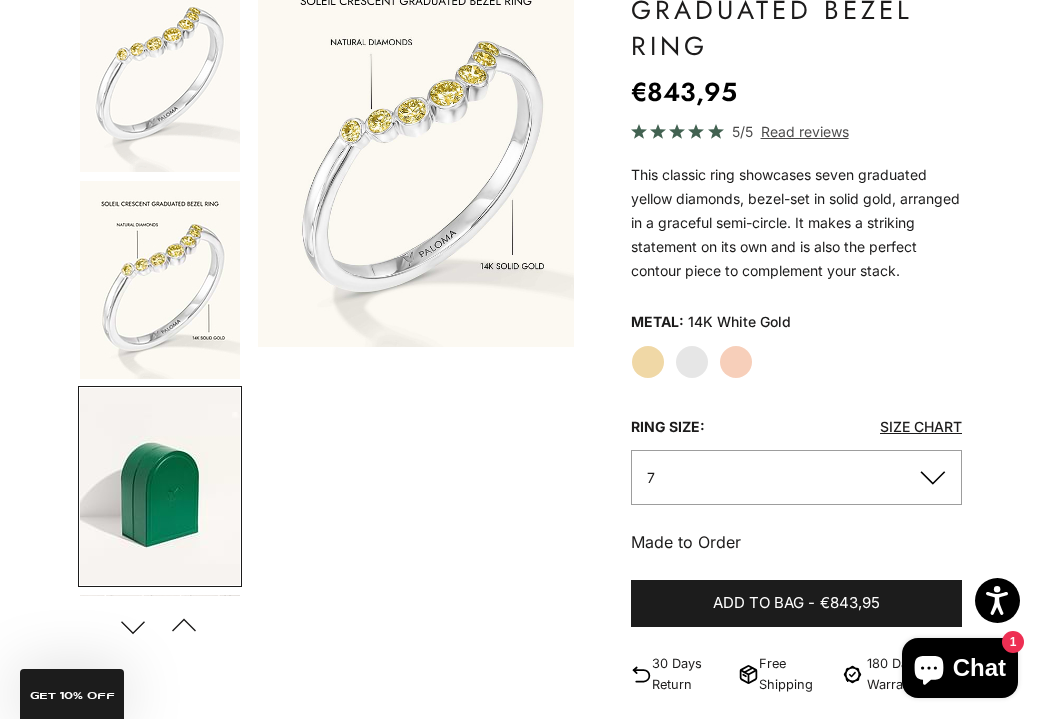 scroll, scrollTop: 0, scrollLeft: 2719, axis: horizontal 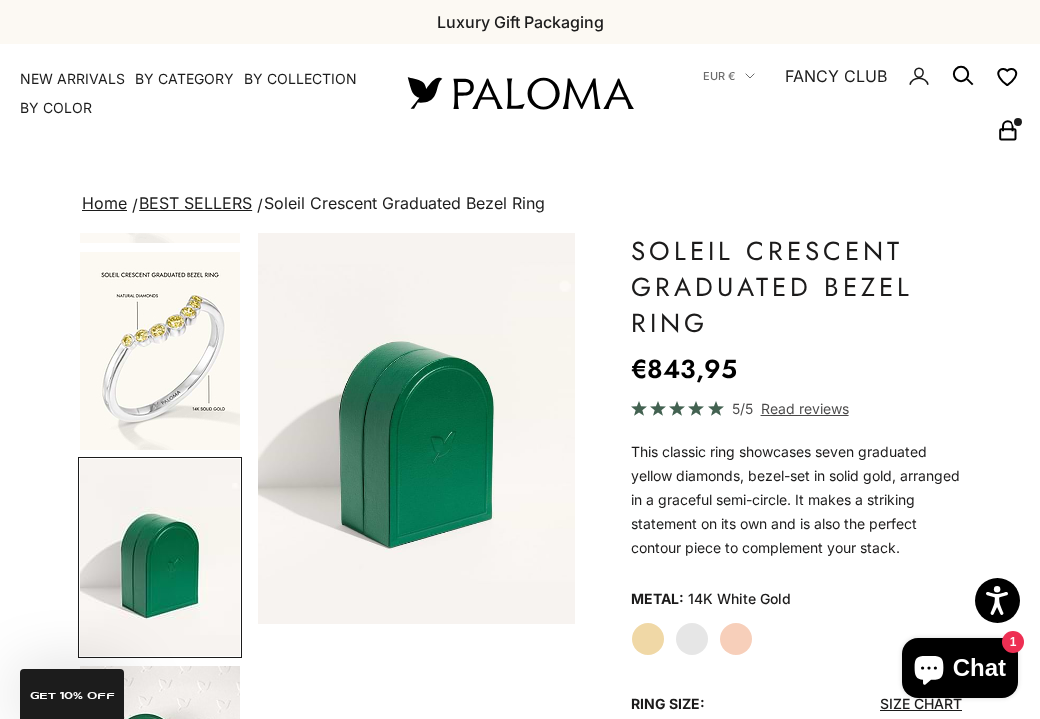 click 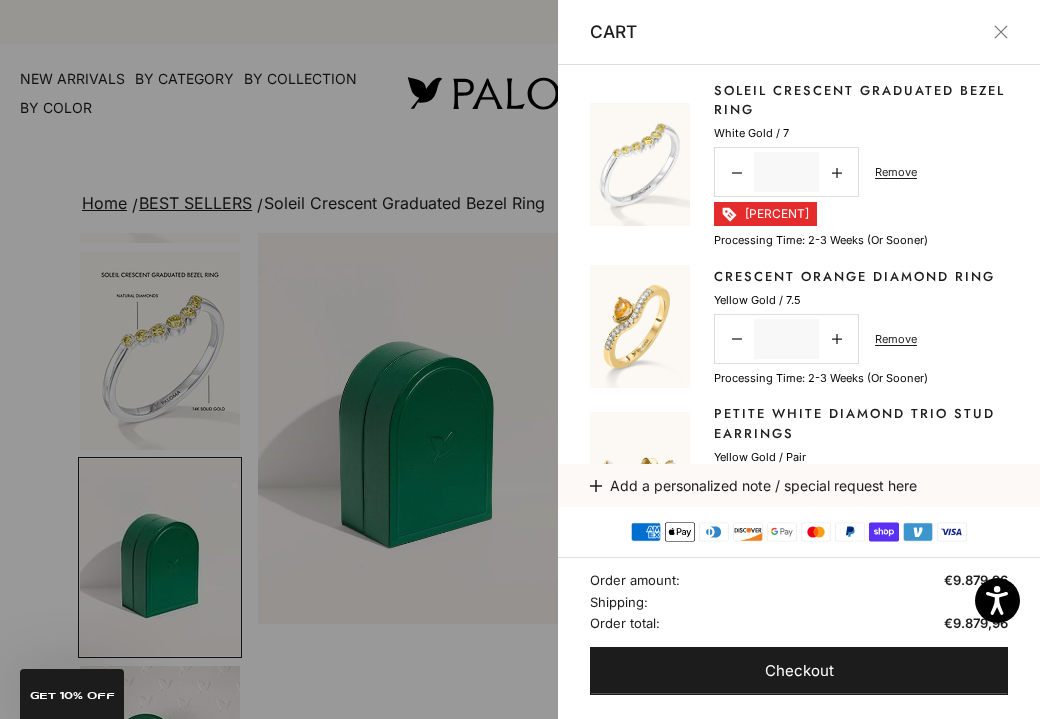 scroll, scrollTop: 0, scrollLeft: 0, axis: both 